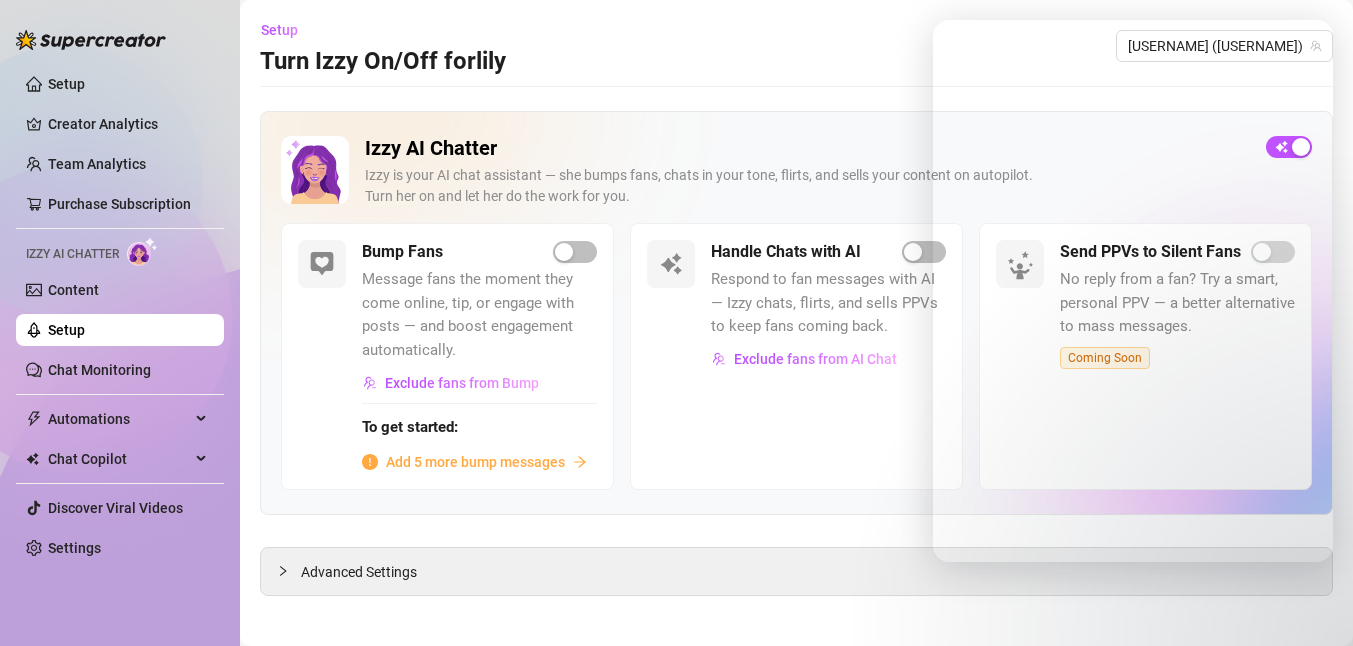 scroll, scrollTop: 0, scrollLeft: 0, axis: both 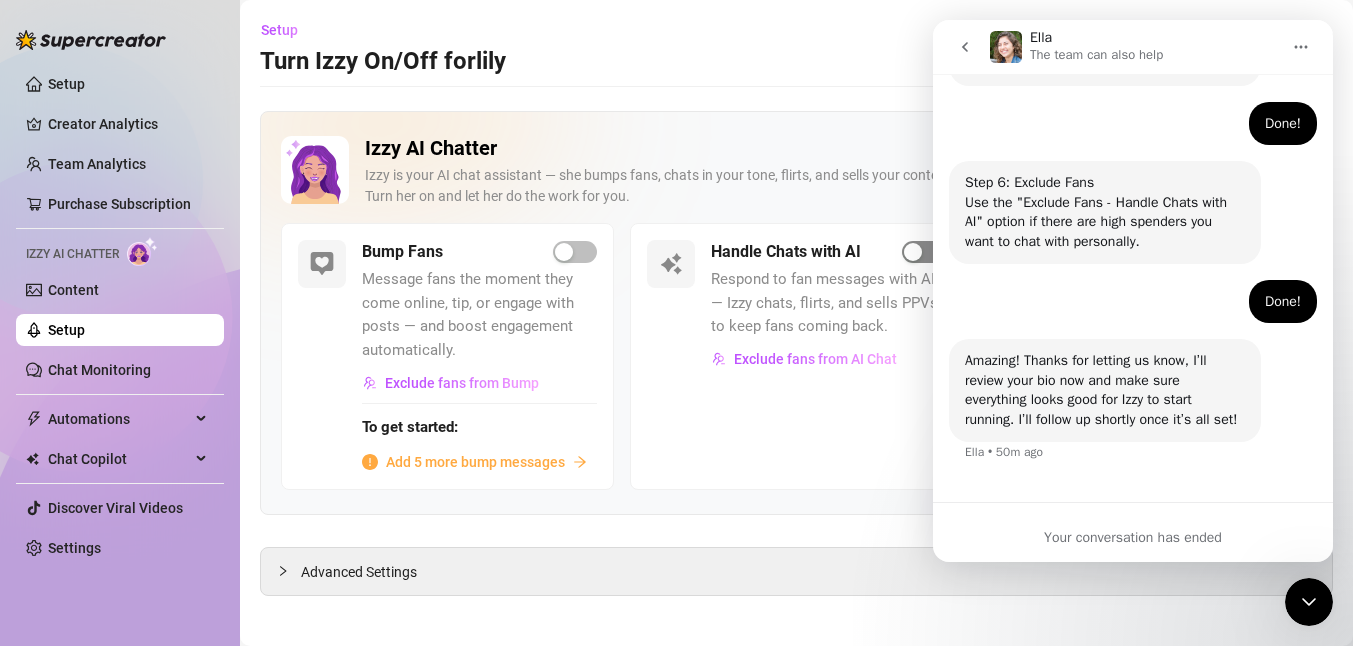 click at bounding box center [913, 252] 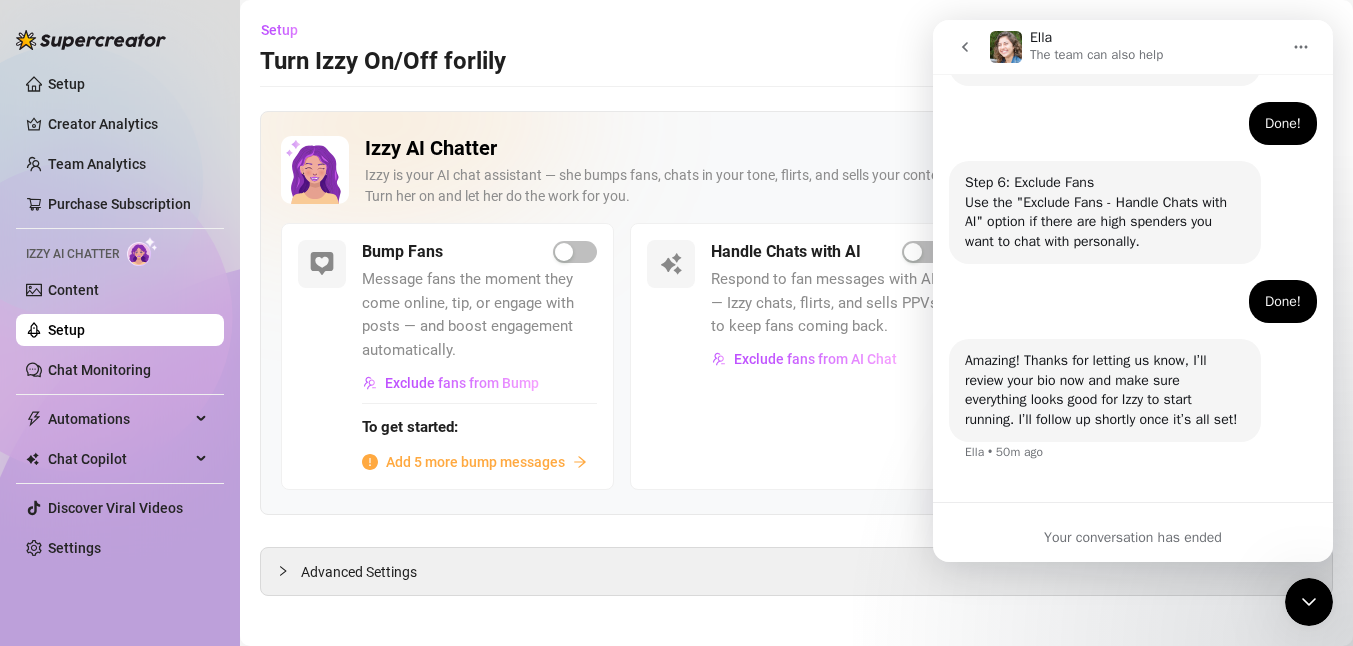 scroll, scrollTop: 10, scrollLeft: 0, axis: vertical 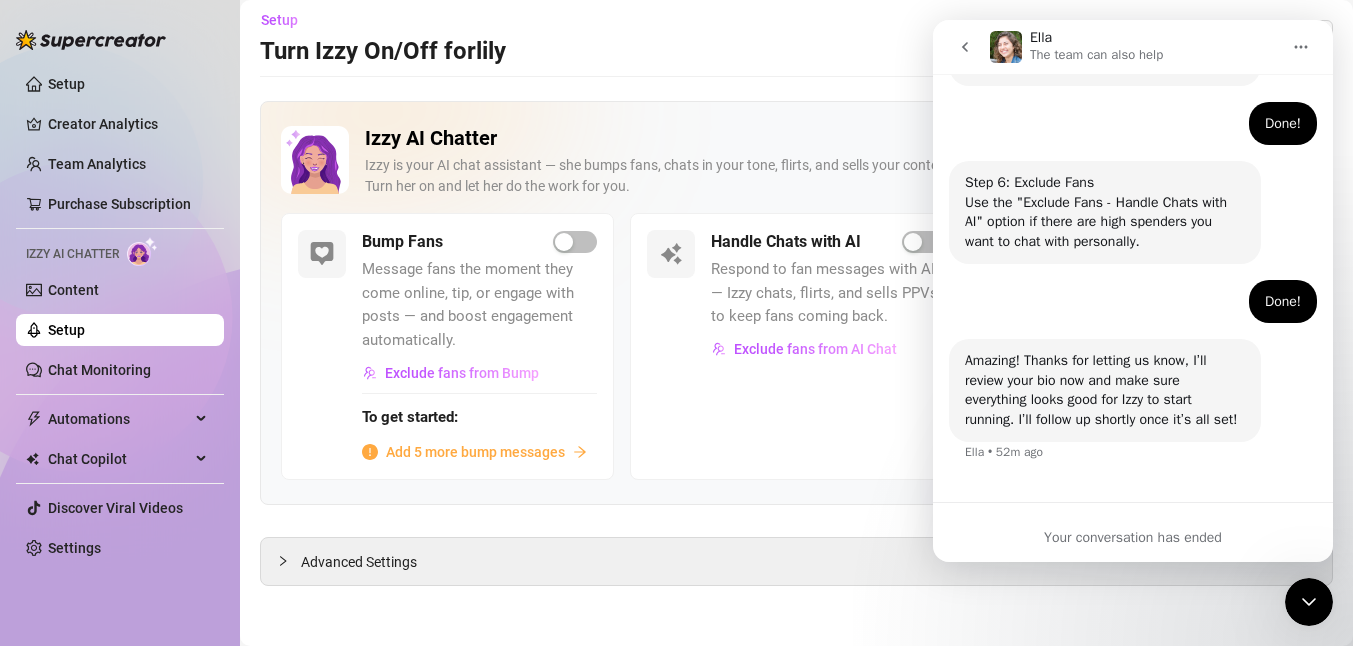 click on "Amazing! Thanks for letting us know,  I’ll review your bio now and make sure everything looks good for Izzy to start running. I’ll follow up shortly once it’s all set!" at bounding box center [1105, 390] 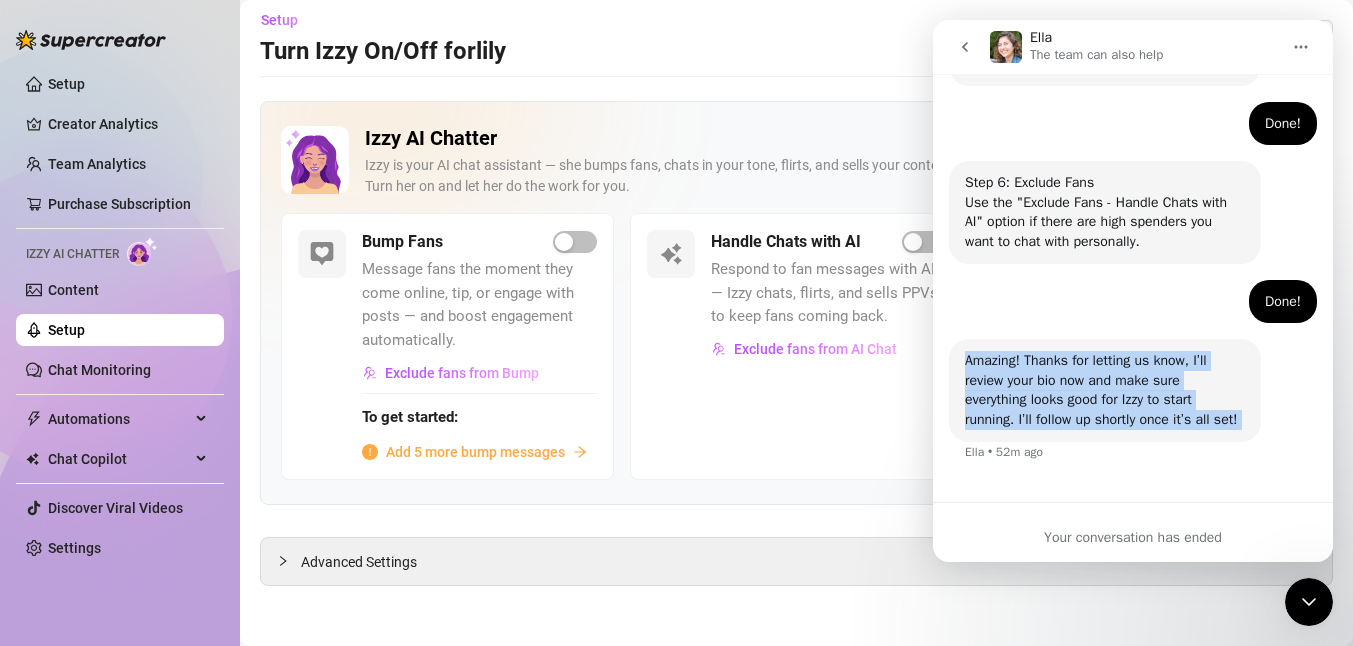 click on "Amazing! Thanks for letting us know,  I’ll review your bio now and make sure everything looks good for Izzy to start running. I’ll follow up shortly once it’s all set!" at bounding box center [1105, 390] 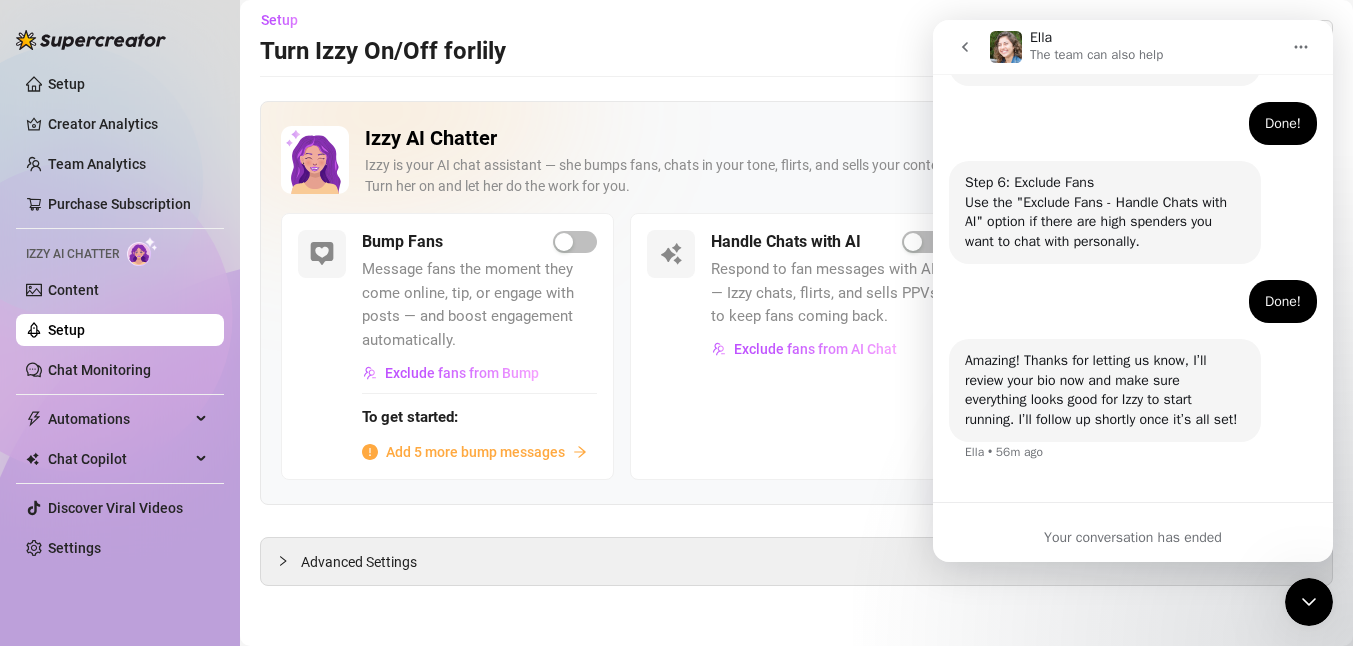 drag, startPoint x: 383, startPoint y: 436, endPoint x: 236, endPoint y: 605, distance: 223.9866 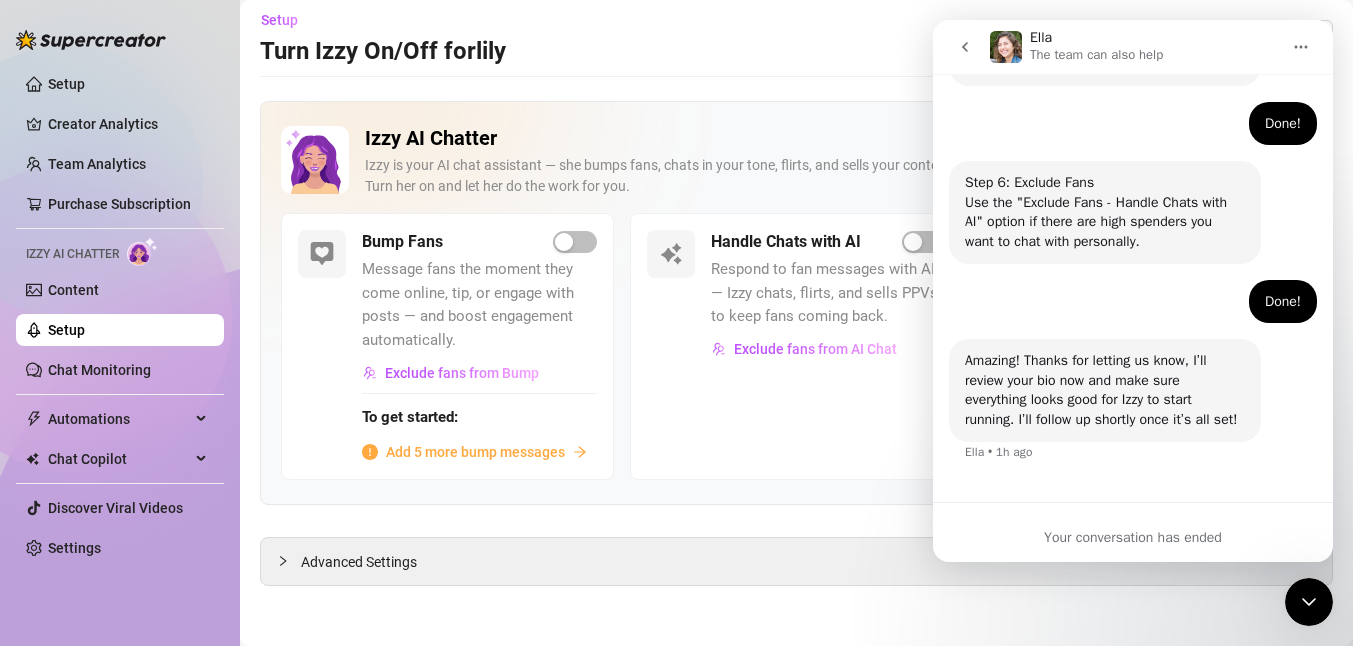 scroll, scrollTop: 818, scrollLeft: 0, axis: vertical 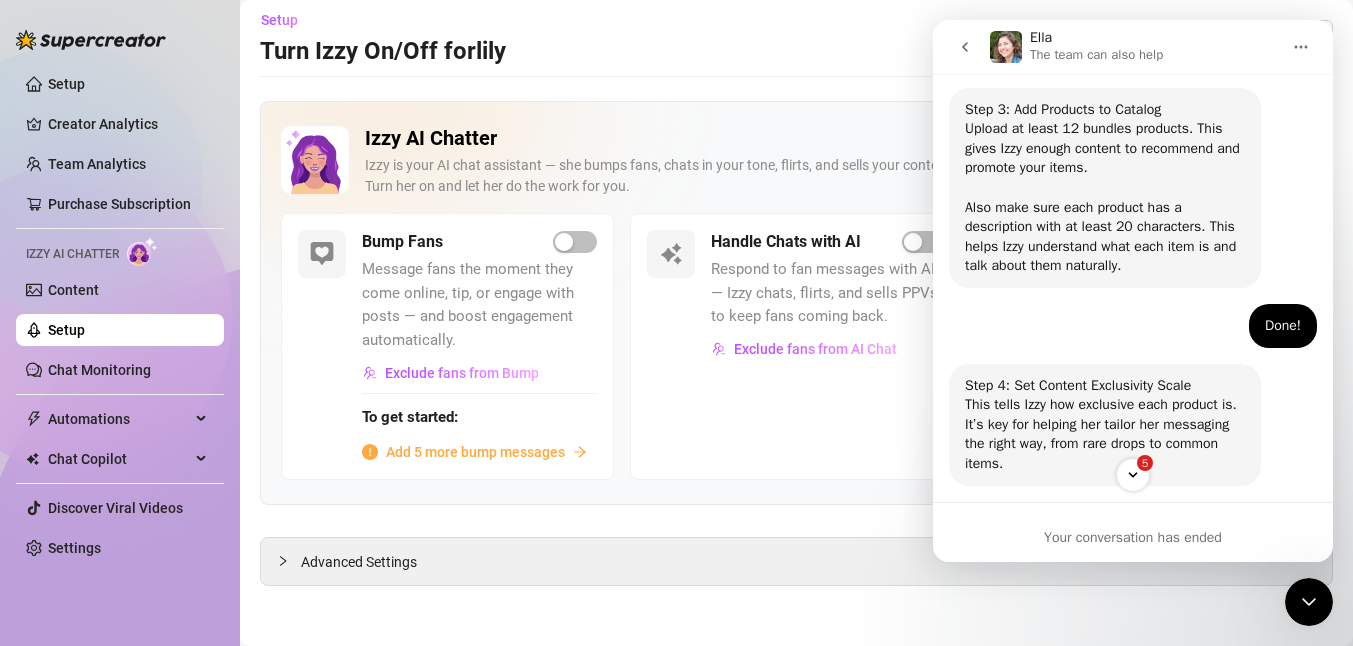 click on "The team can also help" at bounding box center [1096, 55] 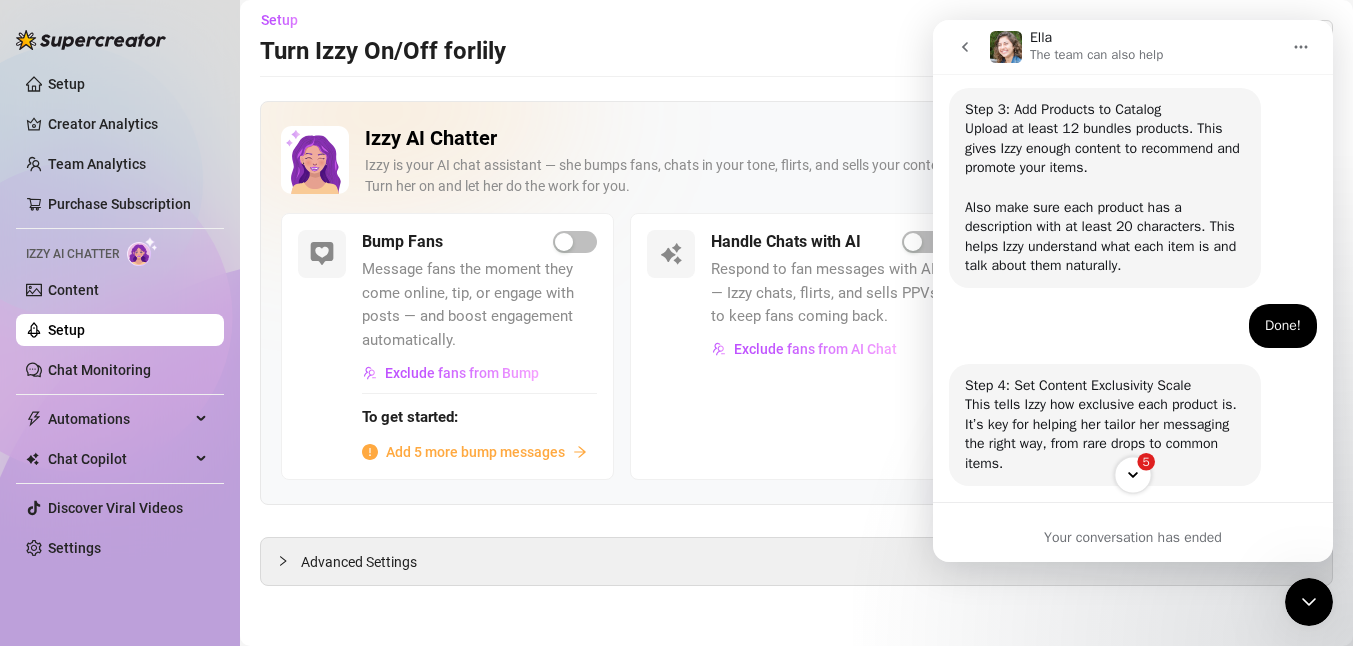 click on "5" at bounding box center [1132, 474] 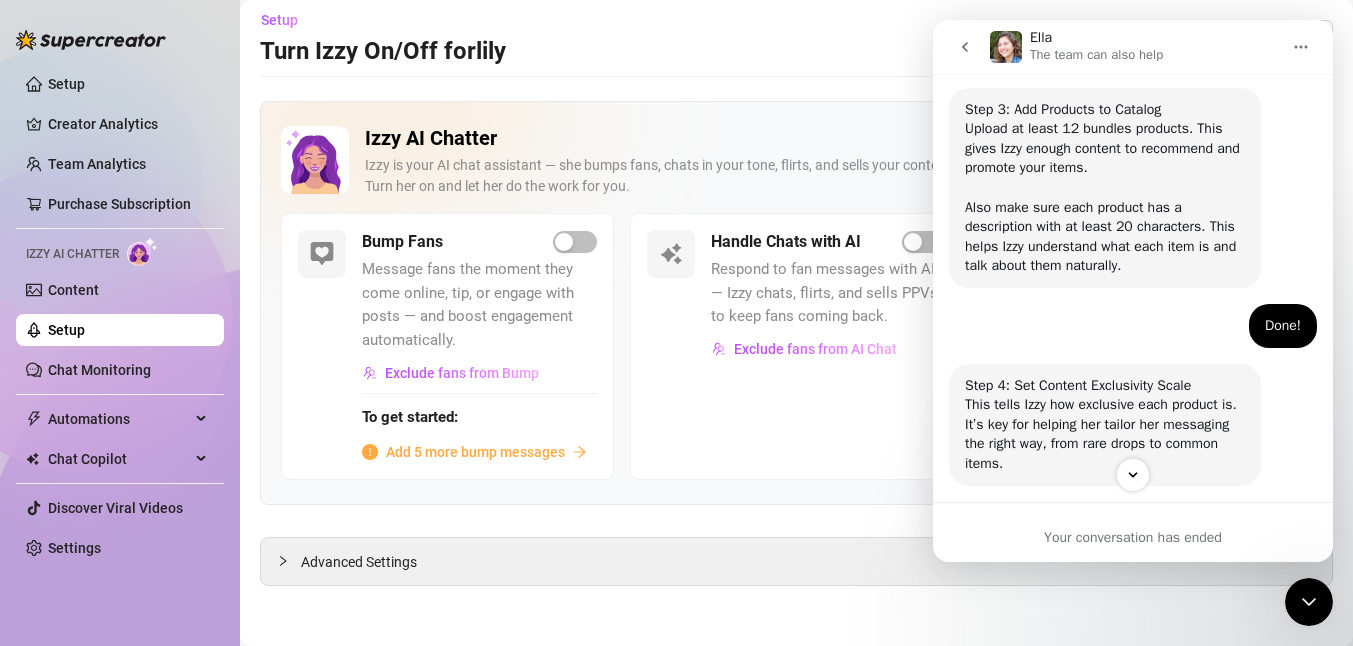 click 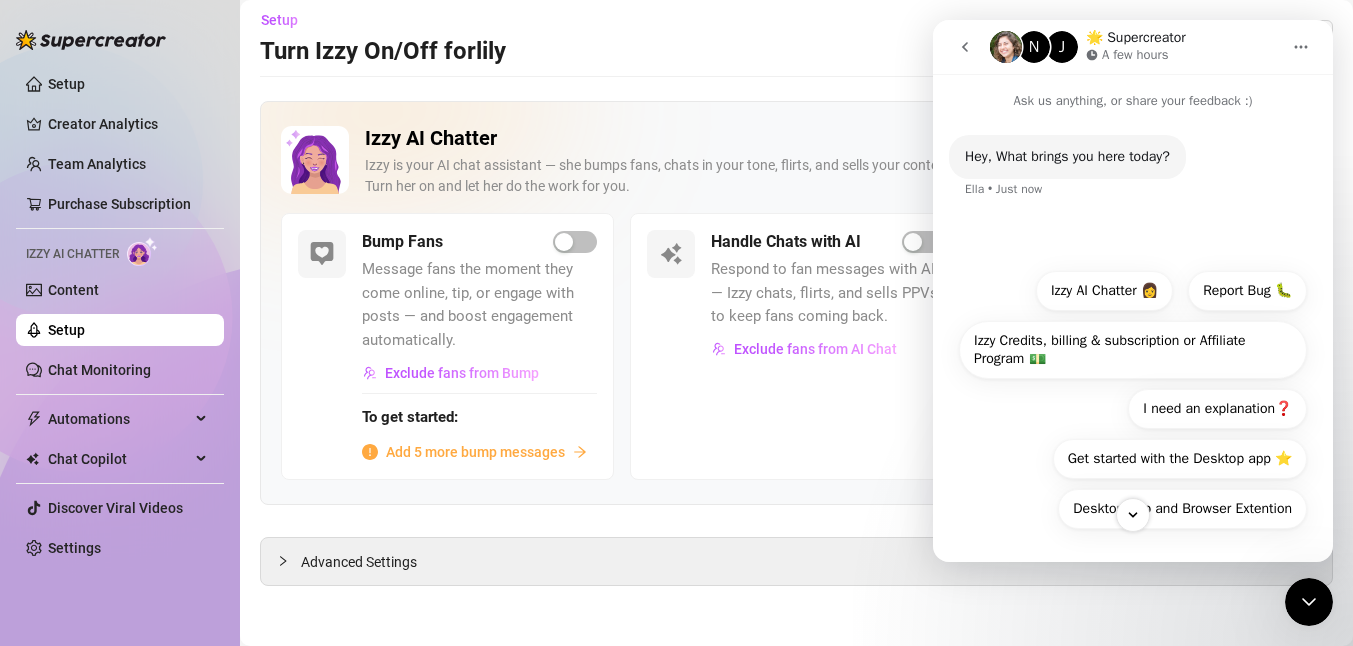 click on "Hey, What brings you here today?" at bounding box center [1067, 157] 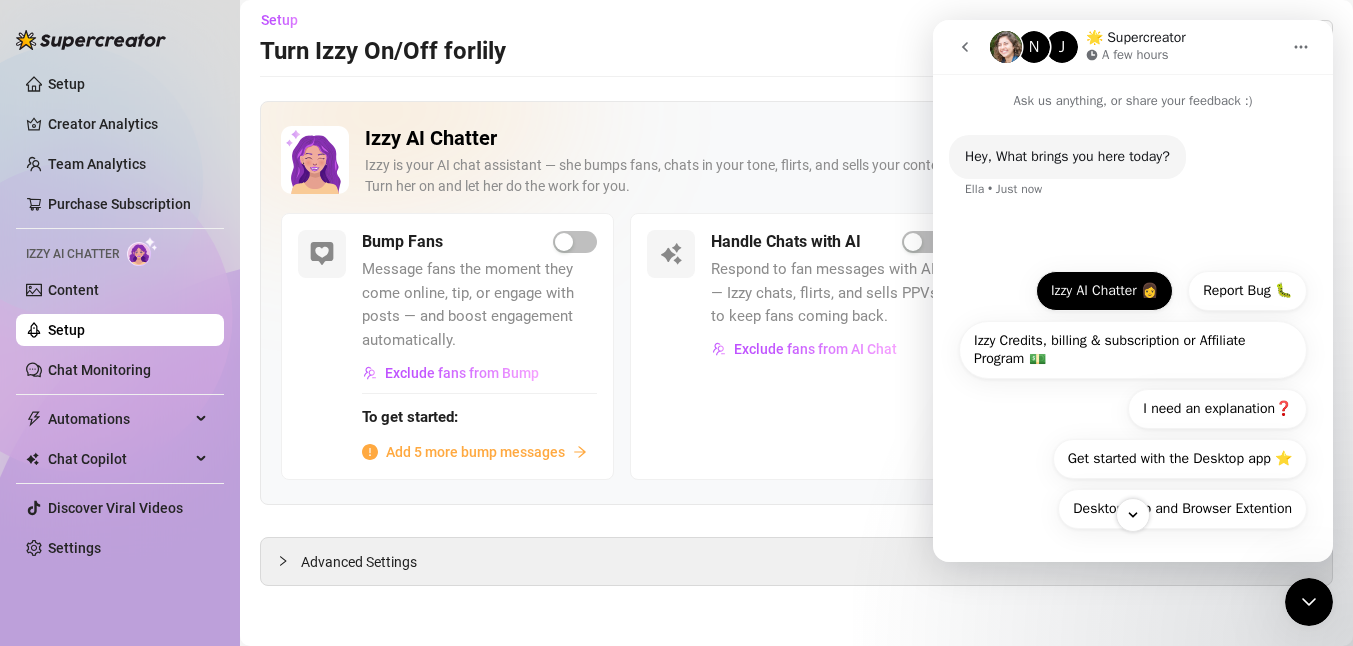 click on "Izzy AI Chatter 👩" at bounding box center [1104, 291] 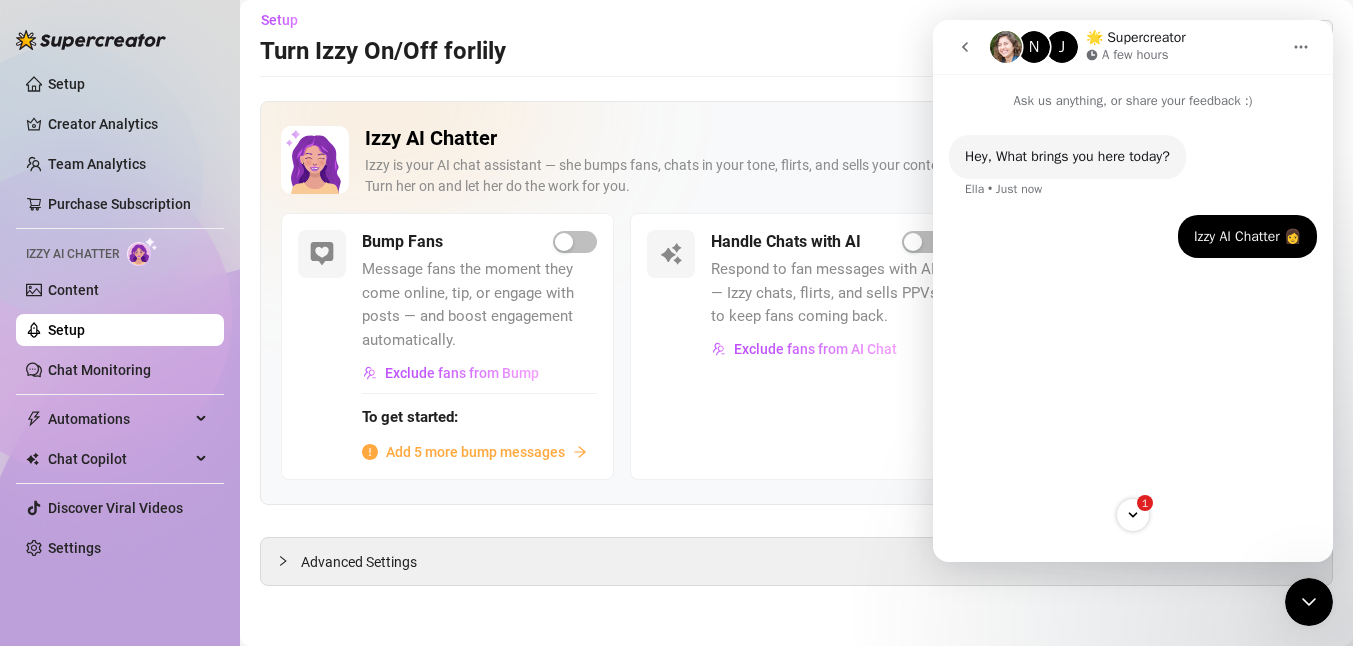 click 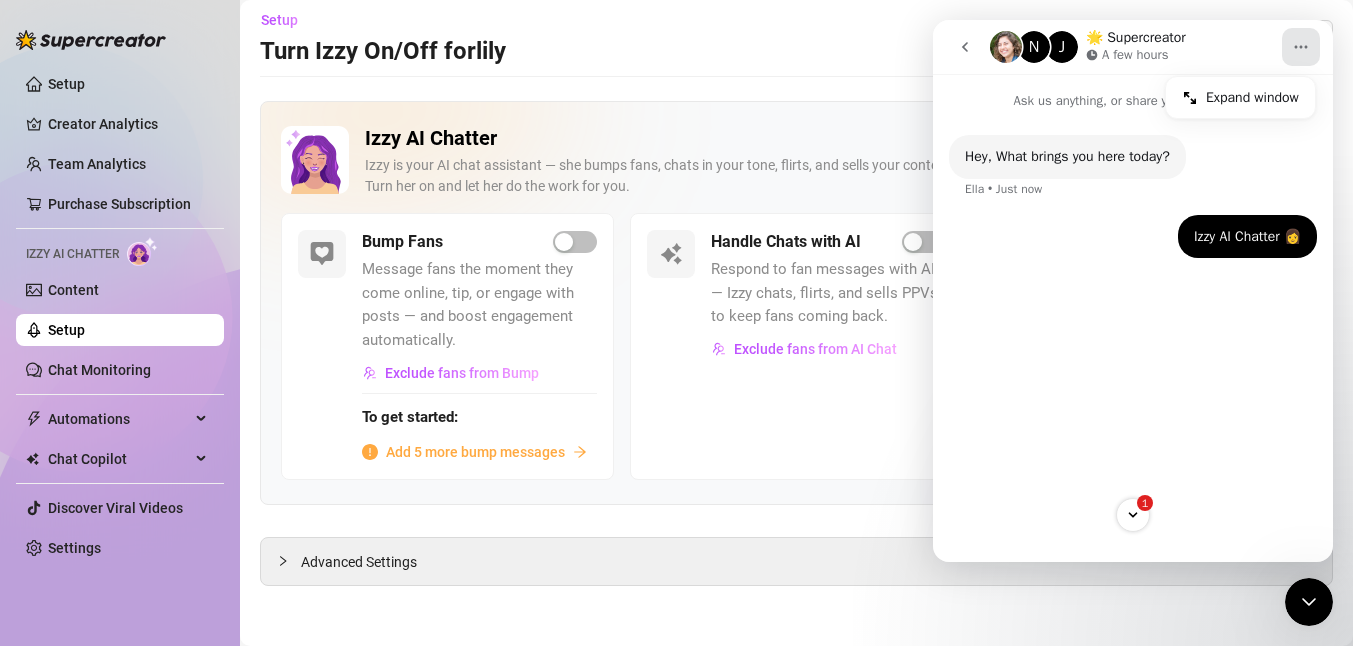 click 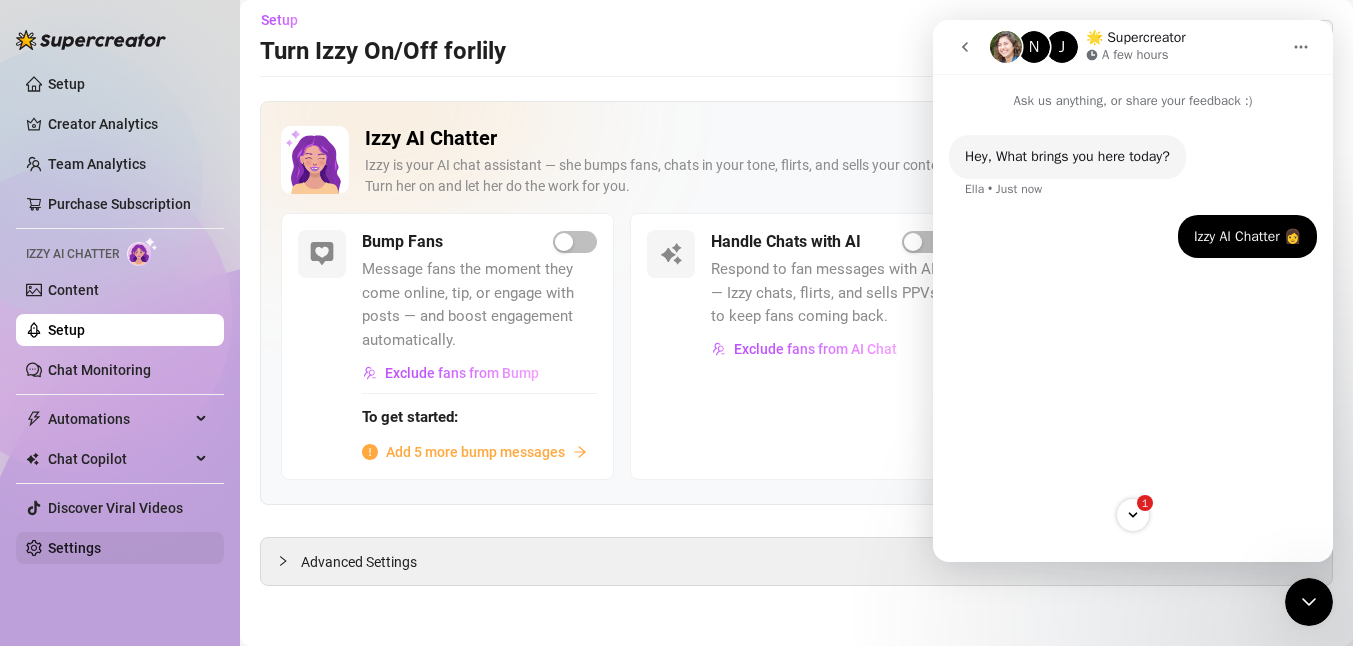 drag, startPoint x: 65, startPoint y: 551, endPoint x: 52, endPoint y: 360, distance: 191.4419 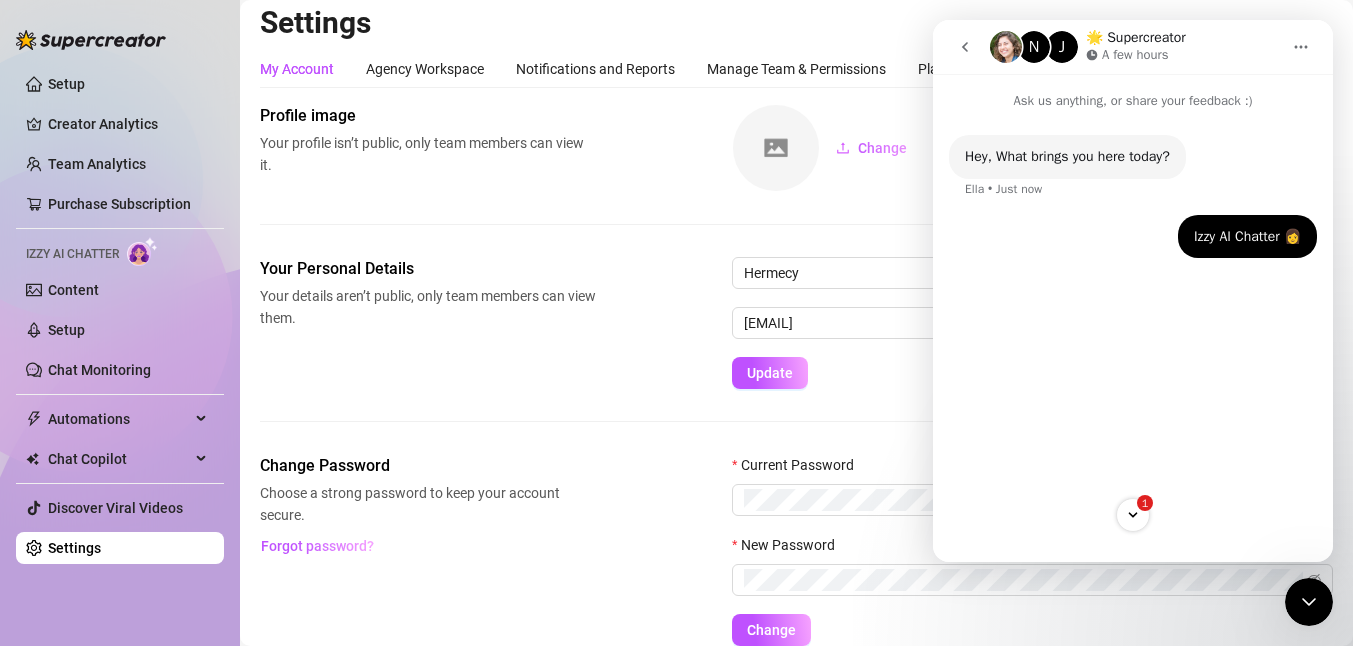 click on "Manage Team & Permissions" at bounding box center (796, 69) 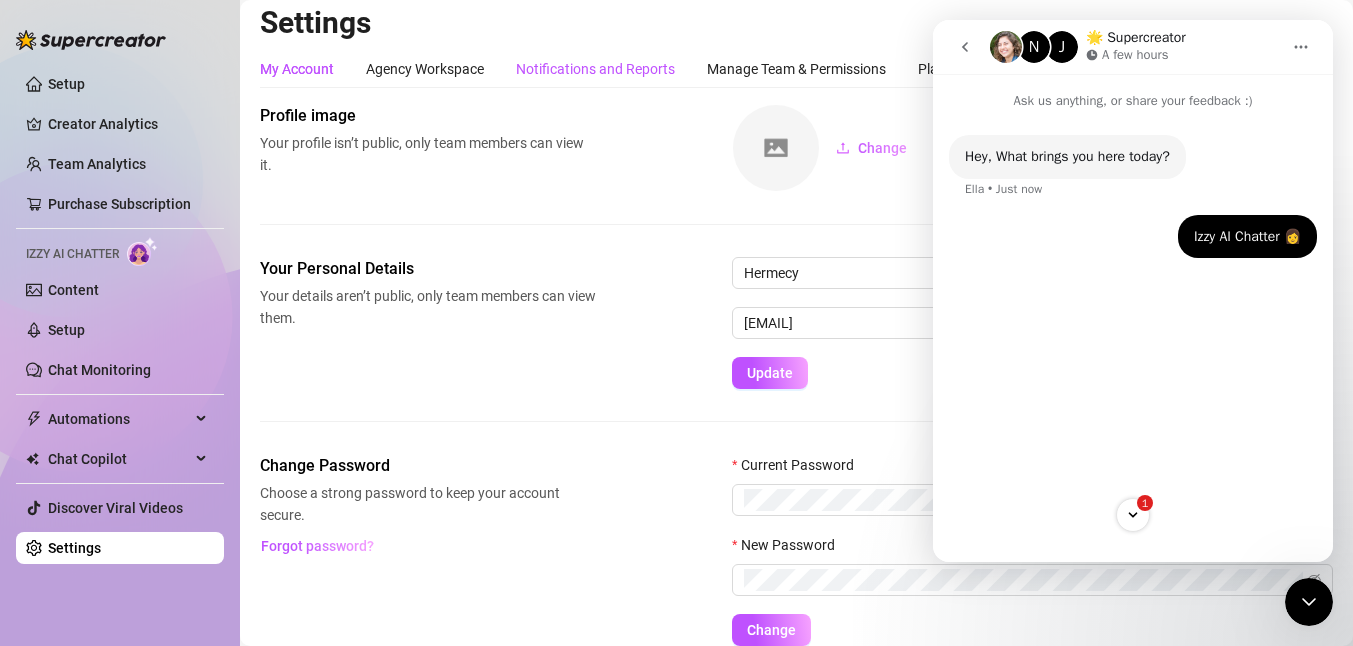 click on "Notifications and Reports" at bounding box center (595, 69) 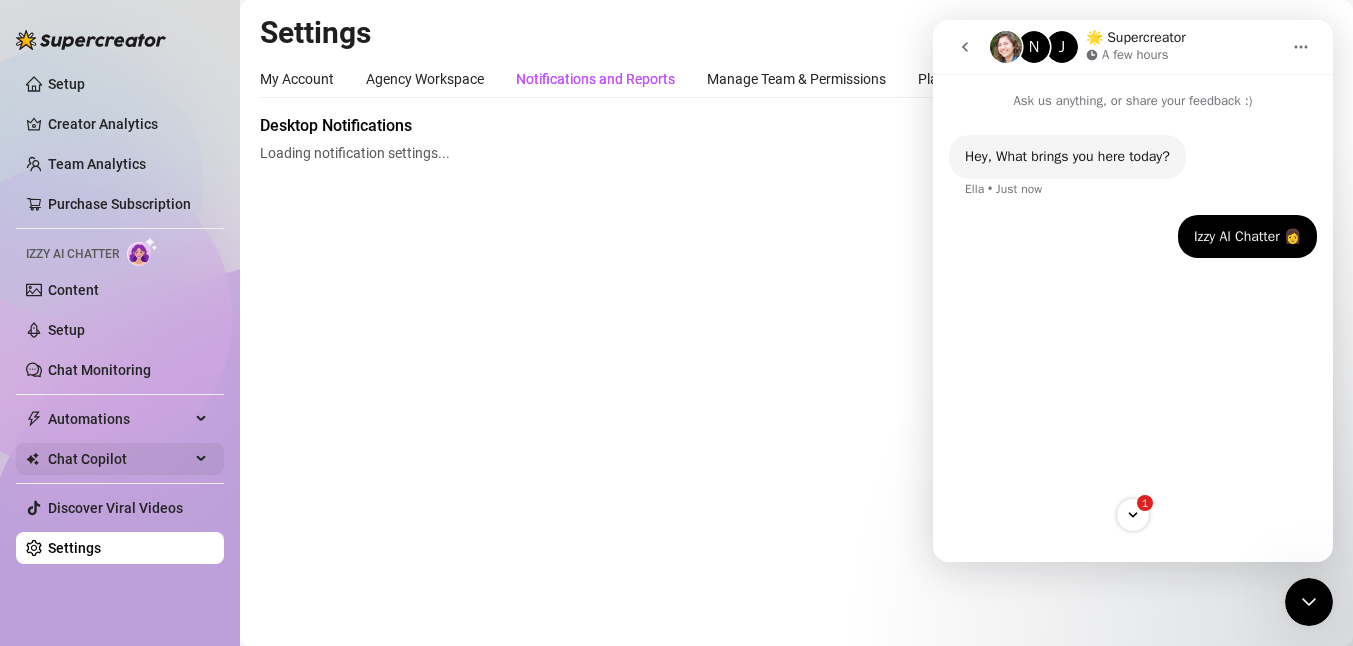 click on "Chat Copilot" at bounding box center [119, 459] 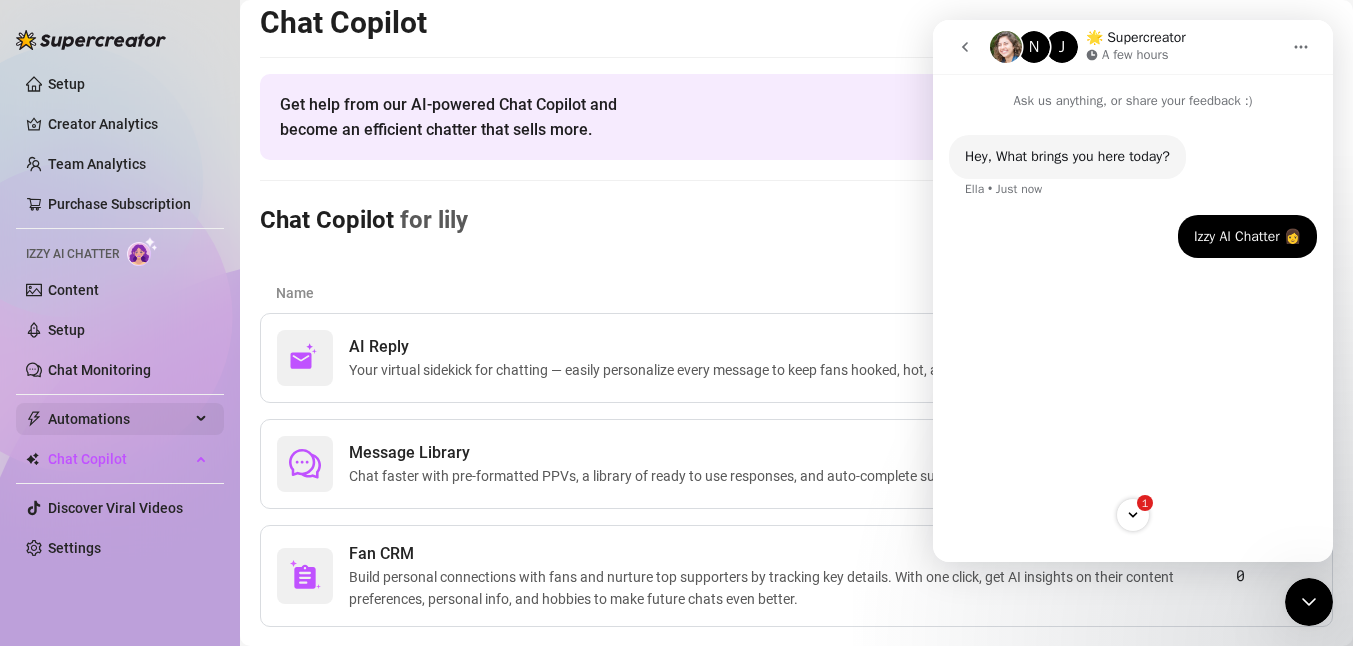 click on "Chat Copilot" at bounding box center [119, 459] 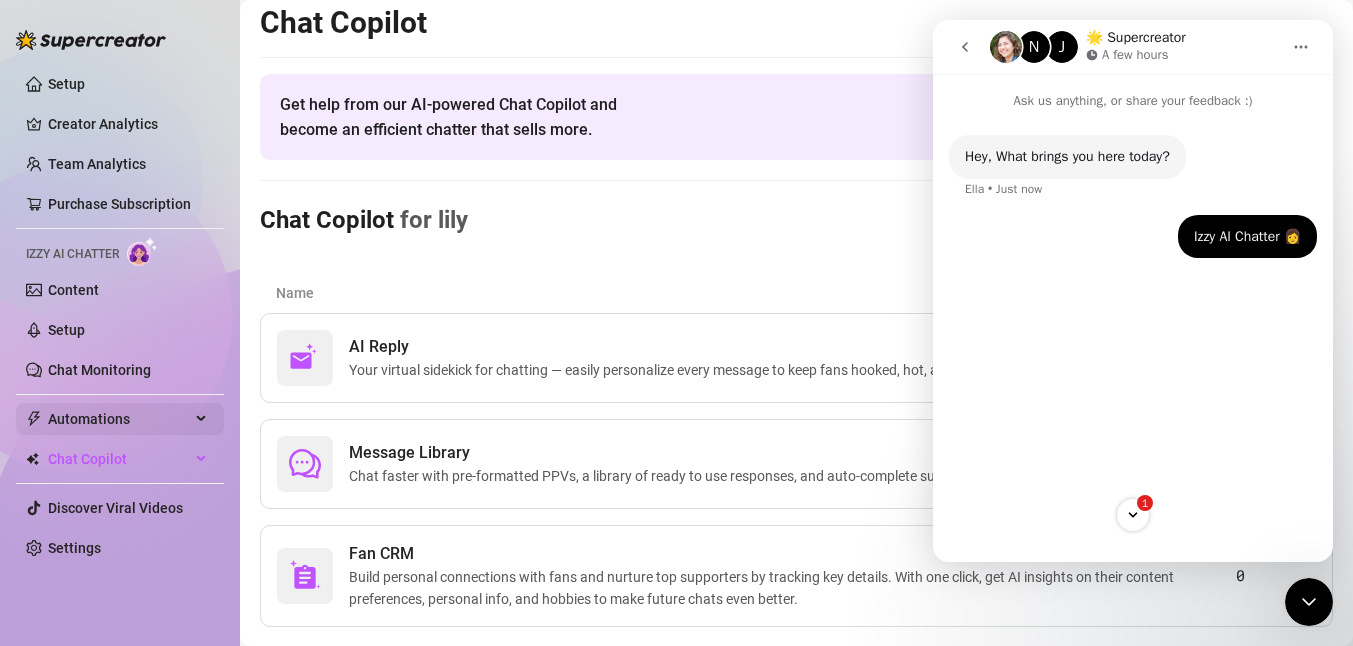 click on "Automations" at bounding box center (120, 419) 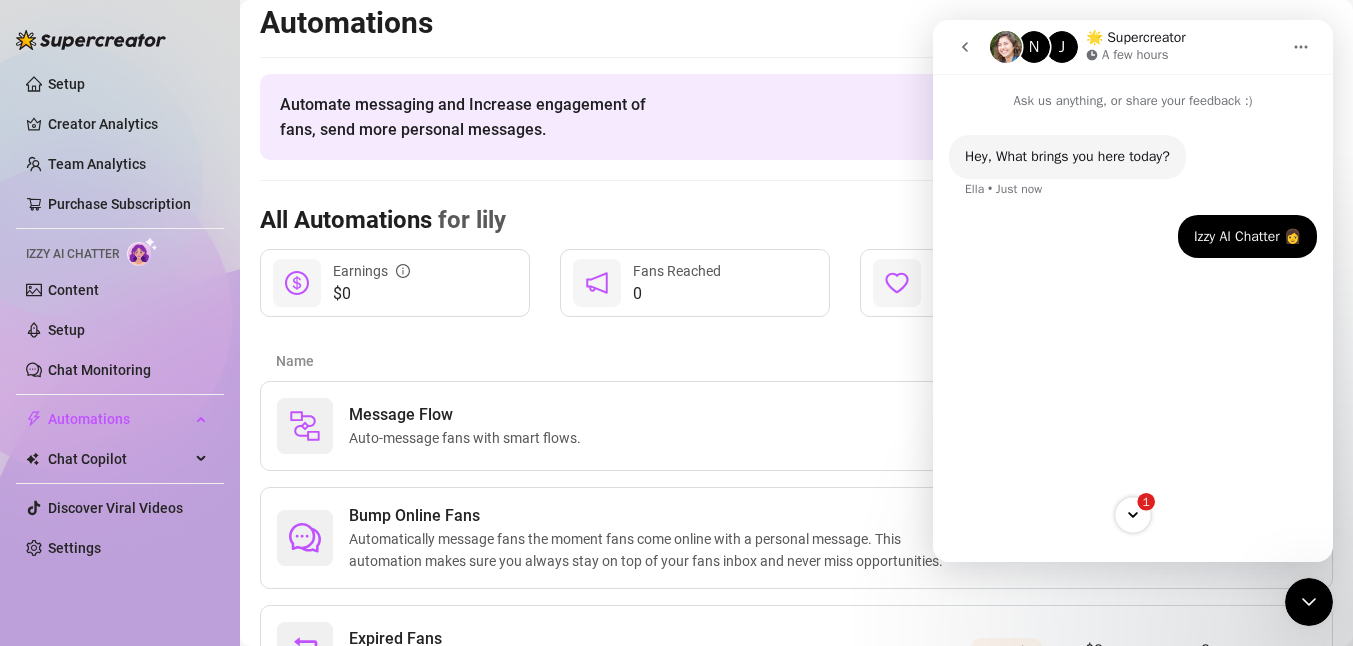 click on "1" at bounding box center (1132, 514) 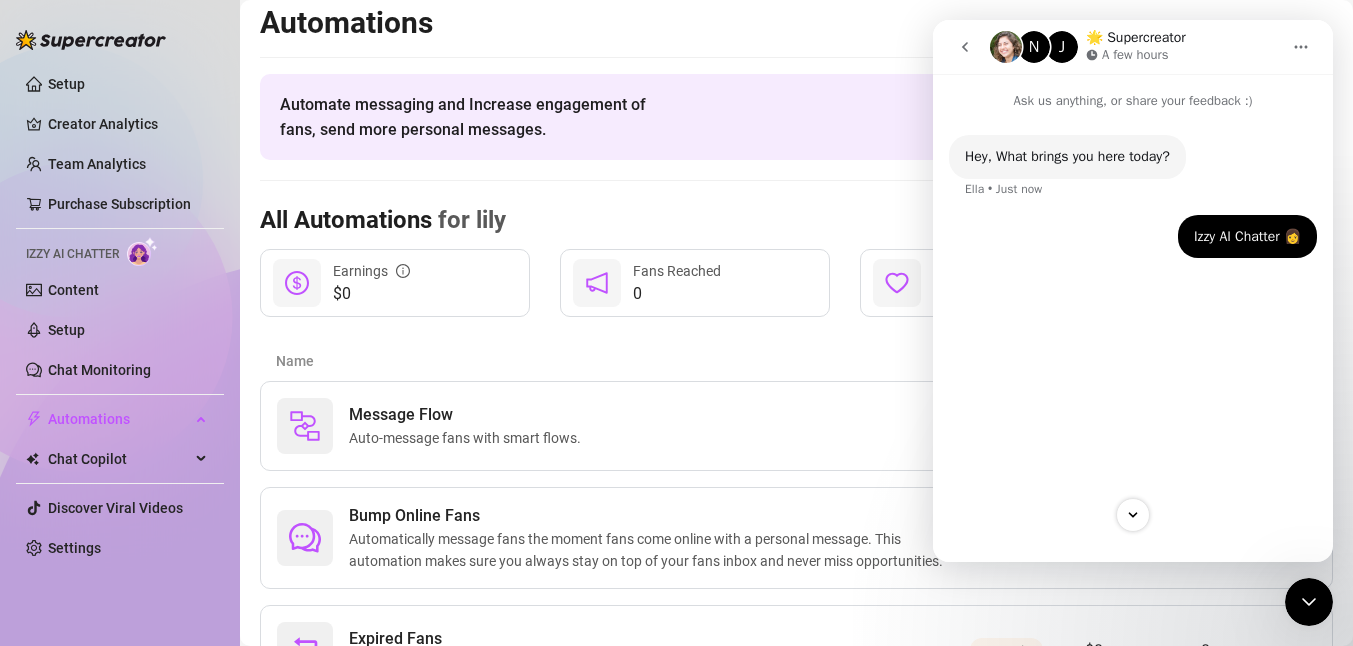 click 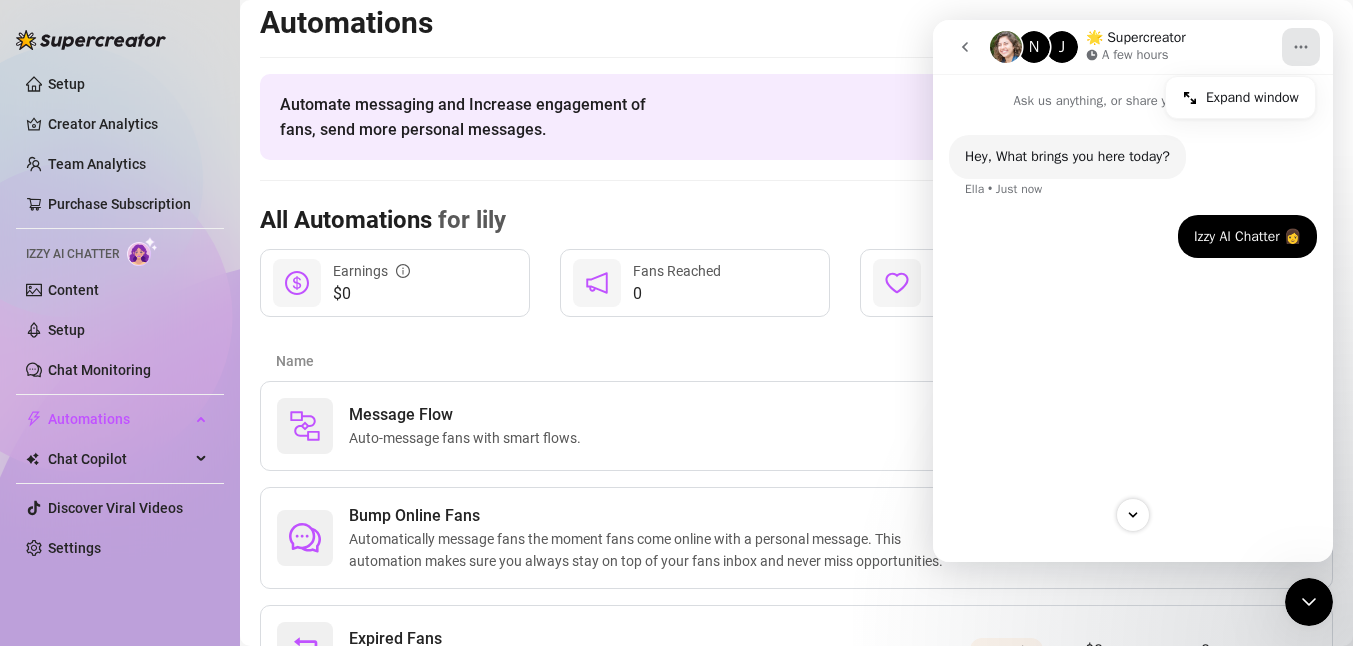click 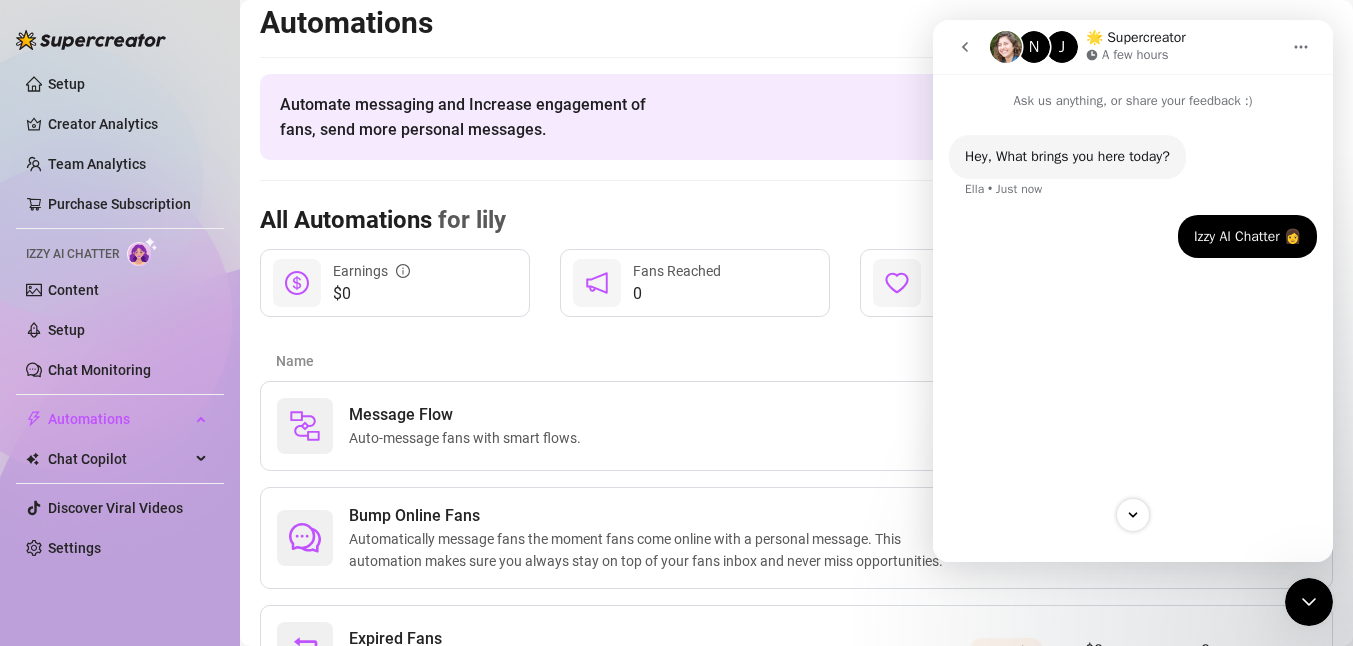 click 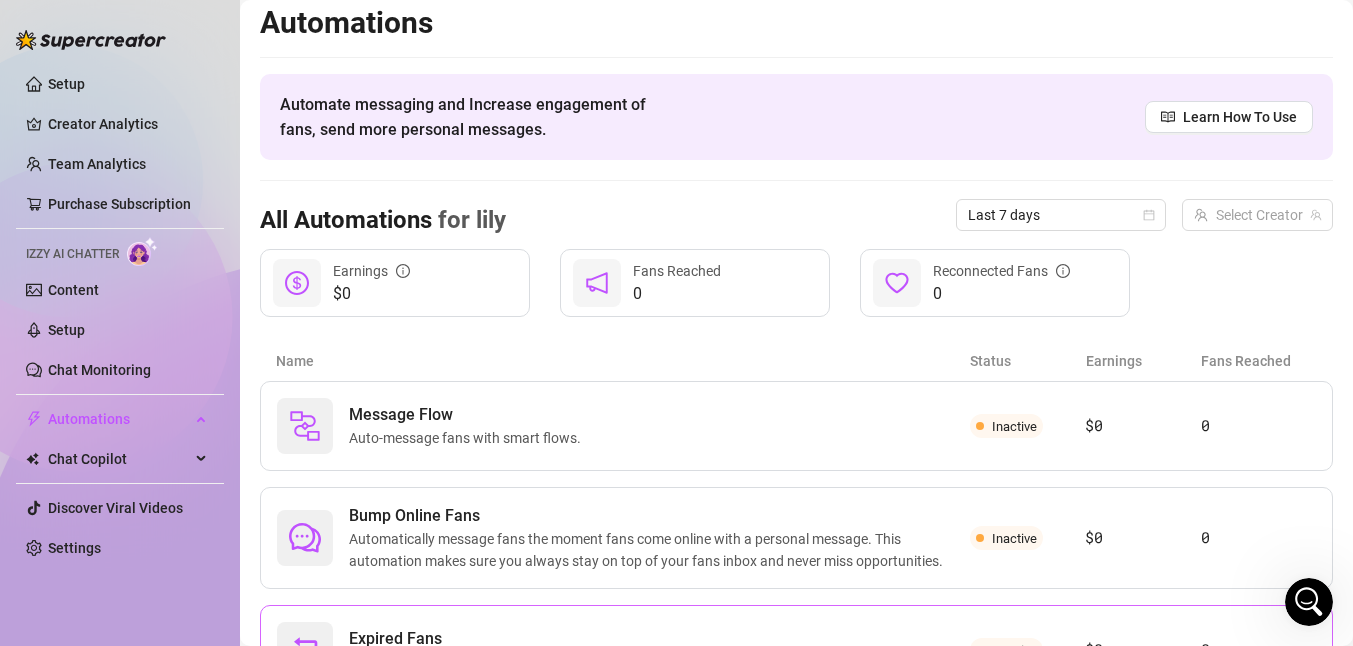 scroll, scrollTop: 0, scrollLeft: 0, axis: both 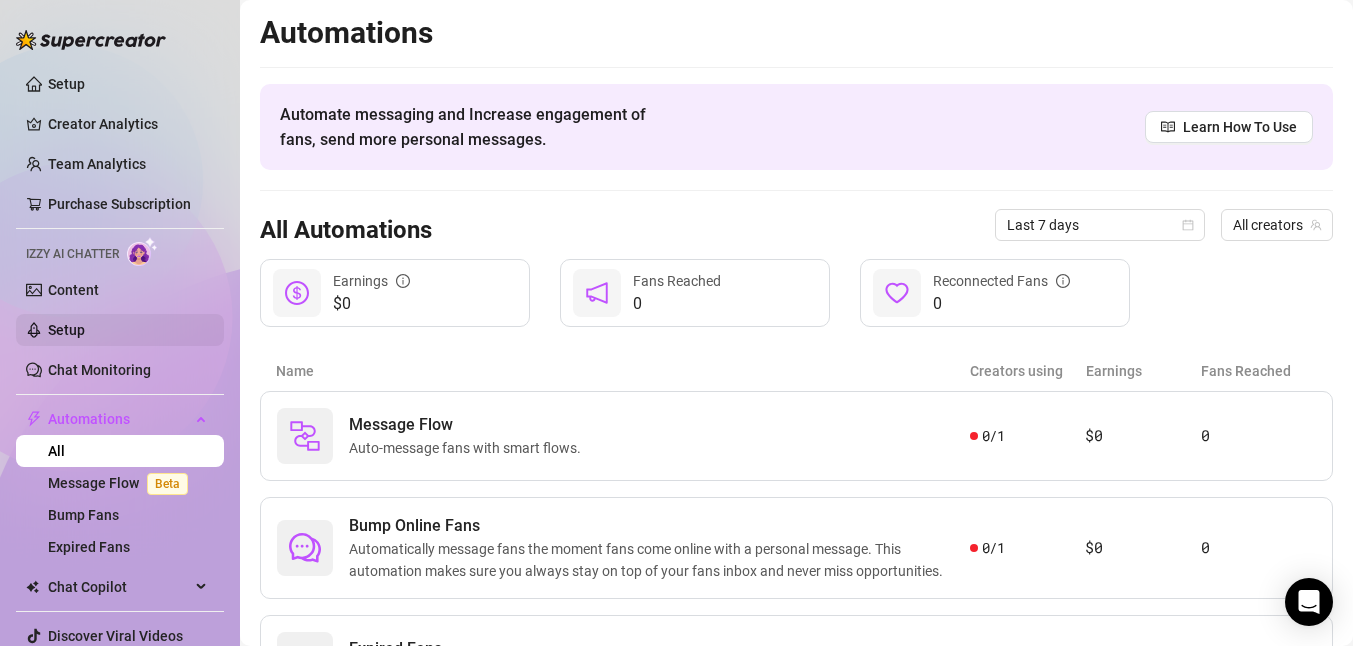 click on "Setup" at bounding box center [66, 330] 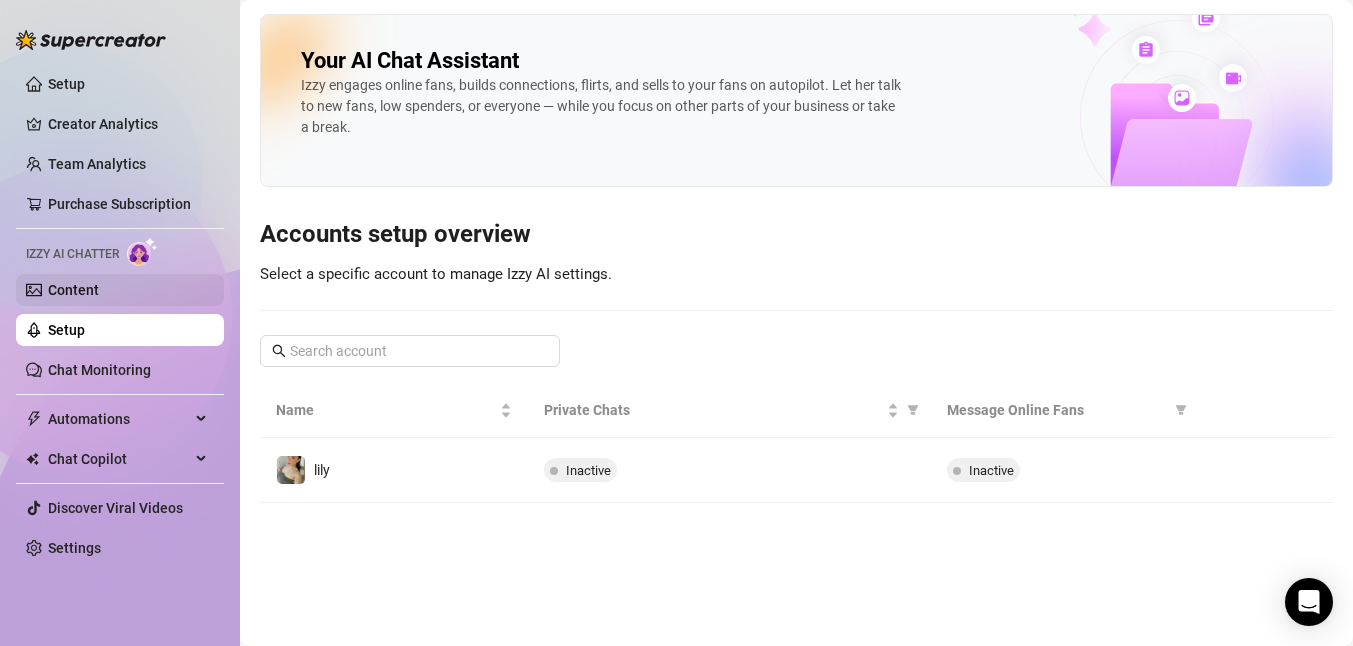 click on "Content" at bounding box center (73, 290) 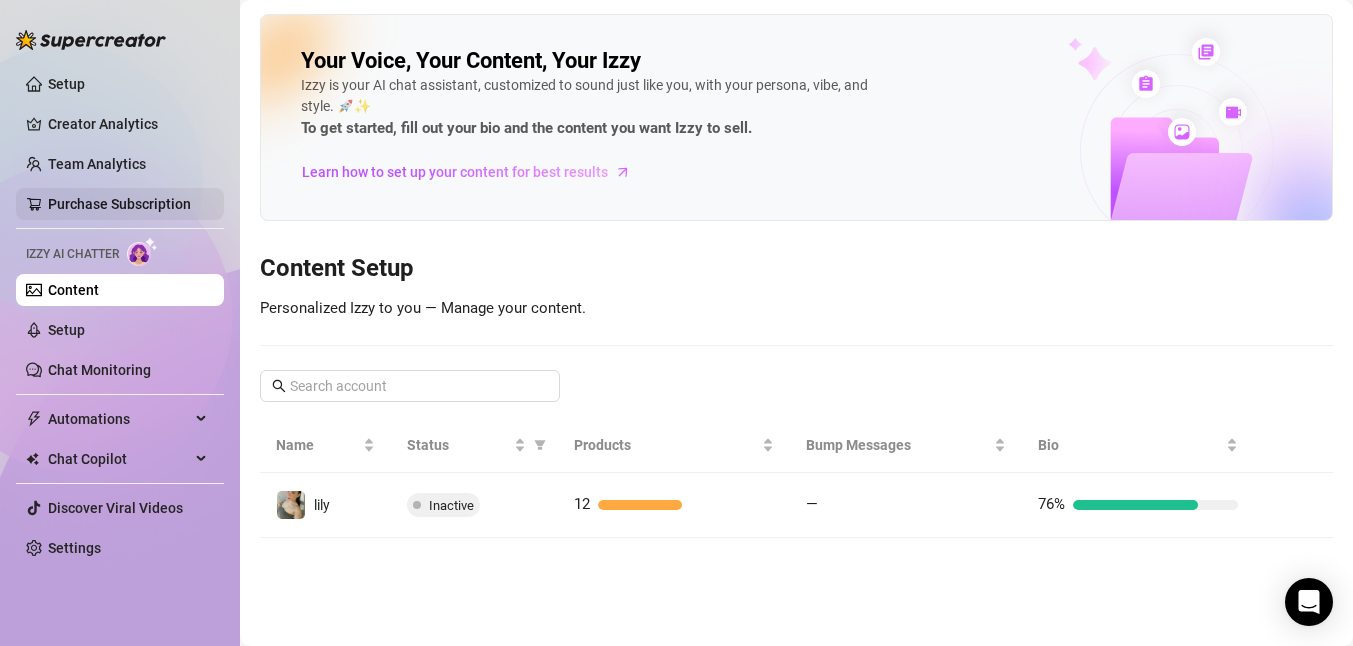 click on "Purchase Subscription" at bounding box center (119, 204) 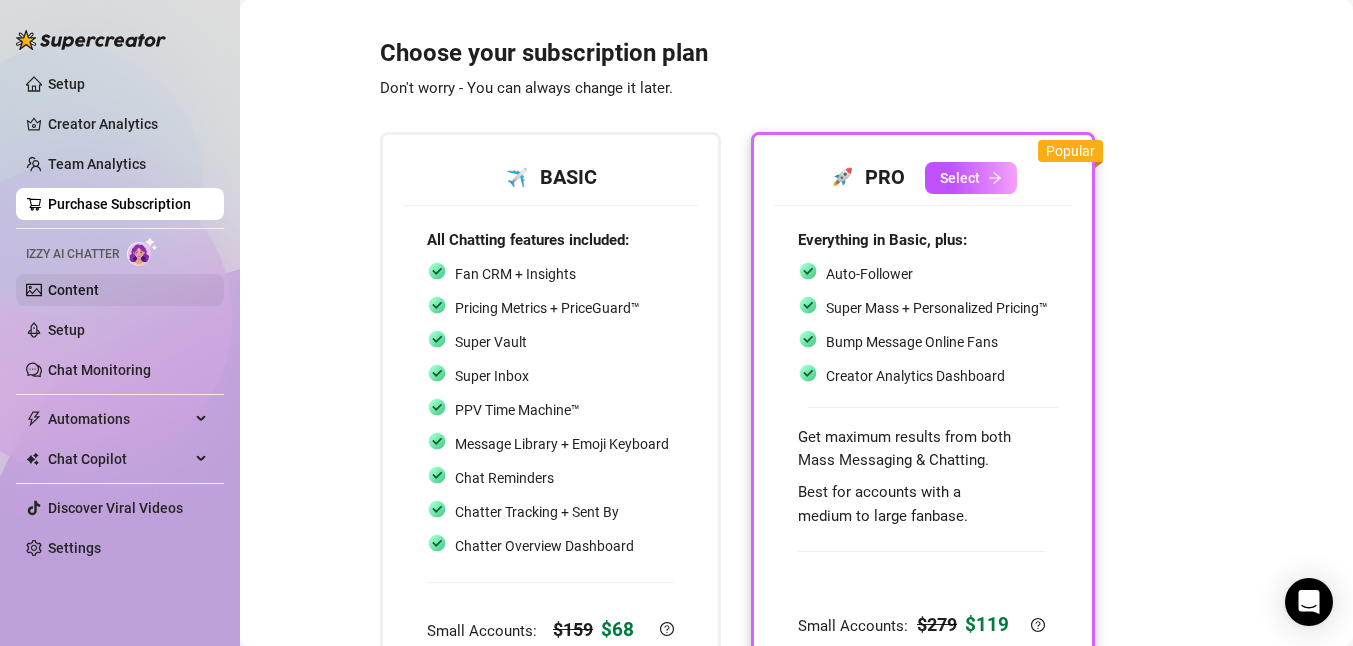 click on "Content" at bounding box center [73, 290] 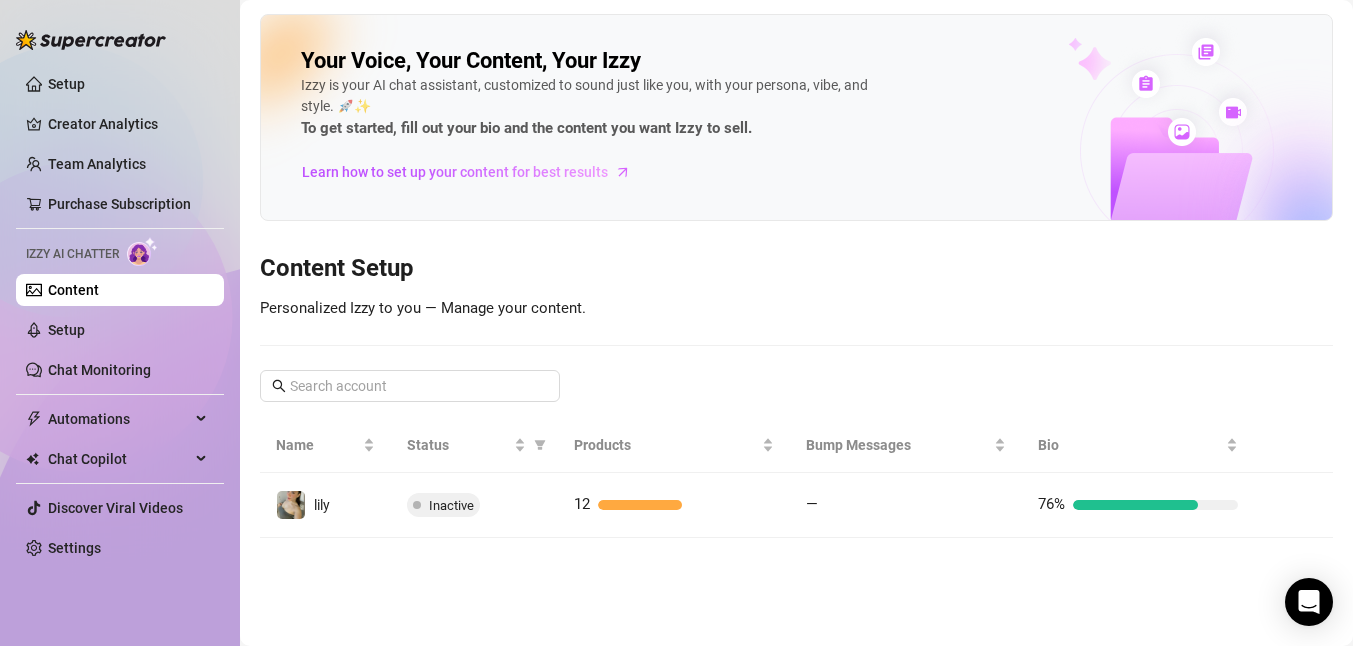 click on "12" at bounding box center (674, 505) 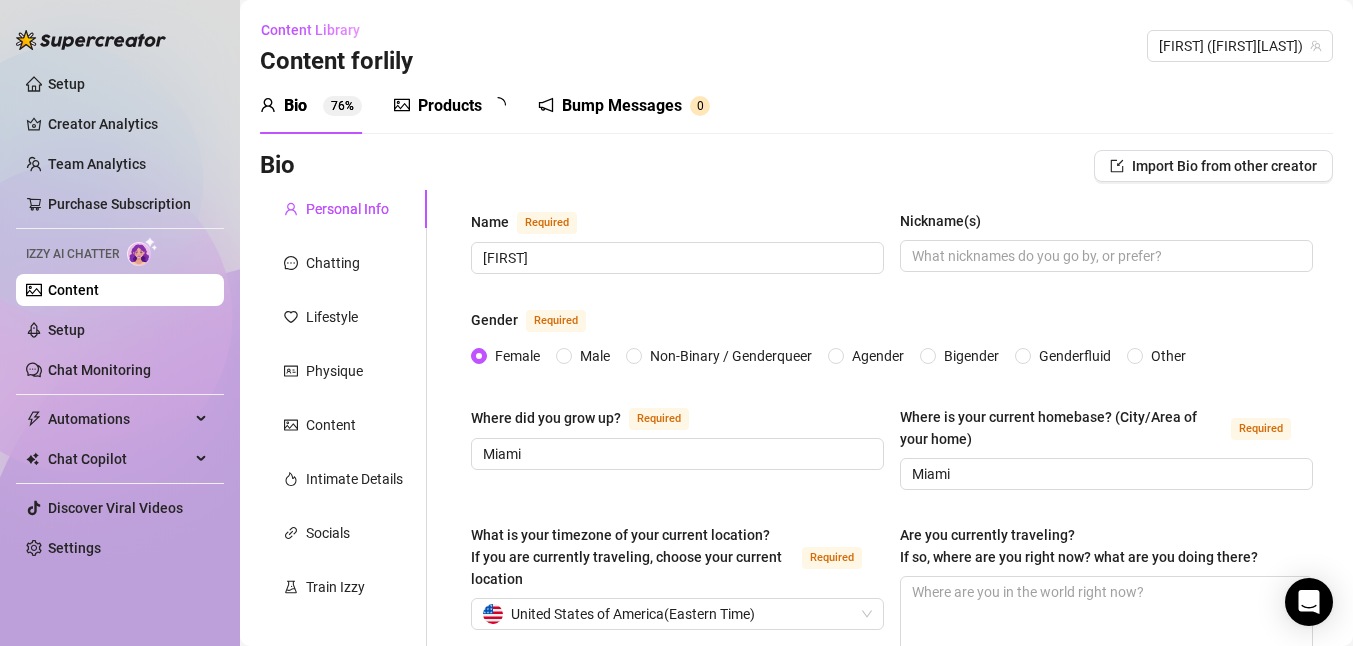 type 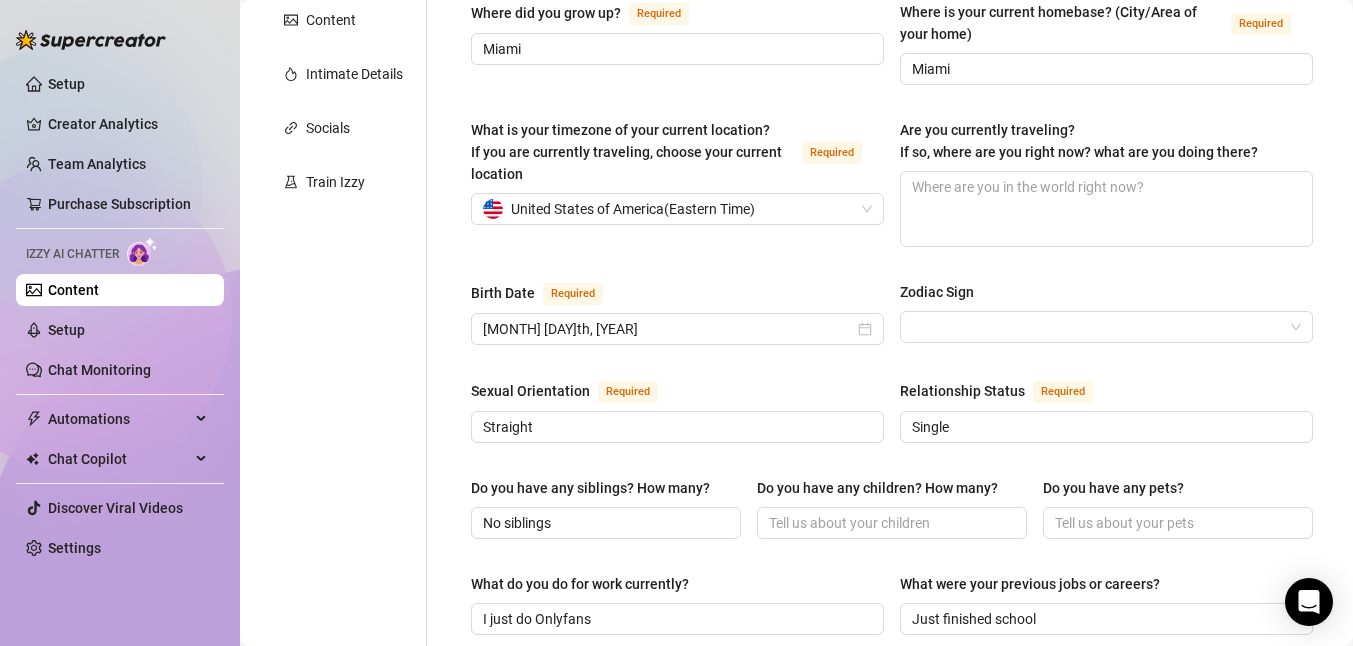 scroll, scrollTop: 0, scrollLeft: 0, axis: both 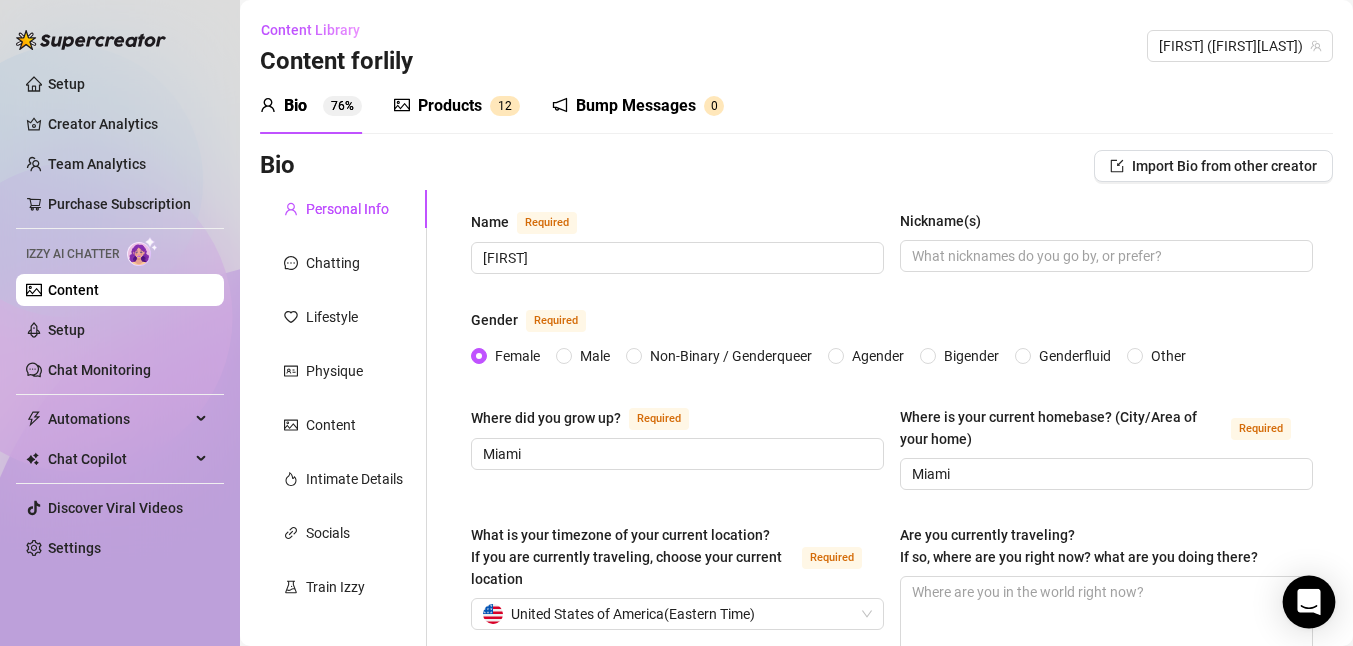 click 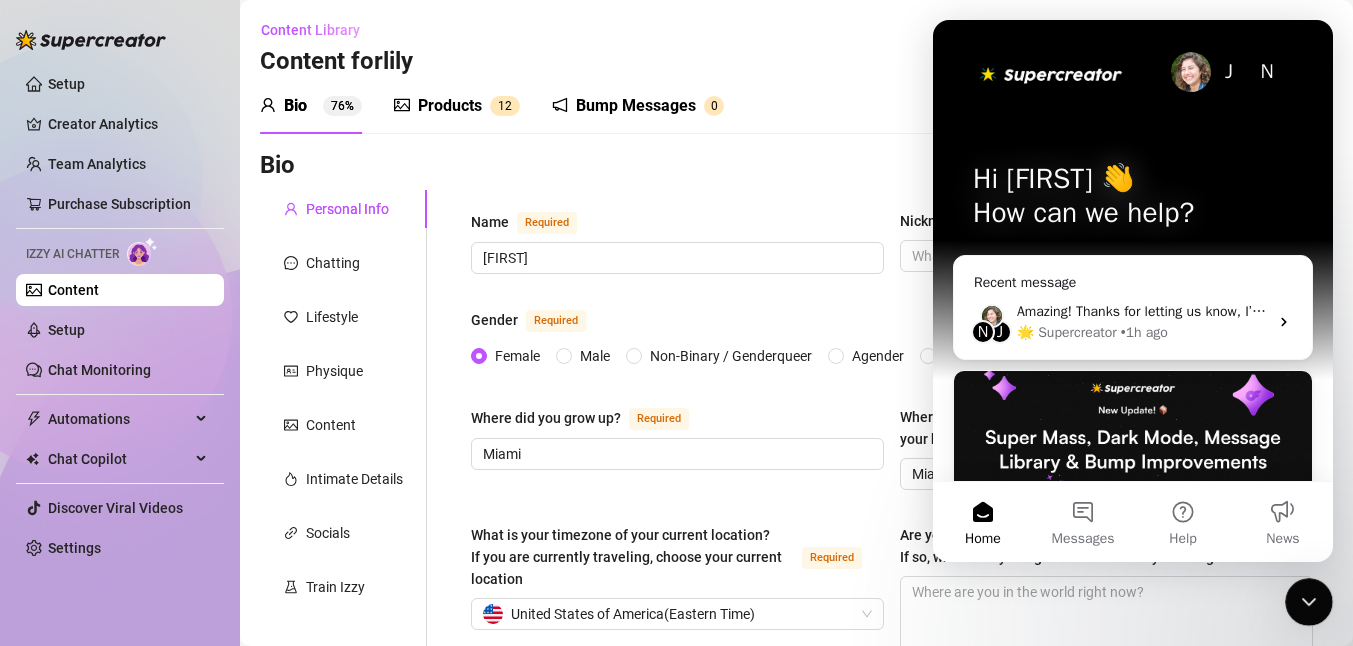 scroll, scrollTop: 0, scrollLeft: 0, axis: both 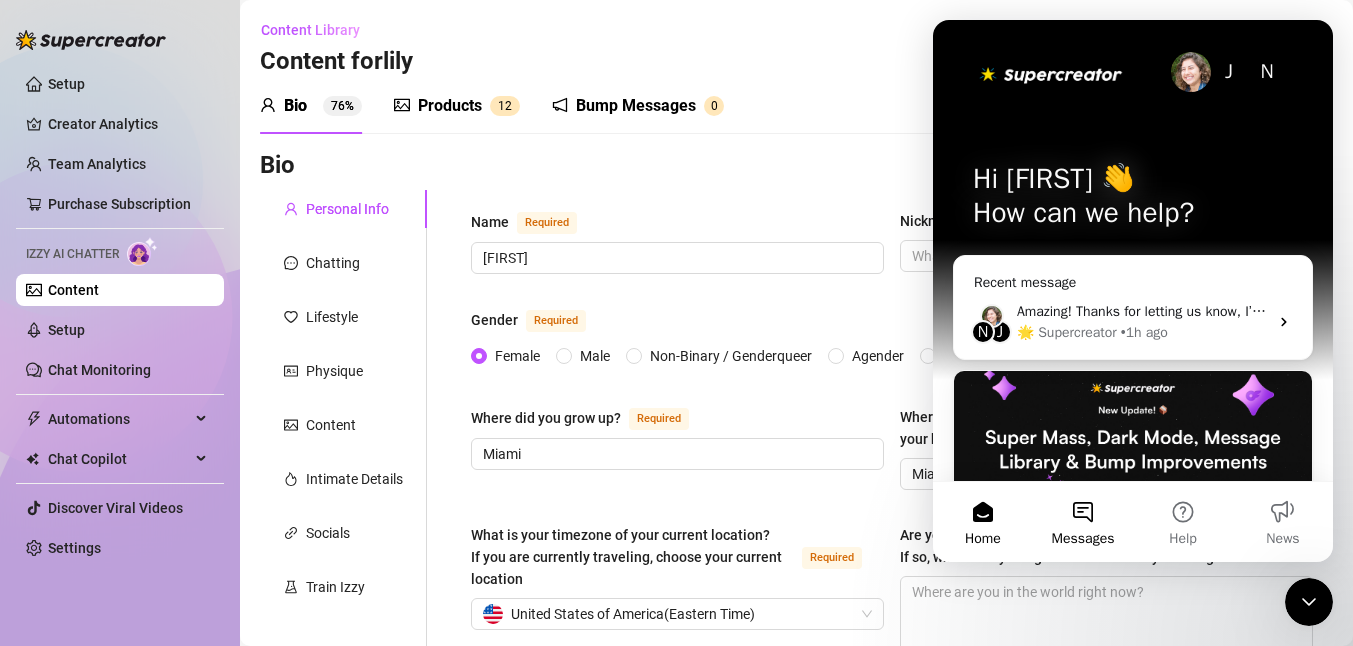 click on "Messages" at bounding box center (1083, 522) 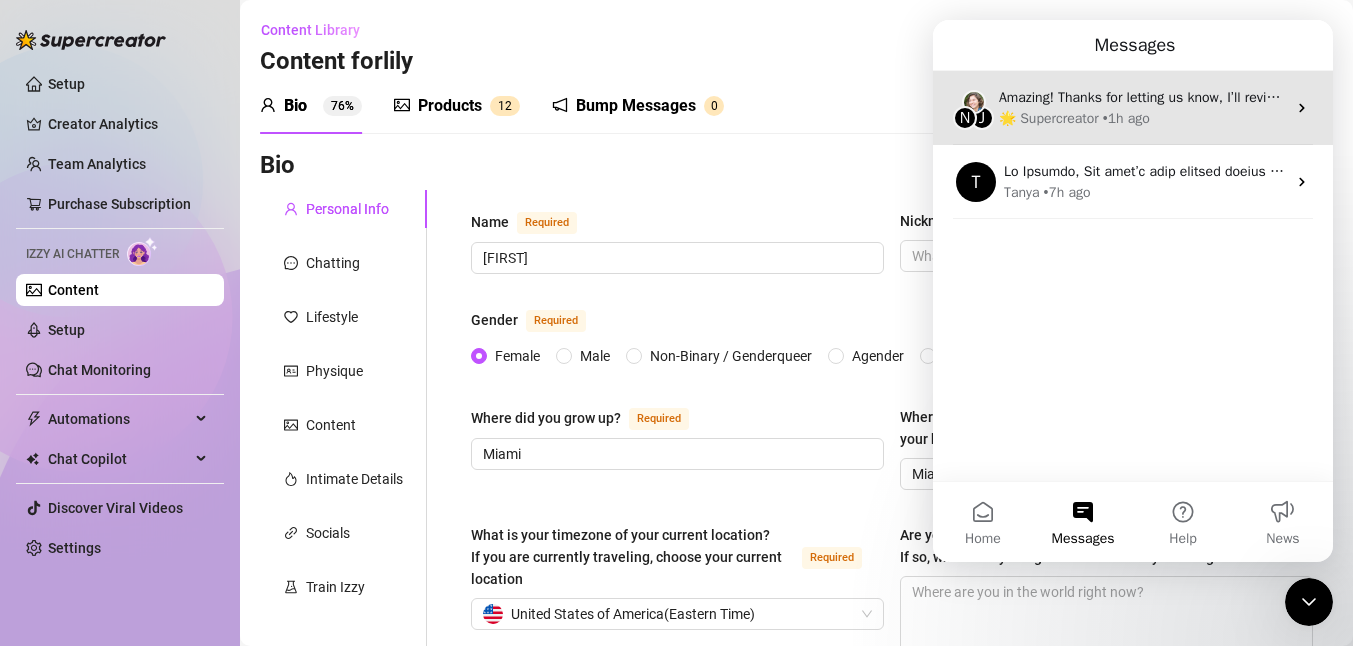 click on "N J Amazing! Thanks for letting us know, I’ll review your bio now and make sure everything looks good for Izzy to start running. I’ll follow up shortly once it’s all set! 🌟 Supercreator • 1h ago" at bounding box center [1133, 108] 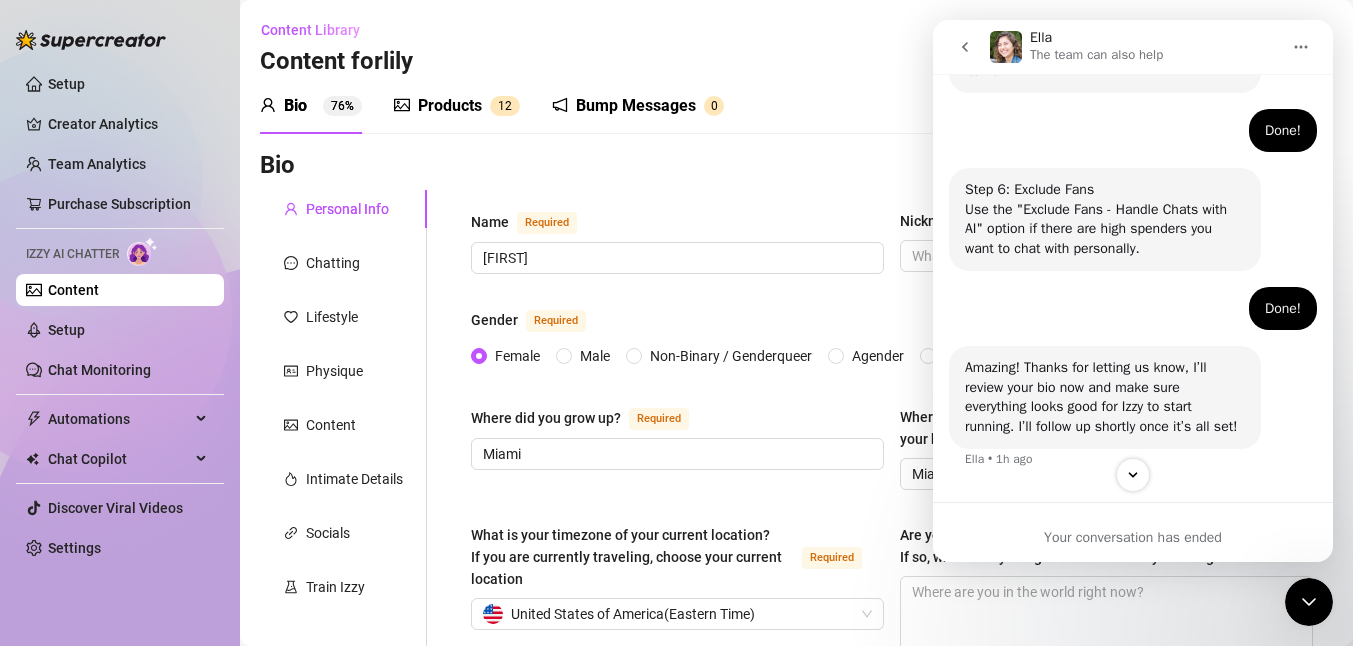 scroll, scrollTop: 1218, scrollLeft: 0, axis: vertical 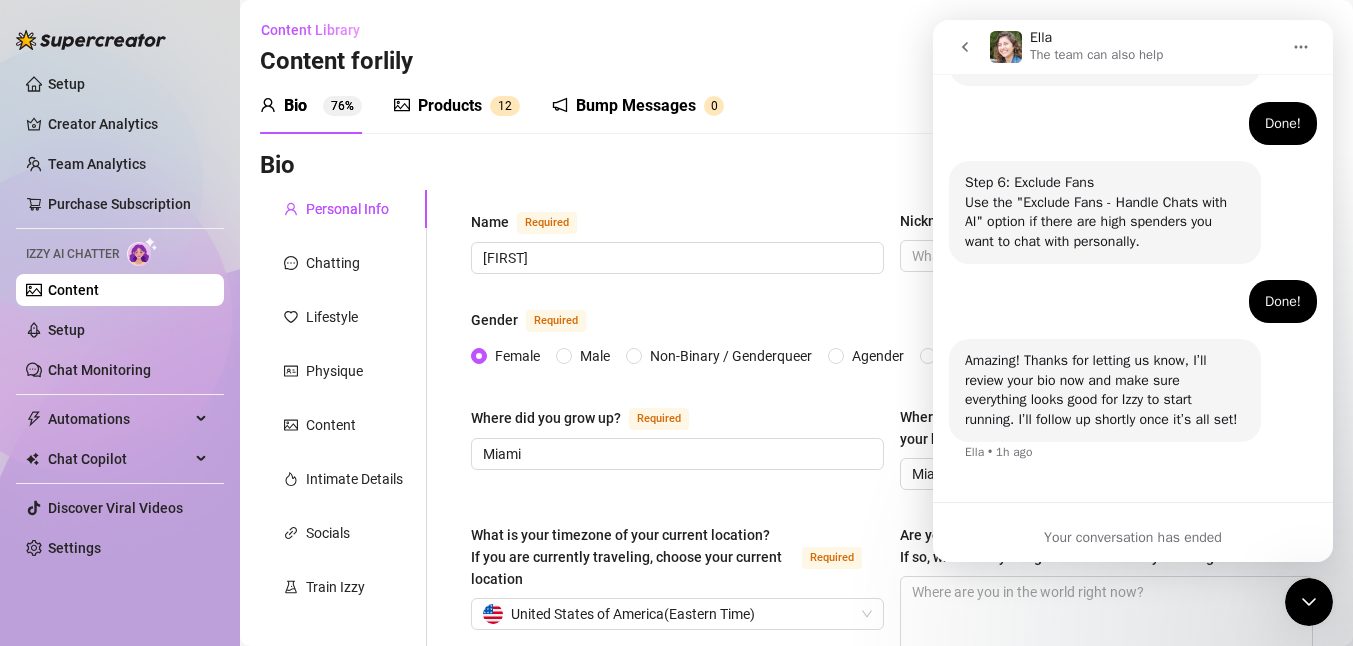 drag, startPoint x: 956, startPoint y: 50, endPoint x: 962, endPoint y: 59, distance: 10.816654 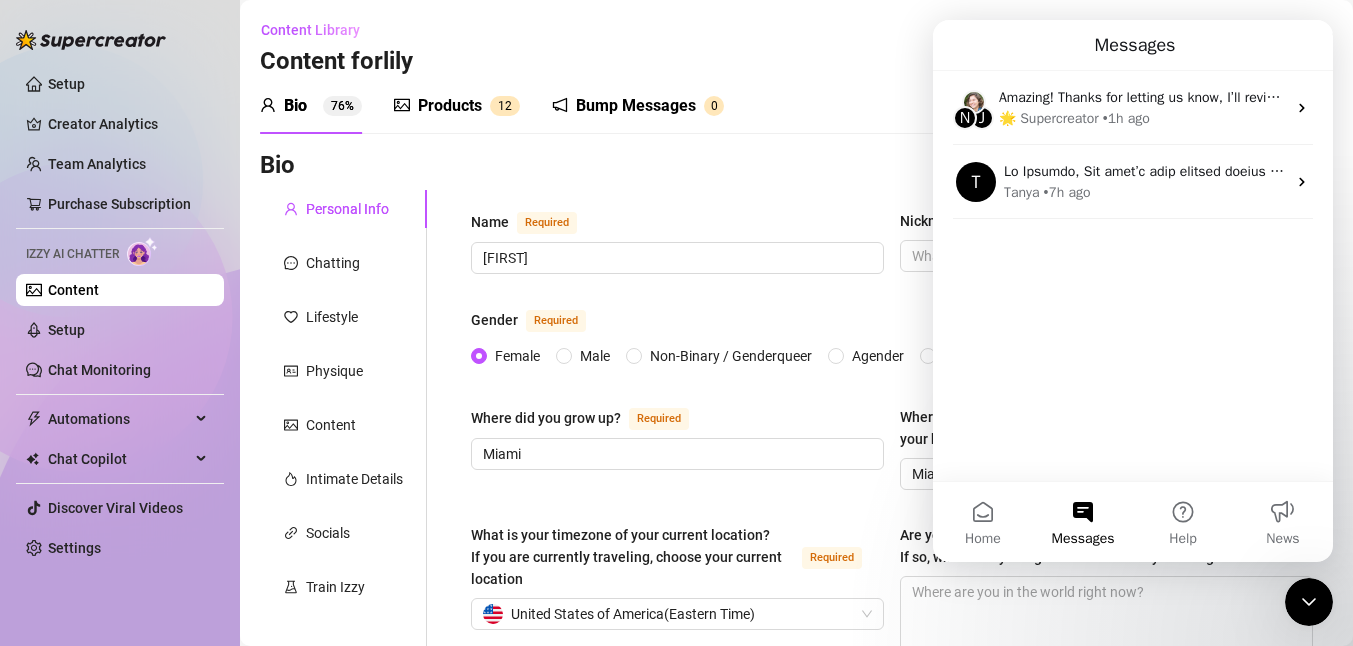 scroll, scrollTop: 0, scrollLeft: 0, axis: both 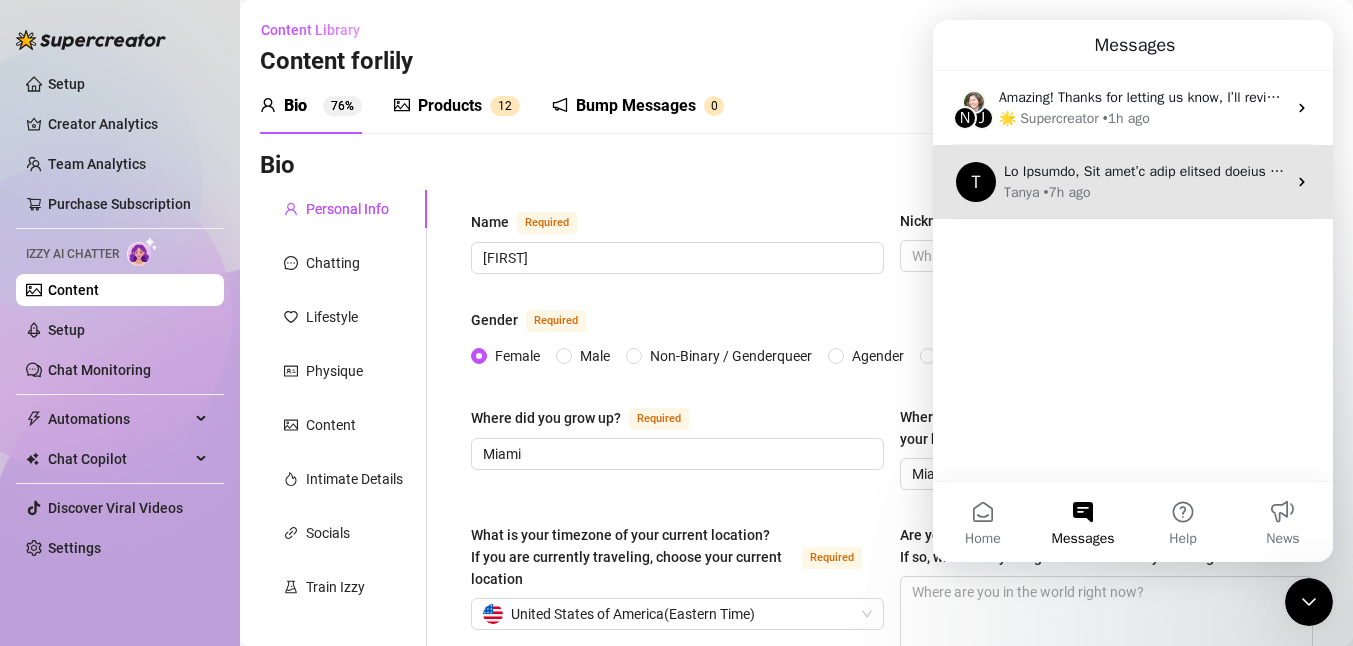 click on "T [LAST] • 7h ago" at bounding box center (1133, 182) 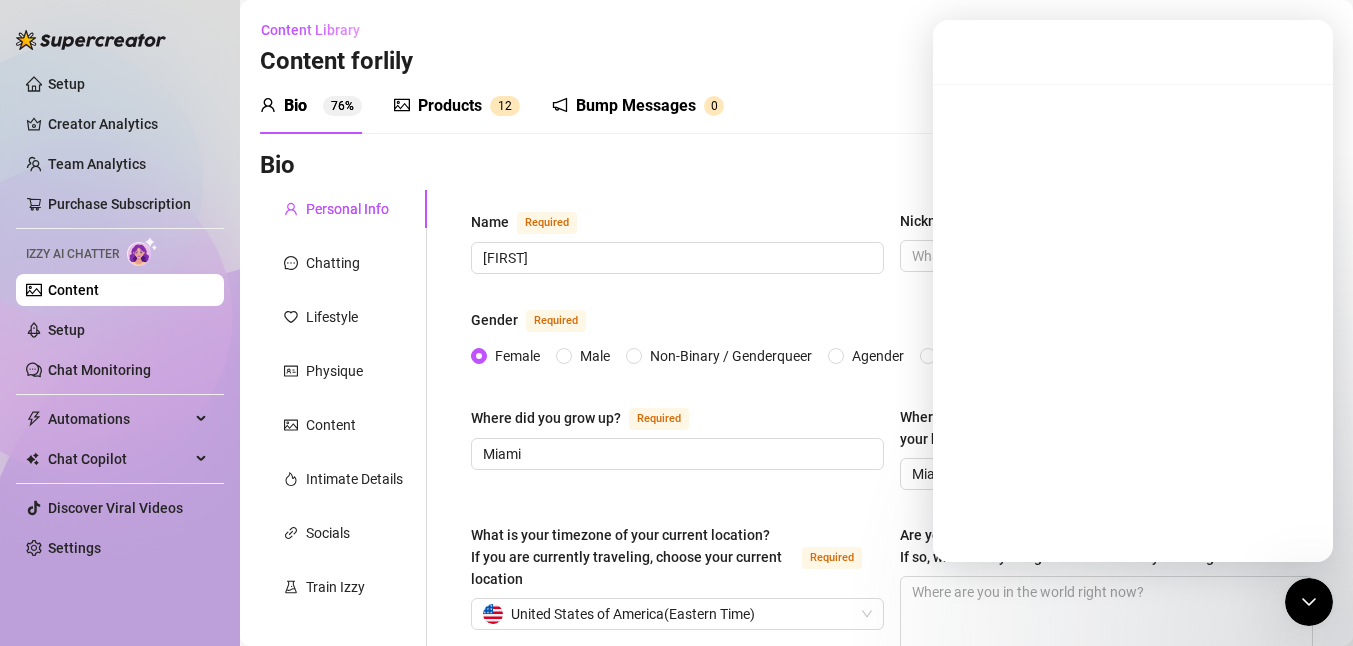 click at bounding box center (1133, 323) 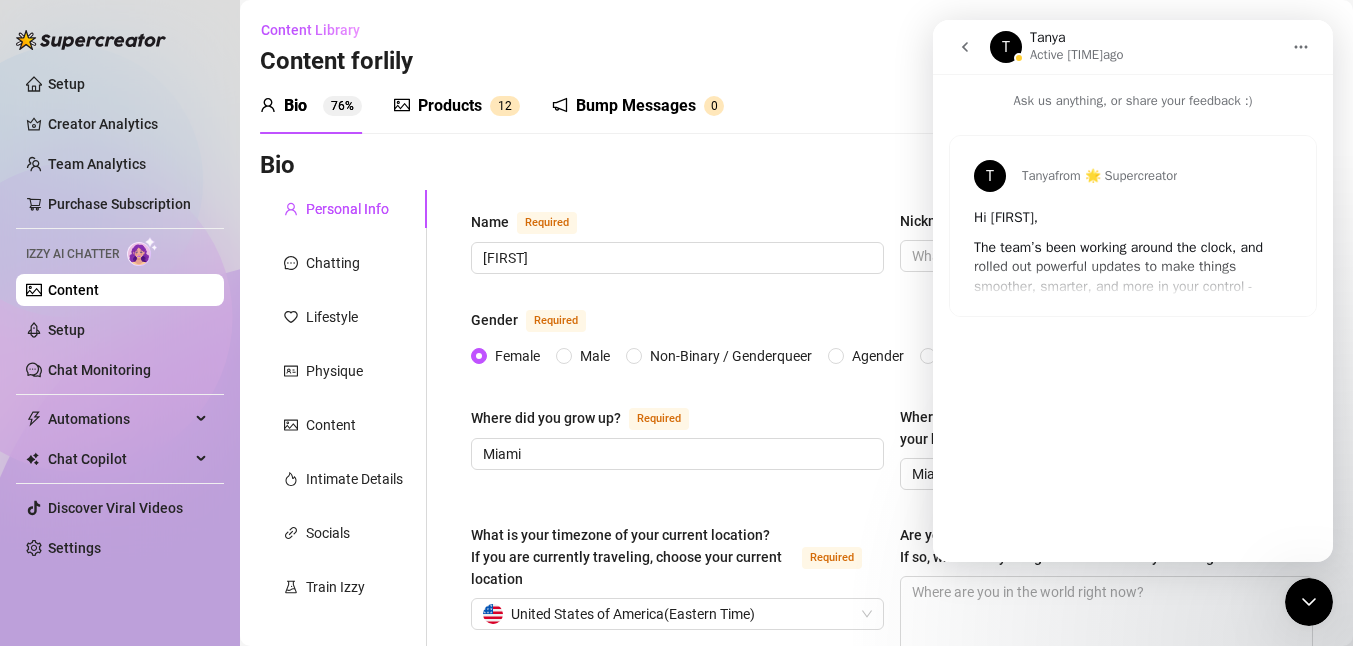 click on "T [LAST] from 🌟 Supercreator Hi [FIRST], The team’s been working around the clock, and rolled out powerful updates to make things smoother, smarter, and more in your control - especially with Izzy. New way to Bump Online Fans Now Izzy can automatically bump fans 24/7, so you’ll never miss a chance to reach. Izzy can now: Automatically send bump messages to online fans 24/7 - just set it up once, no need to schedule anything manually. This makes sure she’ll always work at full power Add your bump messages or import and use our best ones. You’ll see which messages get the most replies, so you can keep getting better Unsend messages automatically Pro tip: Combine this with AI chats for a super powerful way to boost engagement. New Izzy Settings with more control We launched a new Izzy Settings page , which gives you more control over who and how Izzy chats with fans. With the new Izzy settings, you can: Add a random delay before Izzy replies to make the chat feel more natural and human." at bounding box center (1133, 328) 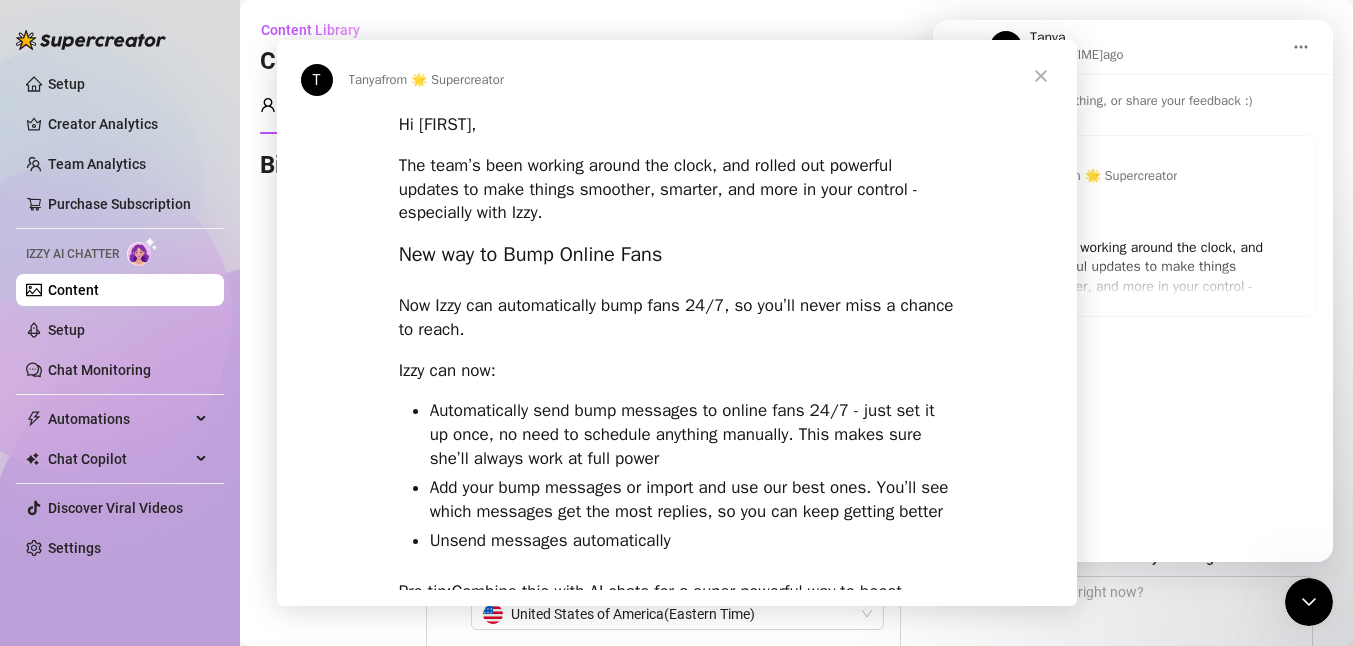 scroll, scrollTop: 0, scrollLeft: 0, axis: both 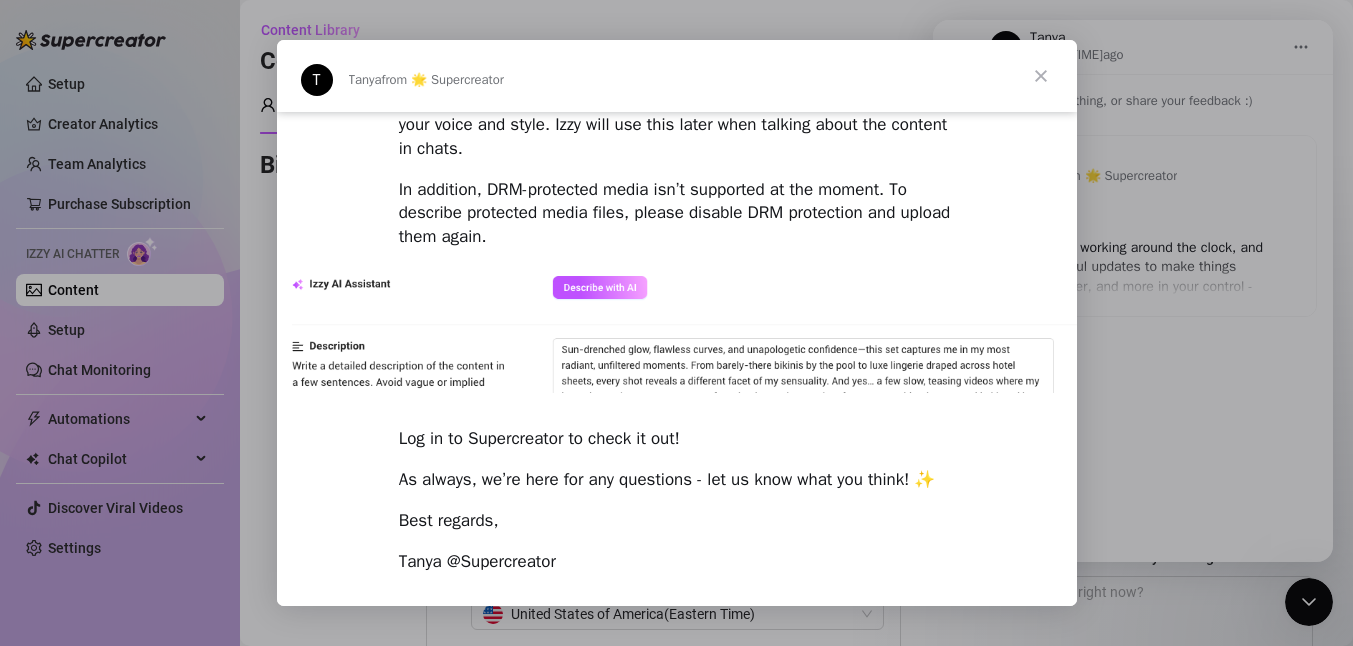 click at bounding box center (676, 323) 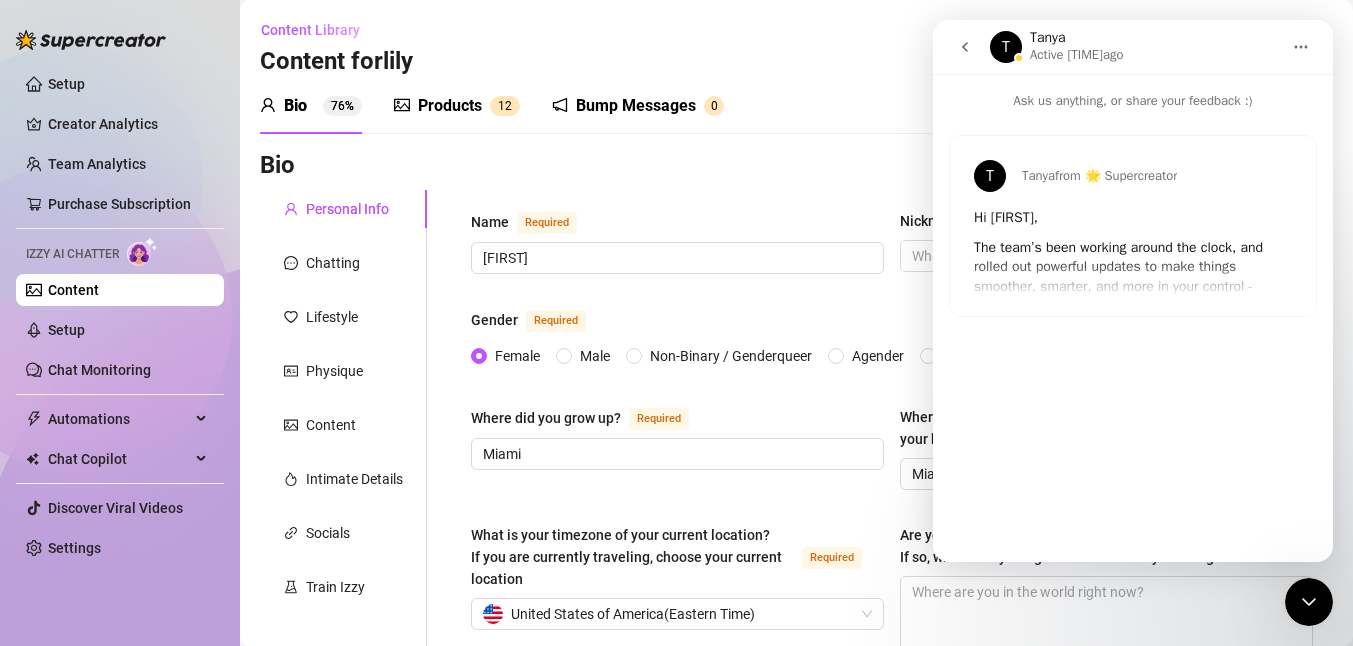 click 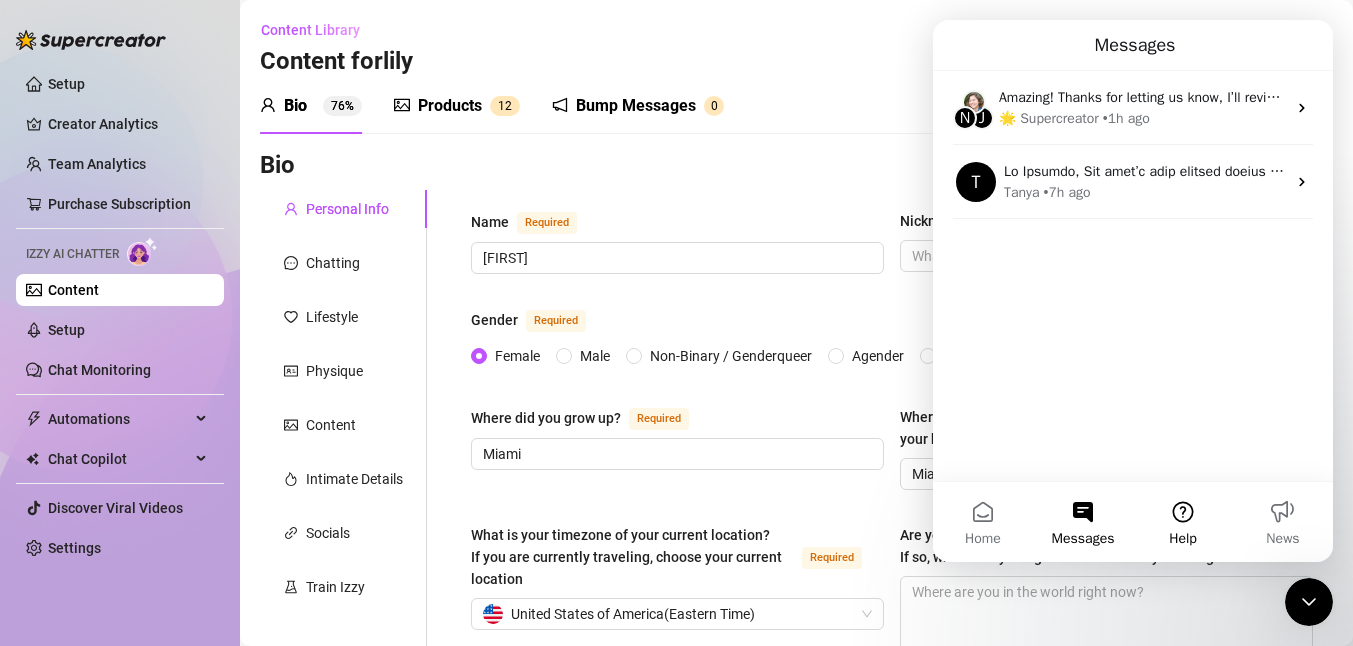 click on "Help" at bounding box center [1183, 522] 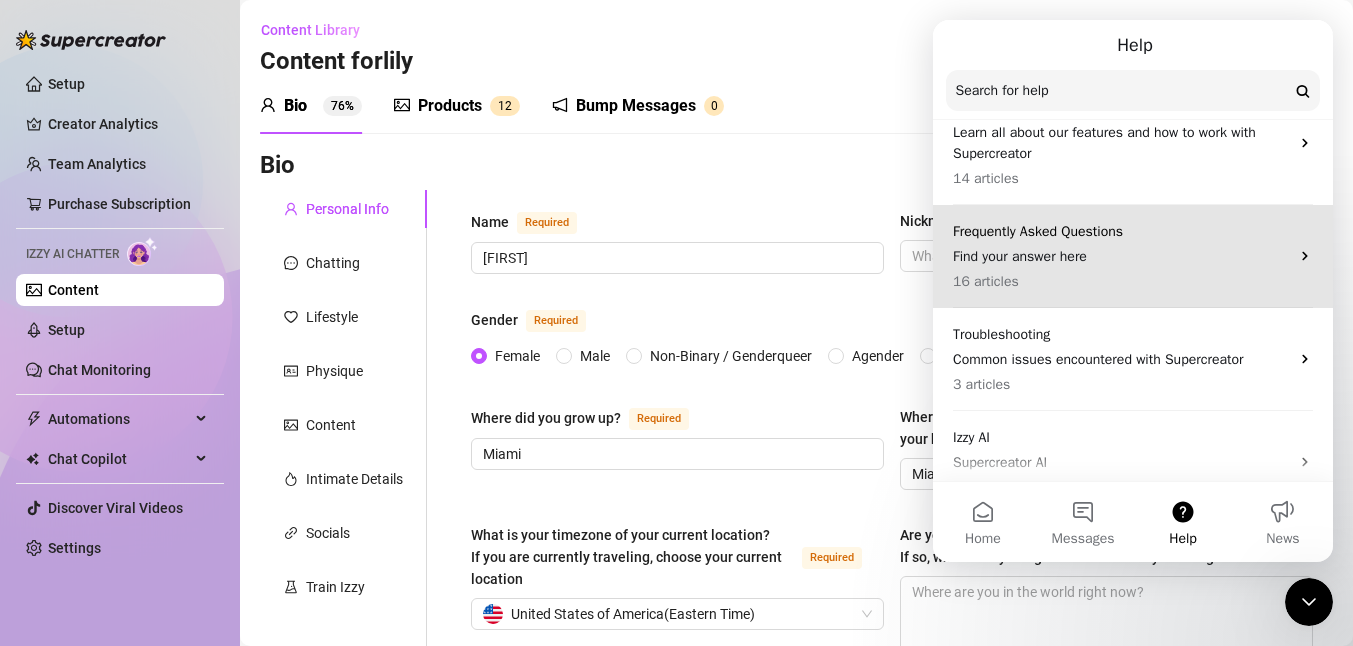 scroll, scrollTop: 232, scrollLeft: 0, axis: vertical 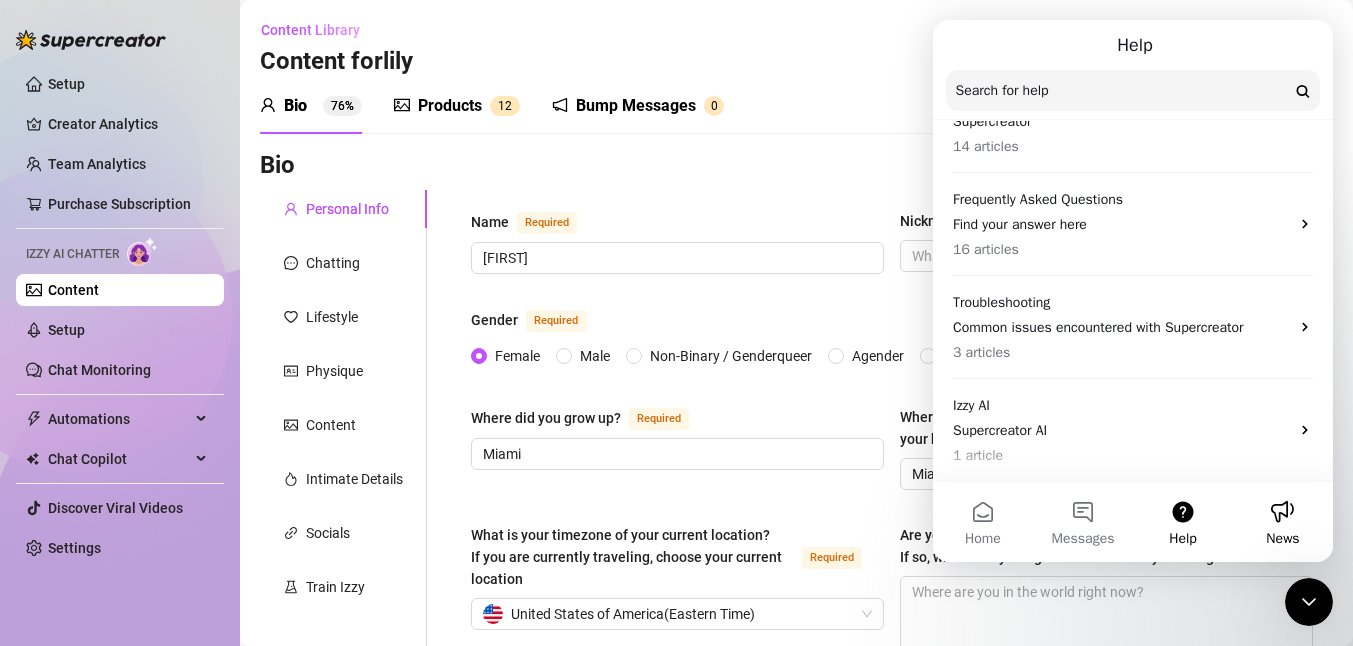 click on "News" at bounding box center (1283, 522) 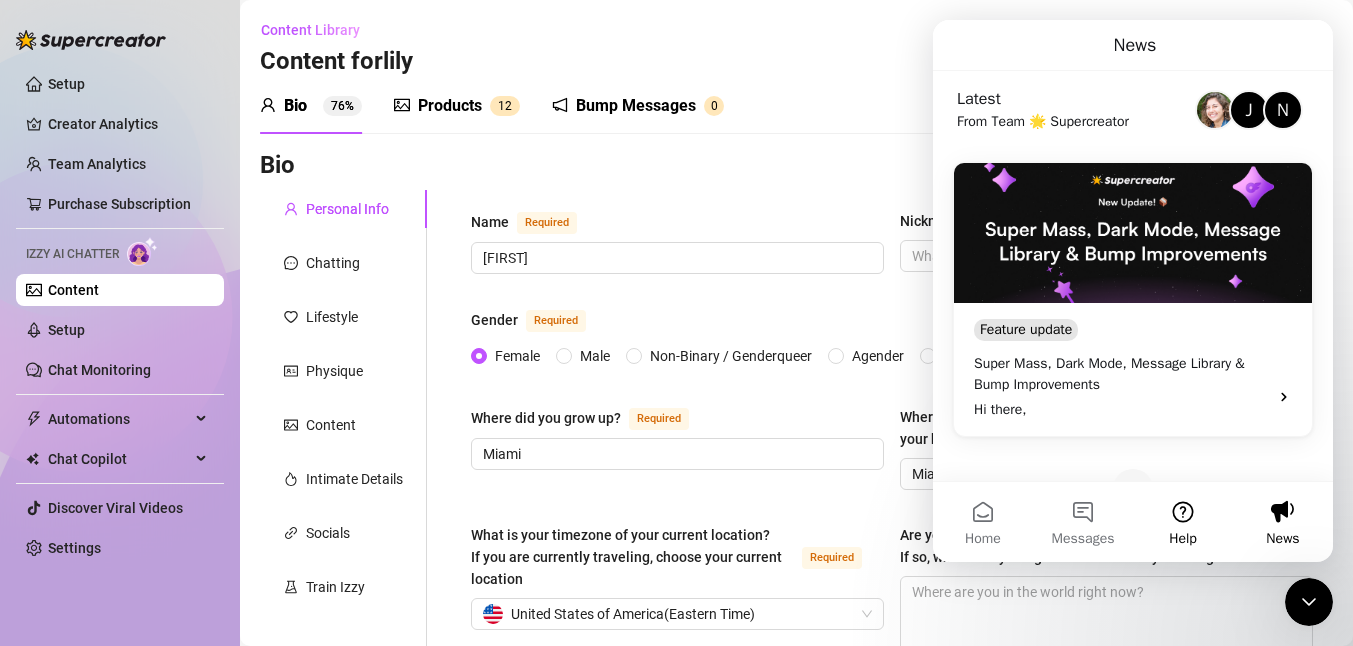 click on "Help" at bounding box center (1183, 522) 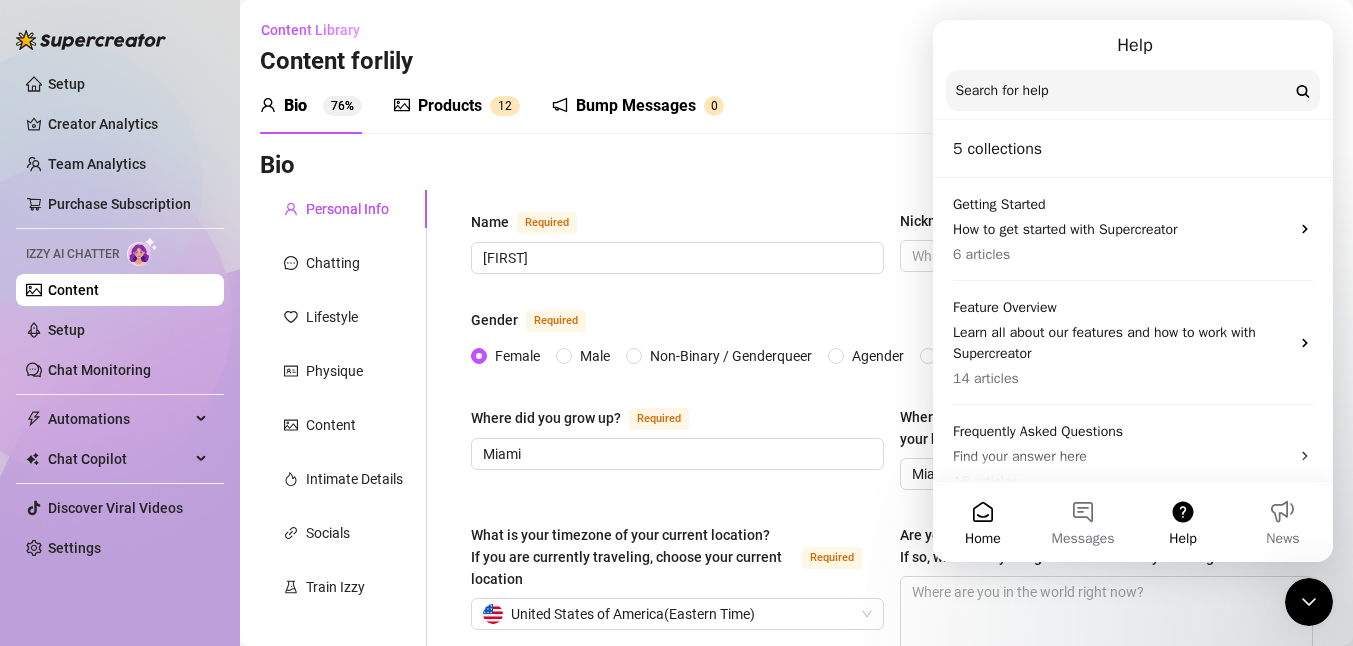 click on "Home" at bounding box center (983, 522) 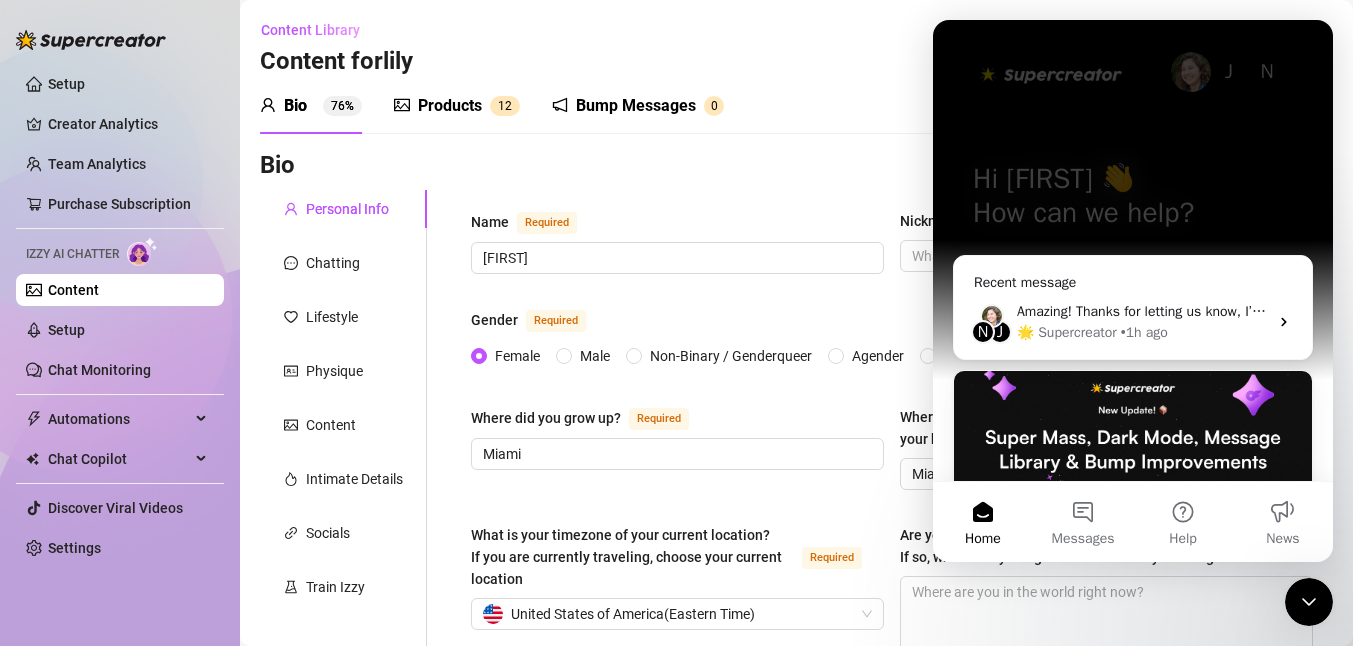 scroll, scrollTop: 200, scrollLeft: 0, axis: vertical 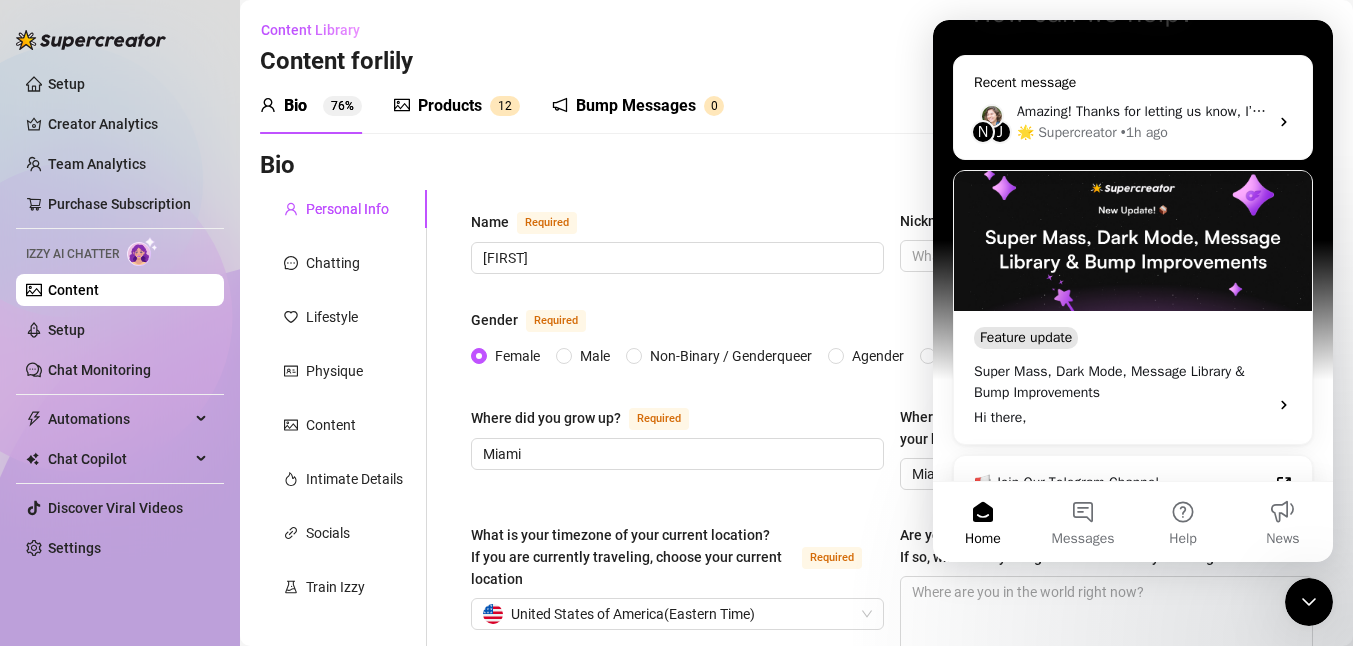 click on "N J Amazing! Thanks for letting us know, I’ll review your bio now and make sure everything looks good for Izzy to start running. I’ll follow up shortly once it’s all set! 🌟 Supercreator • 1h ago" at bounding box center (1133, 122) 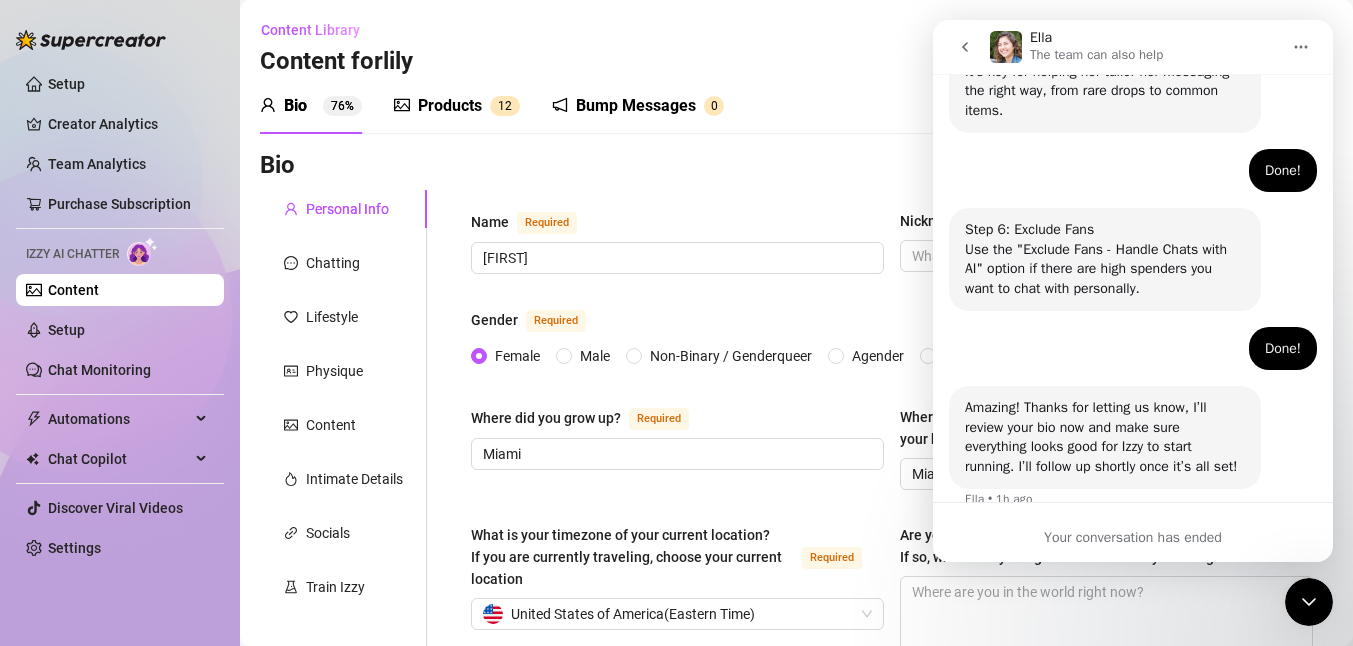 scroll, scrollTop: 1218, scrollLeft: 0, axis: vertical 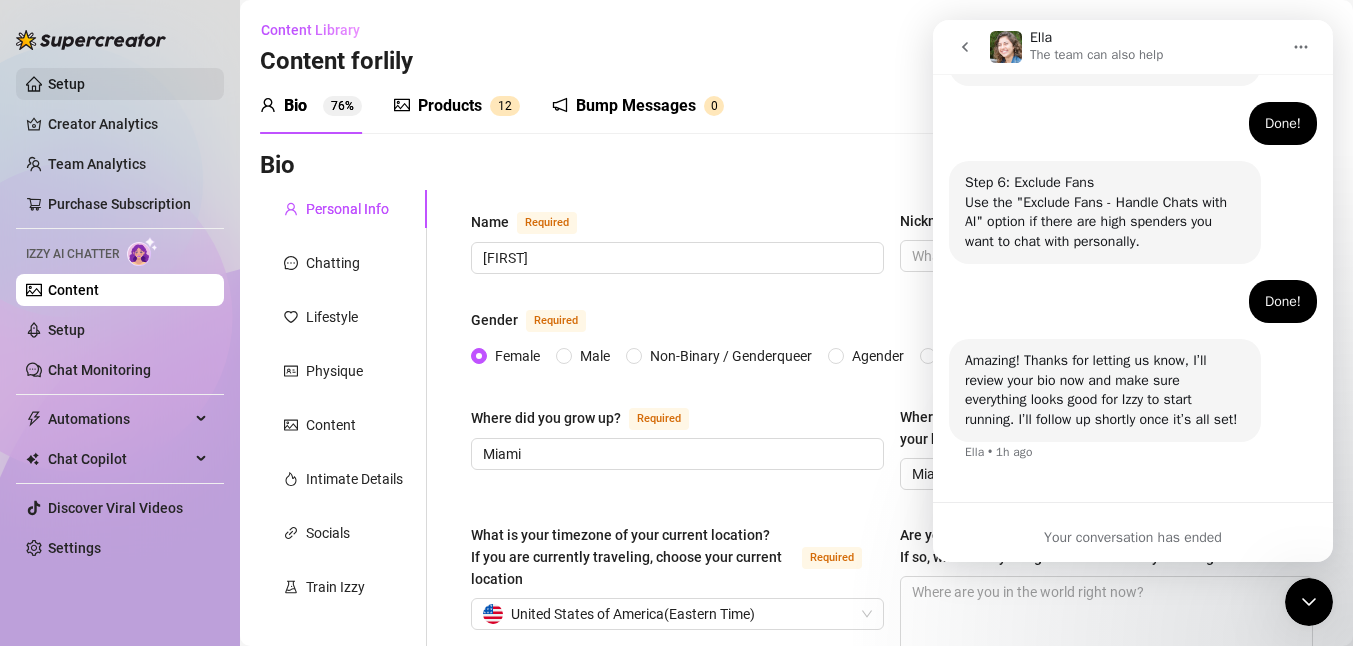 click on "Setup" at bounding box center [66, 84] 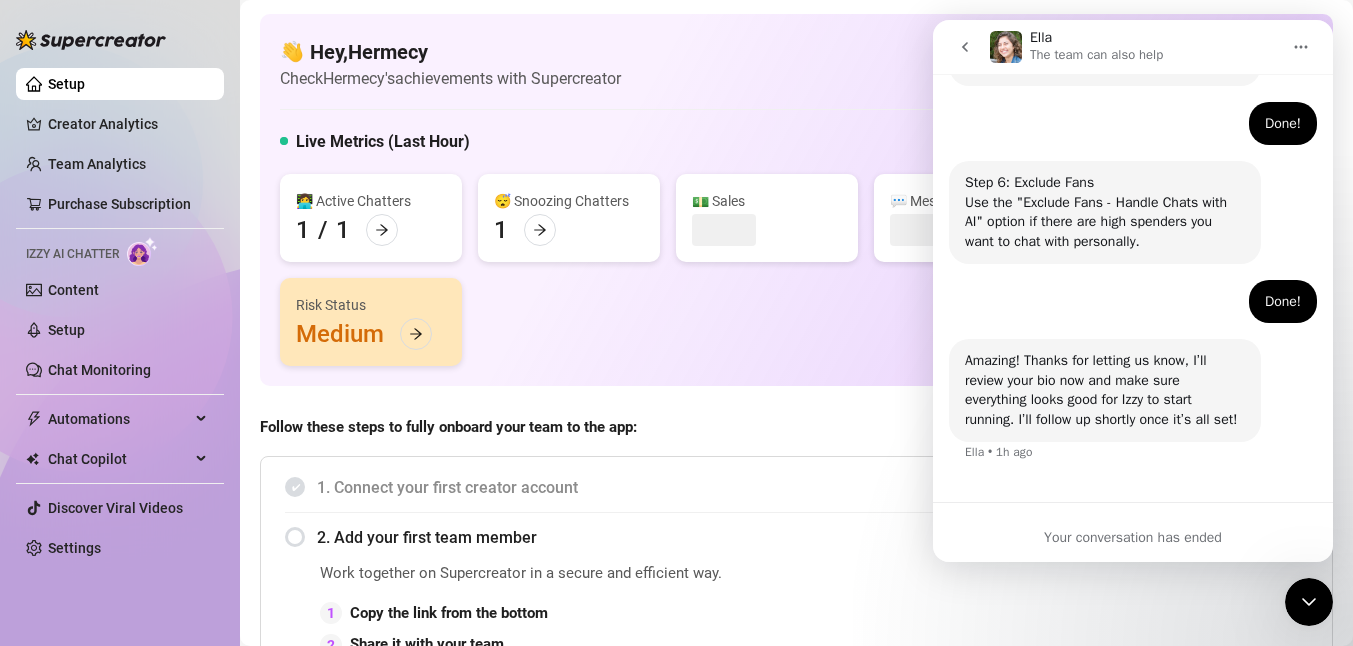 click on "👩‍💻 Active Chatters 1 / 1 😴 Snoozing Chatters 1 💵 Sales 💬 Messages Sent 📪 Unread Messages Risk Status Medium" at bounding box center (796, 270) 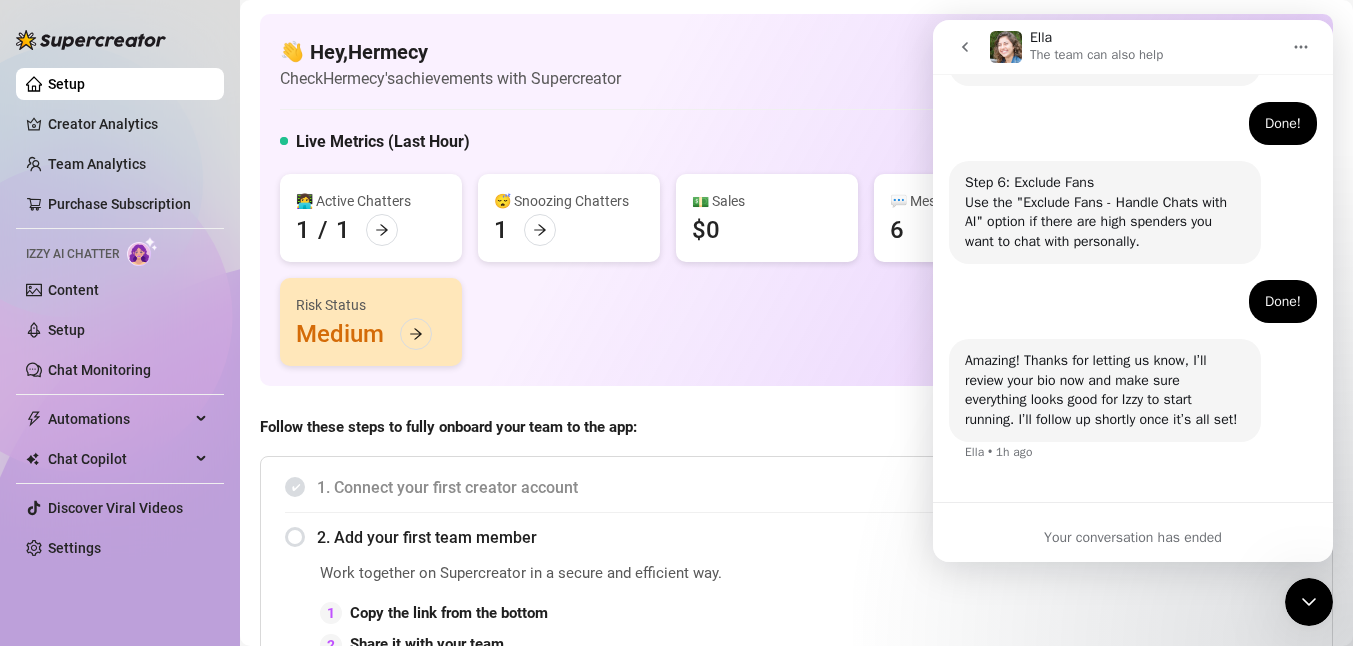click 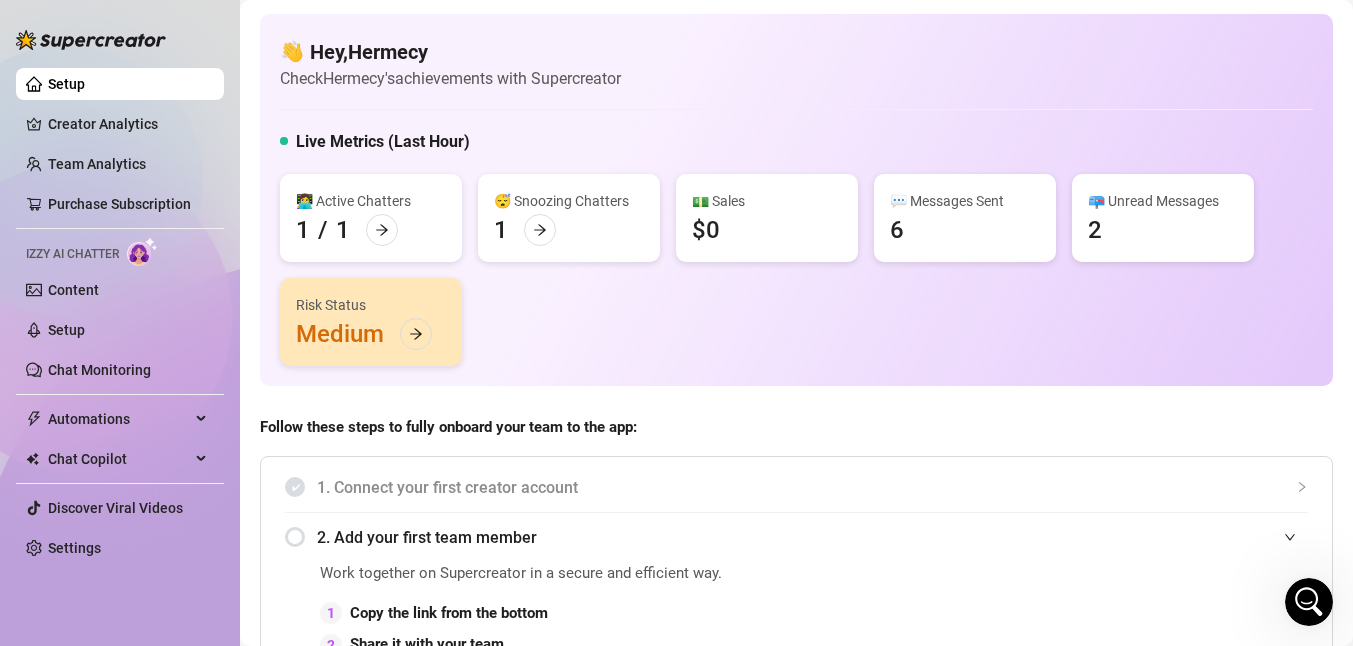 scroll, scrollTop: 0, scrollLeft: 0, axis: both 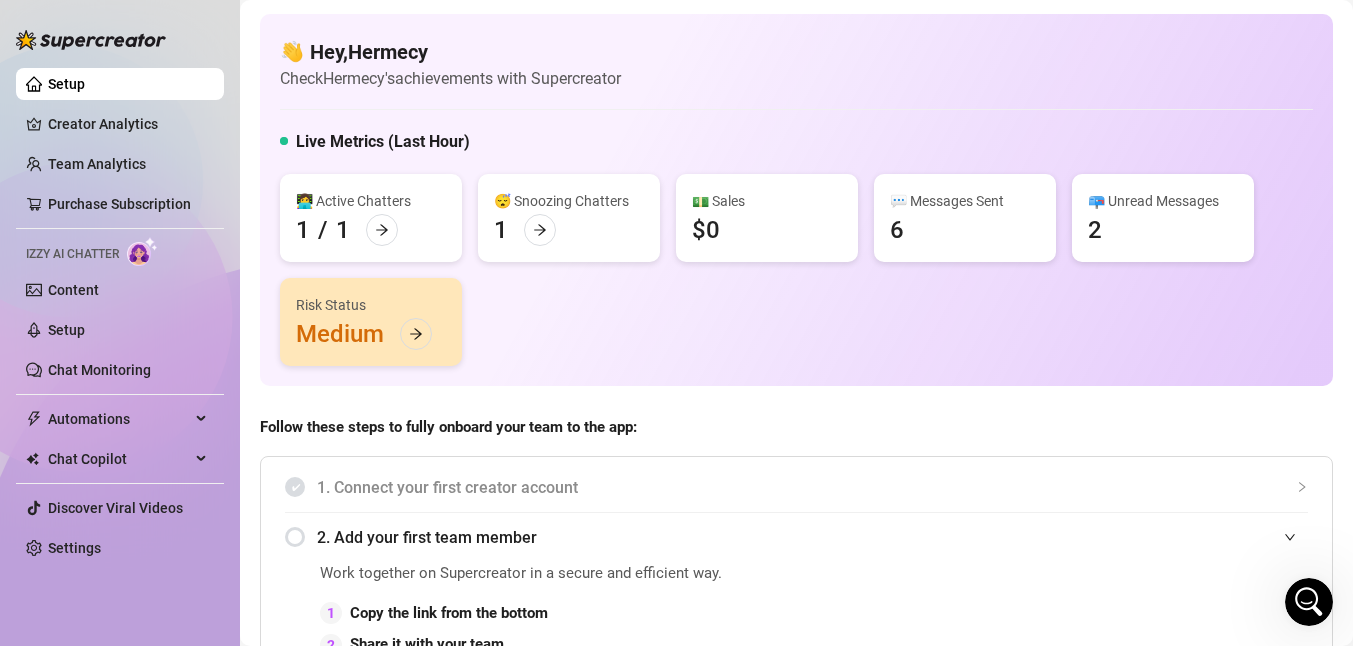 click on "Setup Creator Analytics   Team Analytics Purchase Subscription Izzy AI Chatter Content Setup Chat Monitoring Automations All Message Flow Beta Bump Fans Expired Fans Chat Copilot Discover Viral Videos Settings" at bounding box center (120, 316) 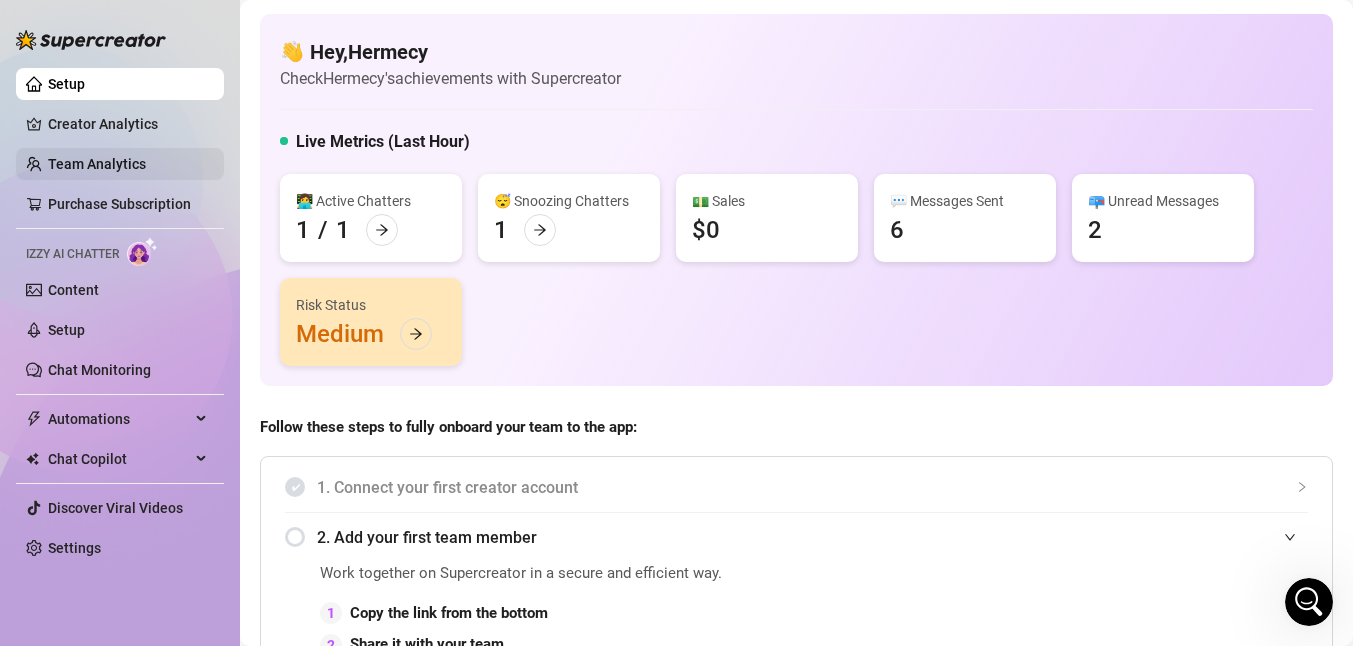 click on "Team Analytics" at bounding box center [97, 164] 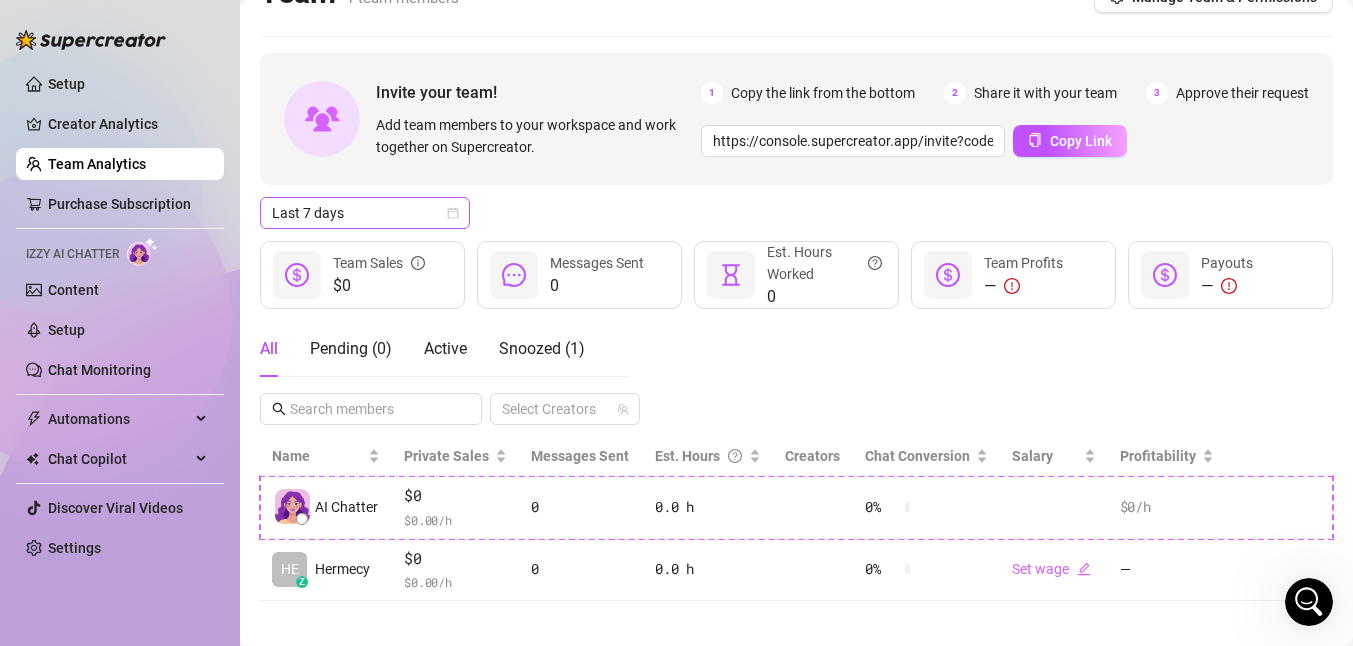 scroll, scrollTop: 55, scrollLeft: 0, axis: vertical 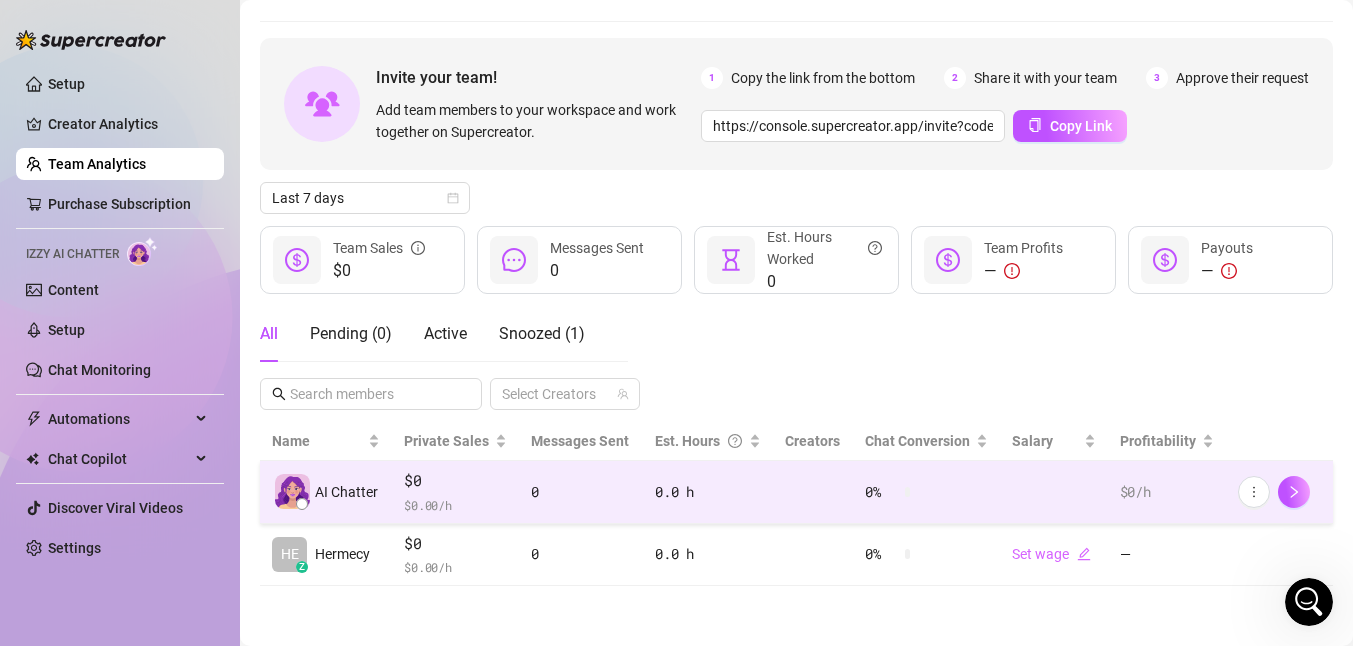 click on "AI Chatter" at bounding box center (346, 492) 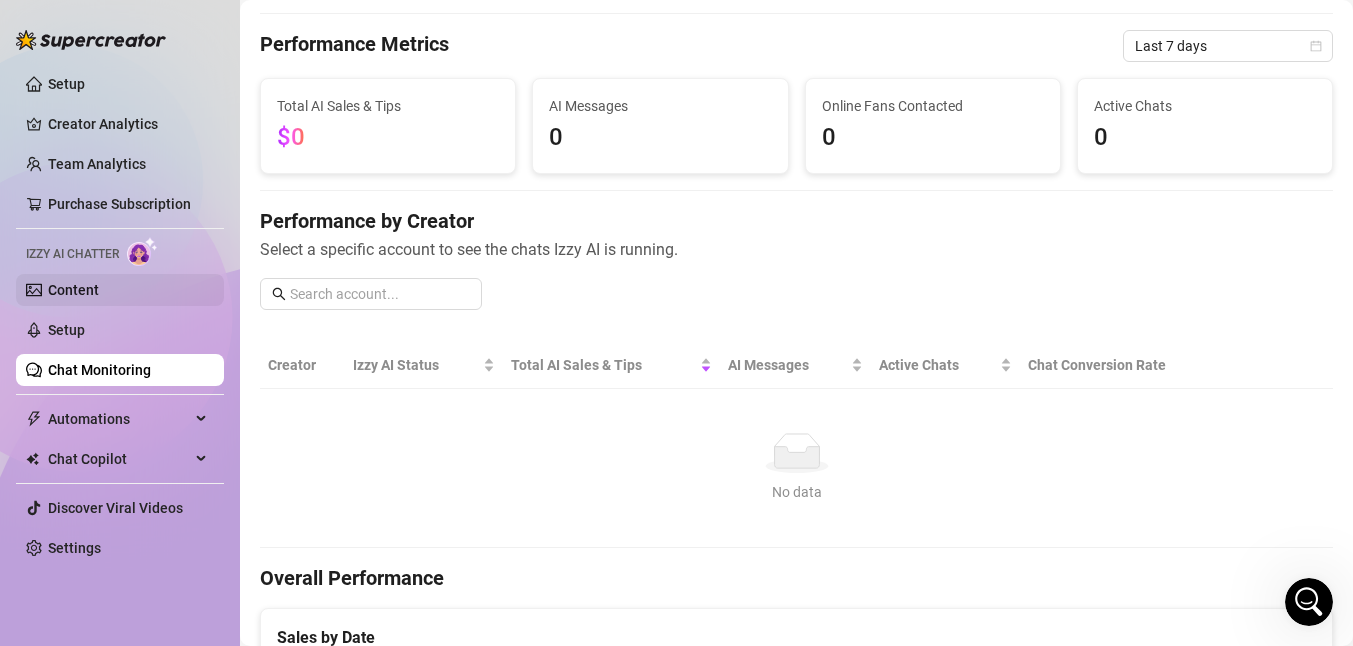 click on "Content" at bounding box center [73, 290] 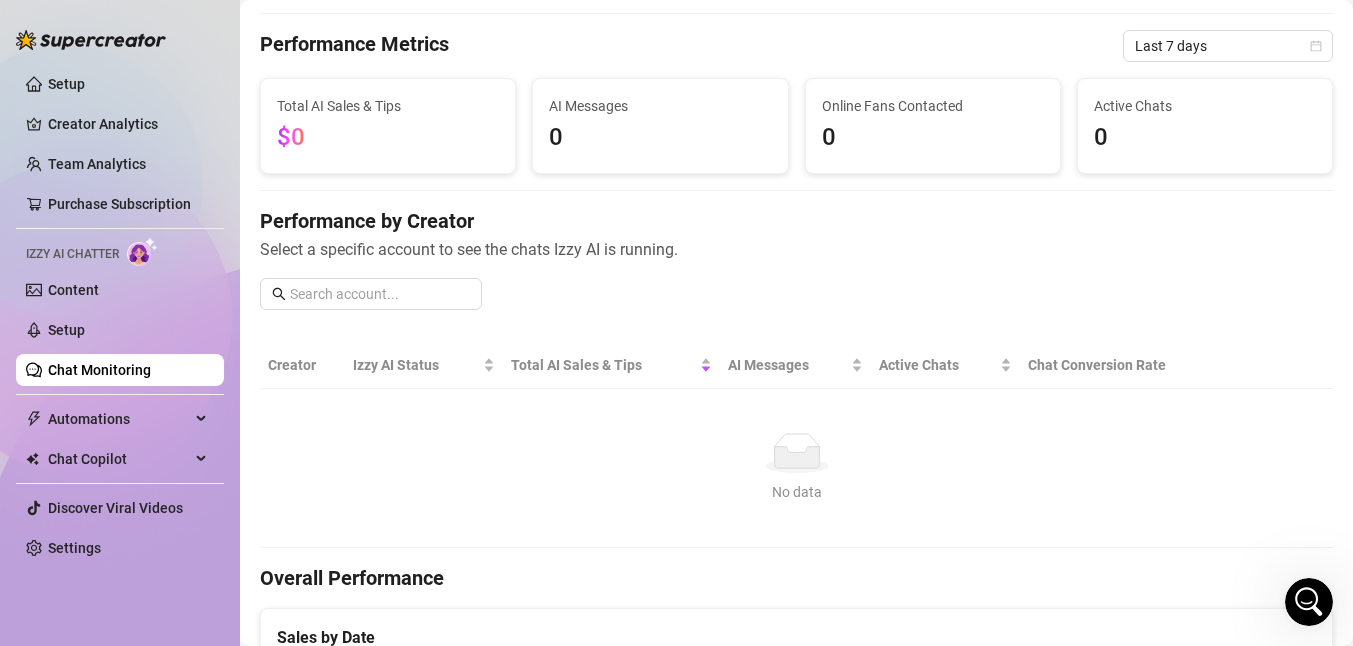 scroll, scrollTop: 0, scrollLeft: 0, axis: both 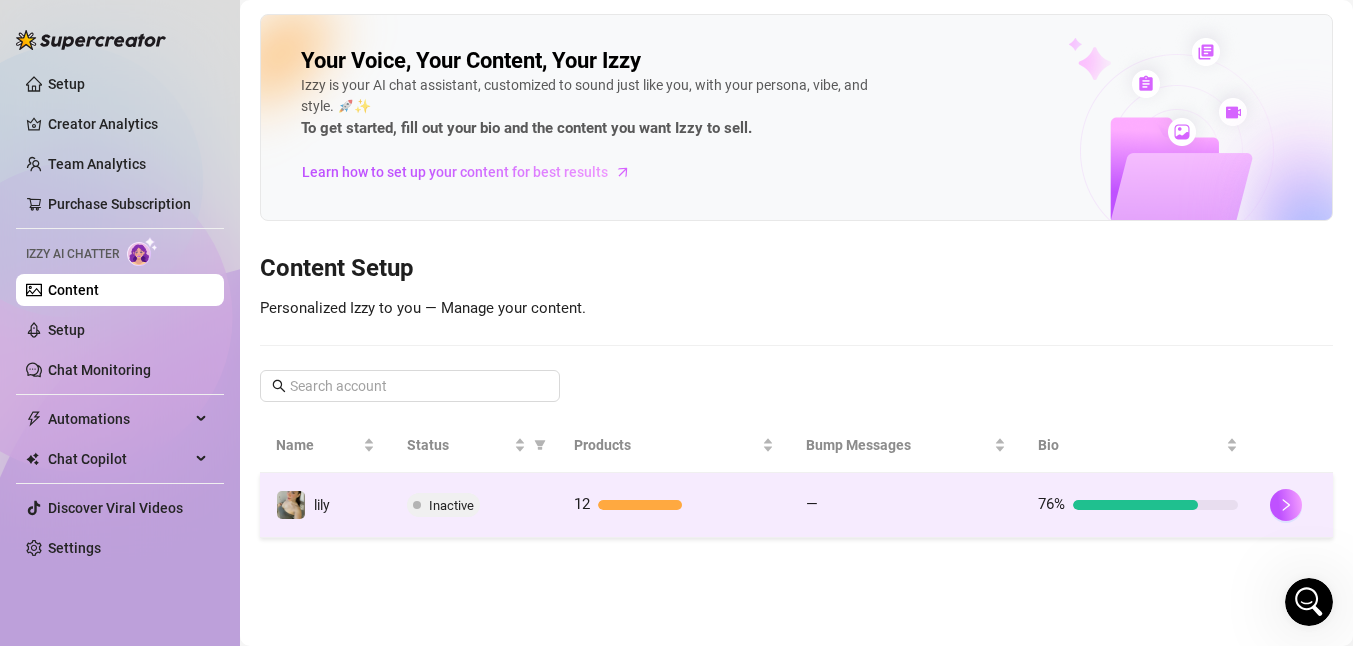 click on "Inactive" at bounding box center [474, 505] 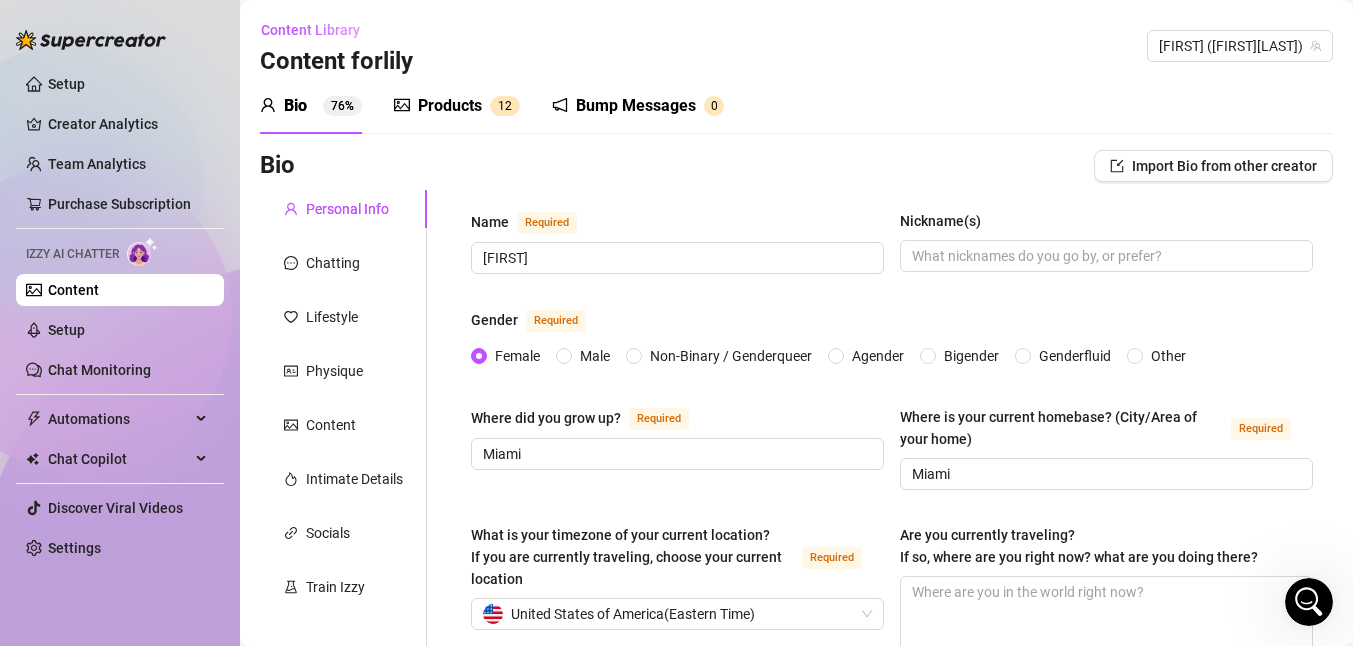 type 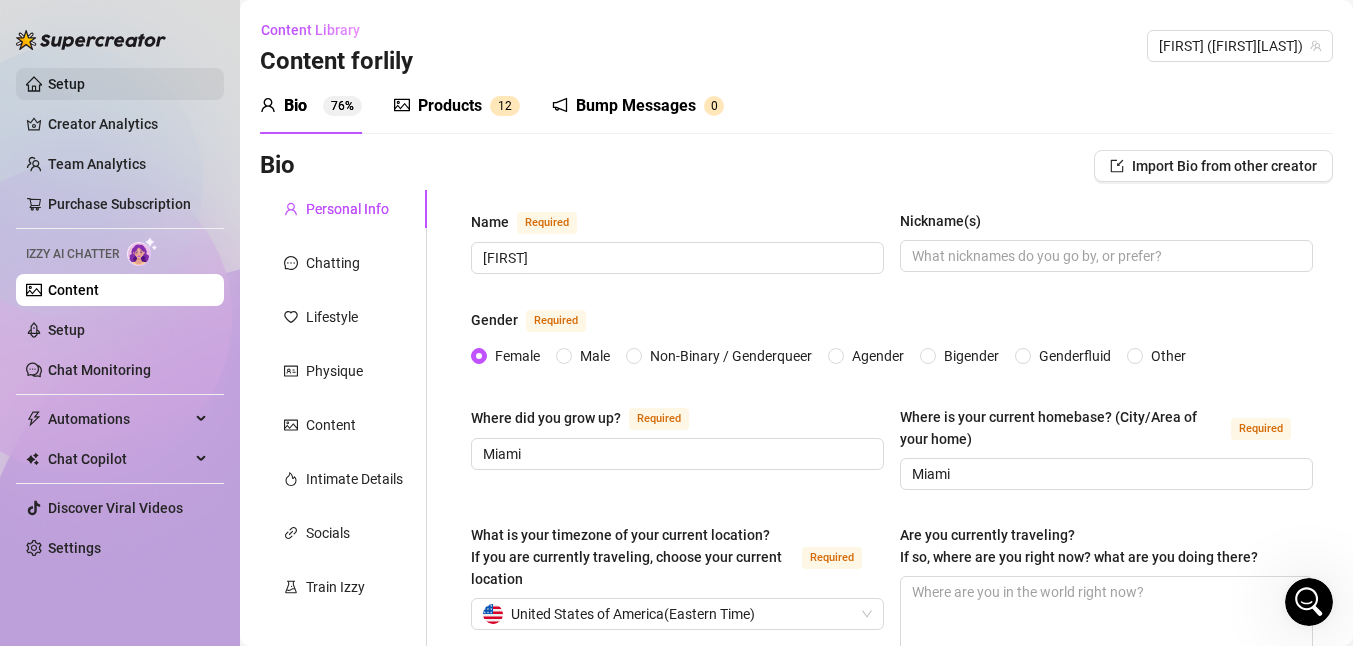 click on "Setup" at bounding box center (66, 84) 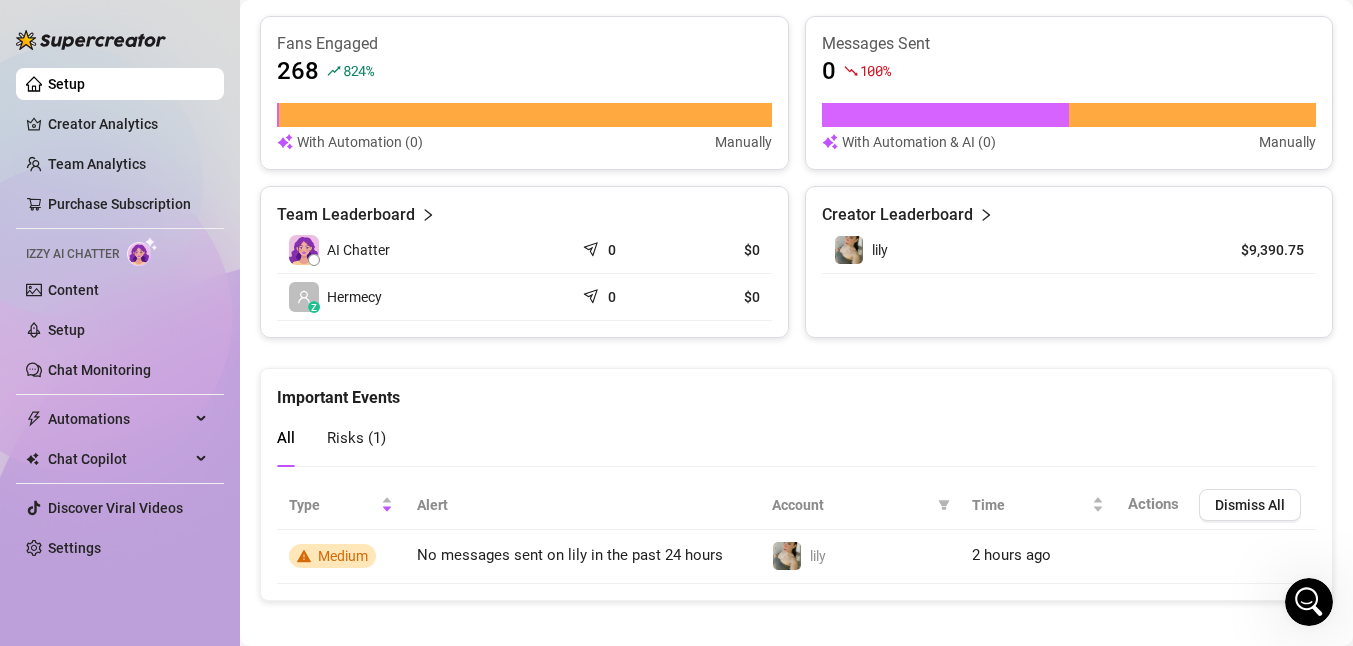 scroll, scrollTop: 1266, scrollLeft: 0, axis: vertical 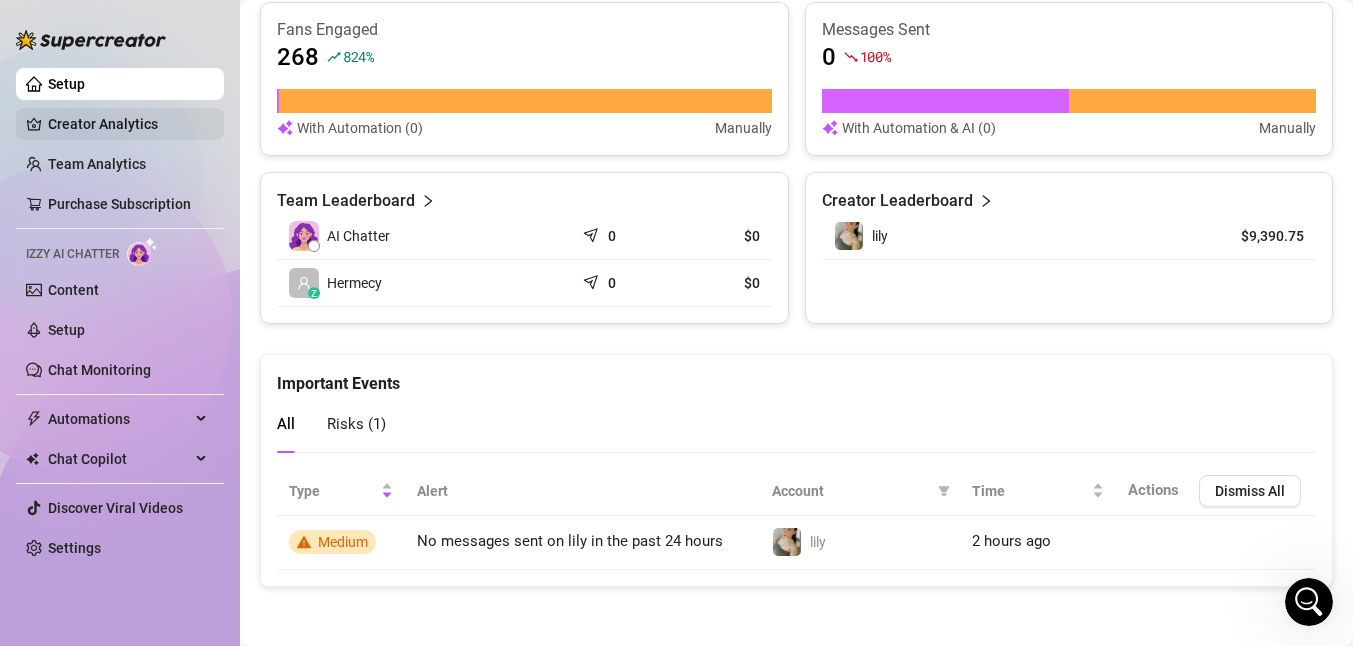 click on "Creator Analytics" at bounding box center [128, 124] 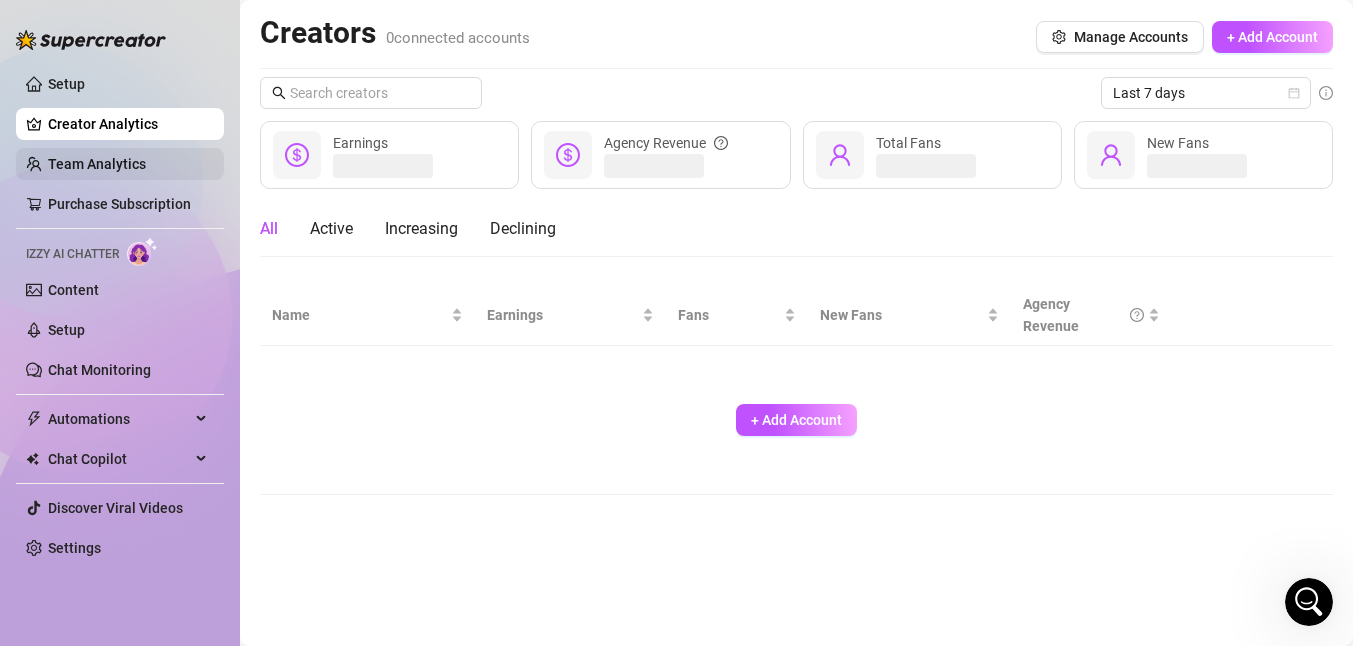 scroll, scrollTop: 0, scrollLeft: 0, axis: both 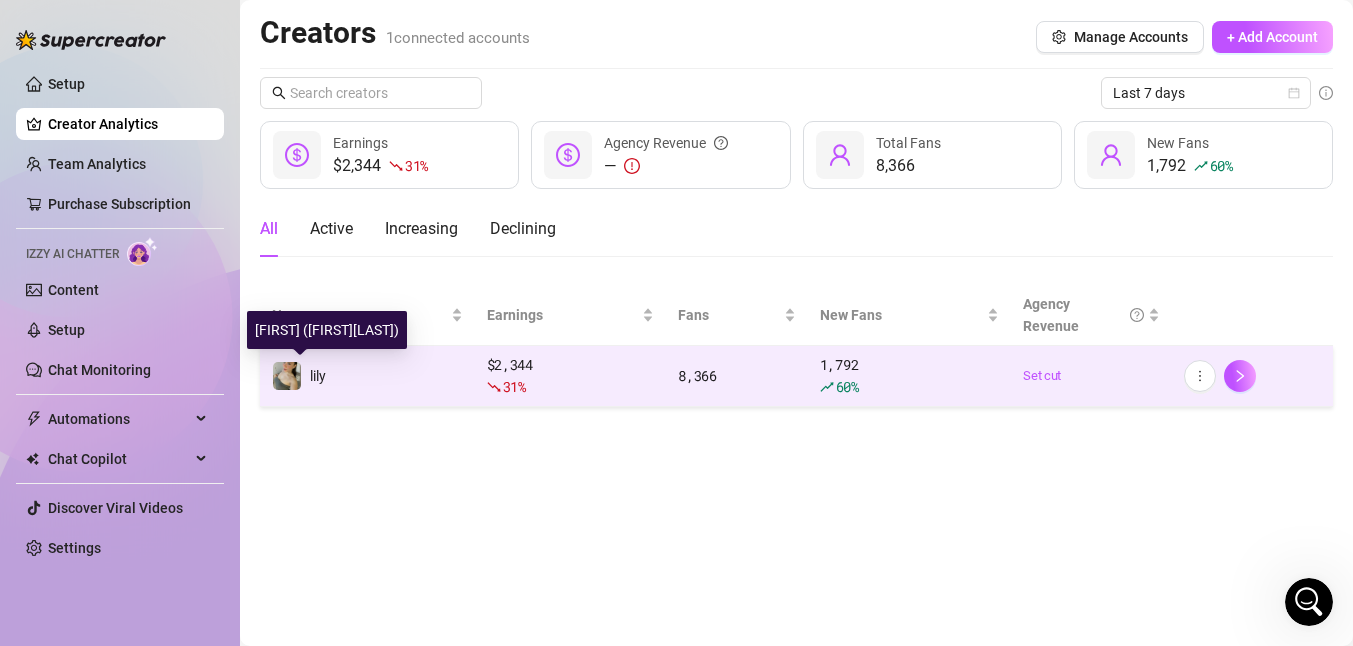 click on "lily" at bounding box center (299, 376) 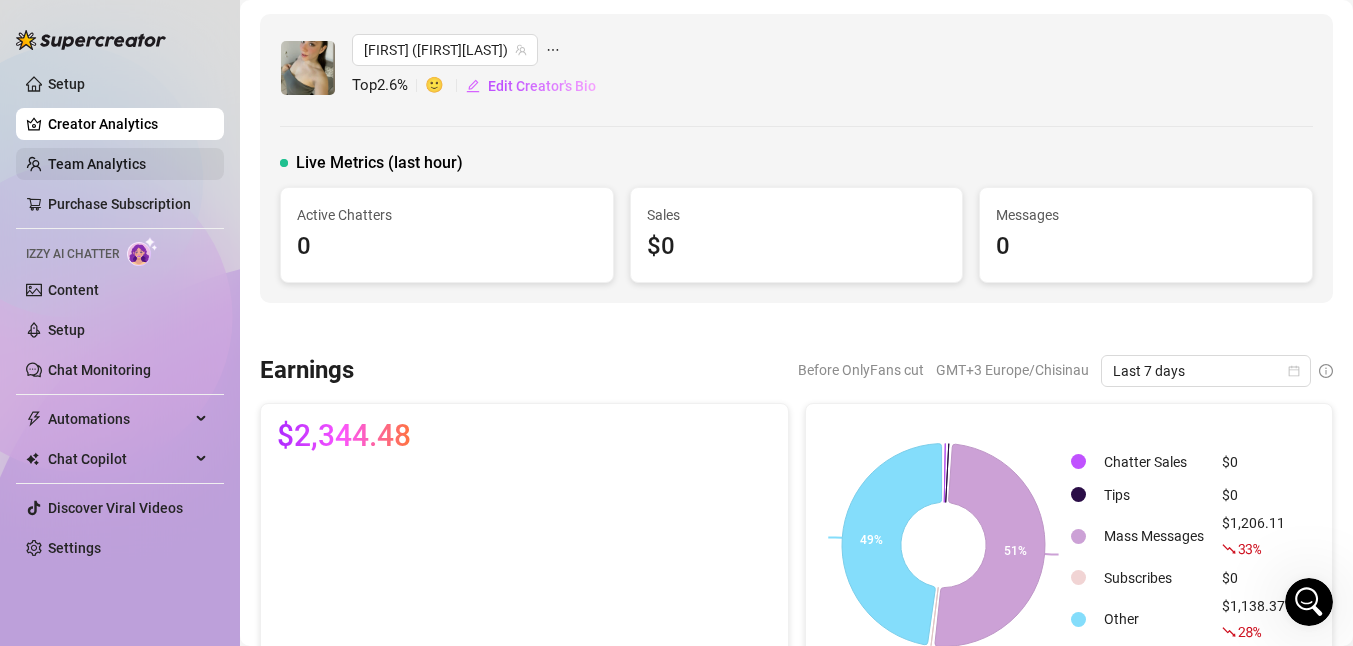 click on "Team Analytics" at bounding box center [97, 164] 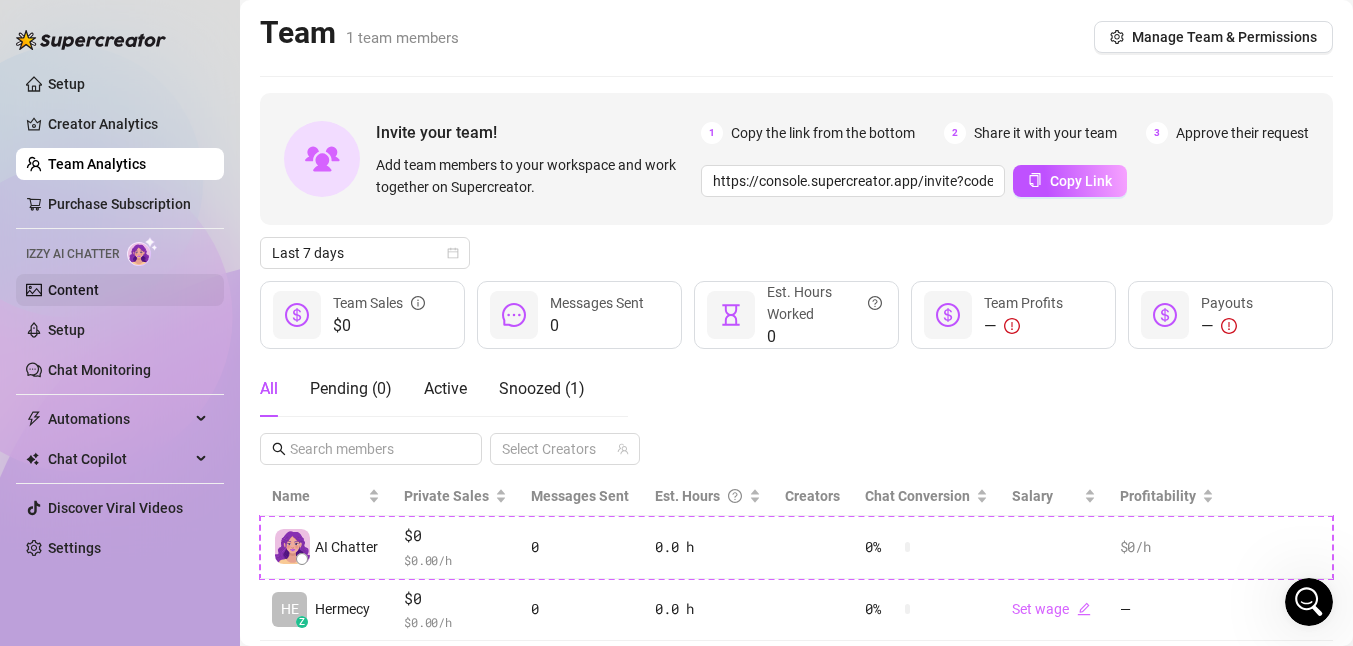 click on "Content" at bounding box center (73, 290) 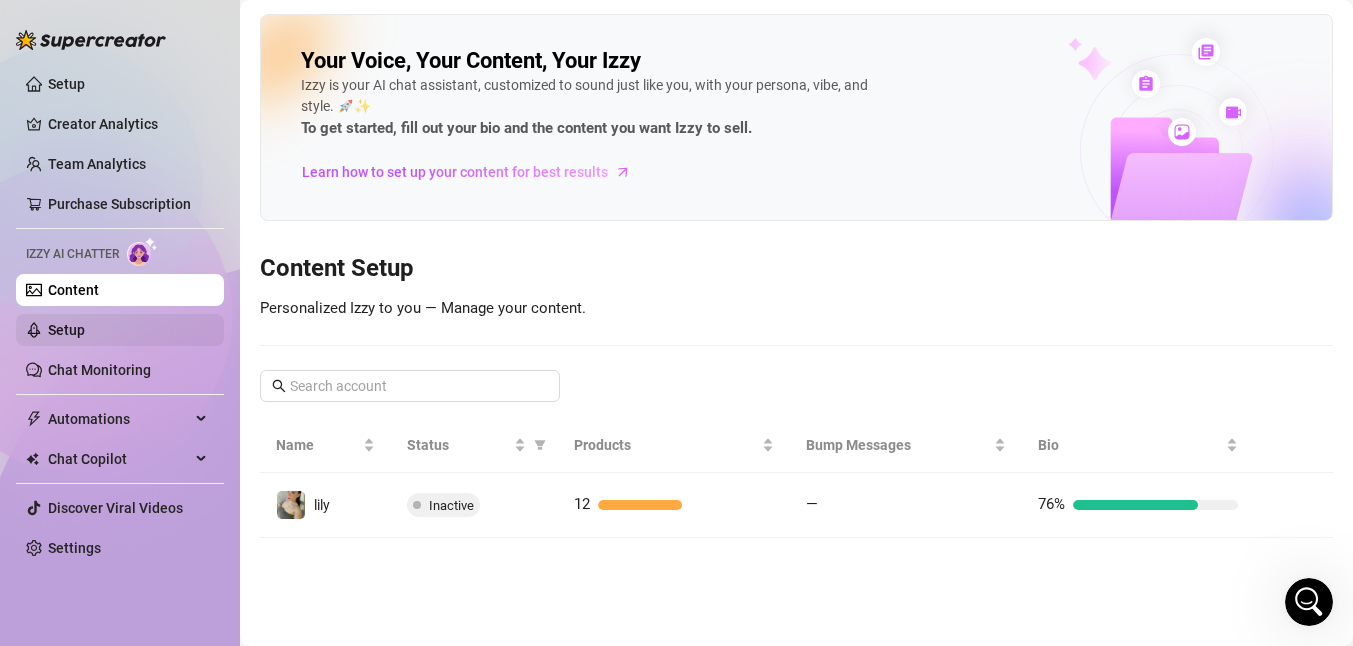 click on "Setup" at bounding box center [66, 330] 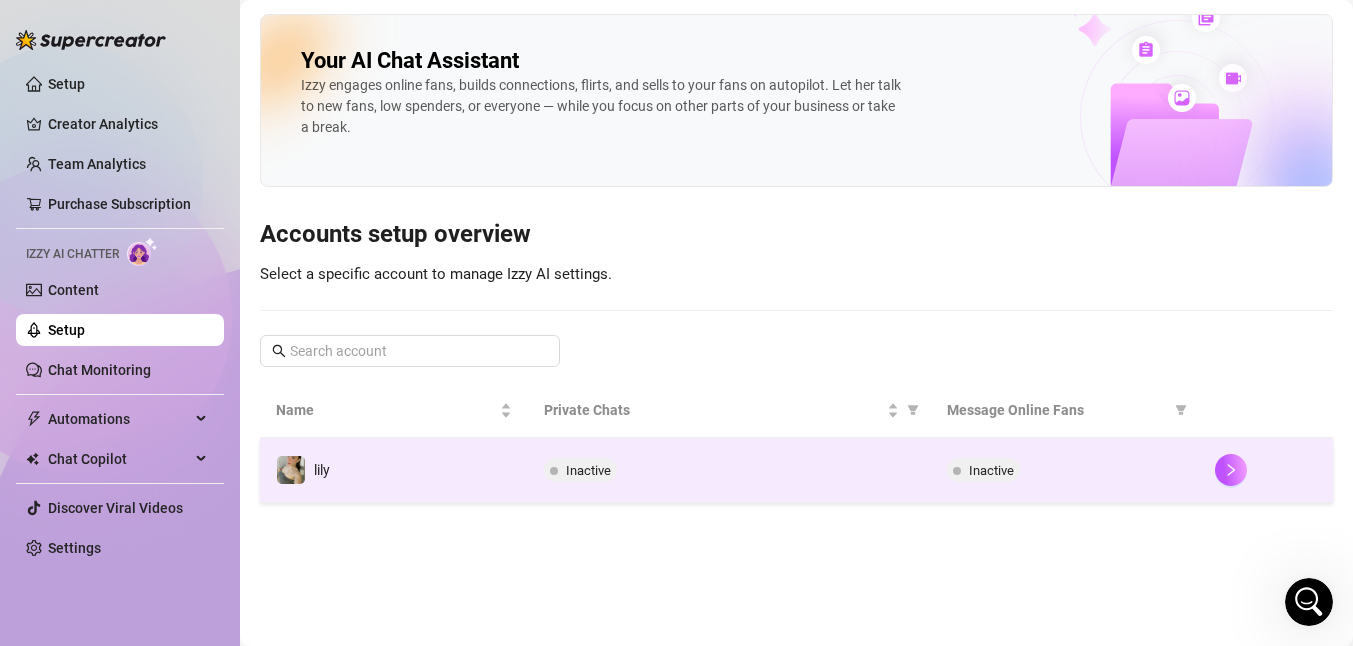 click on "lily" at bounding box center [394, 470] 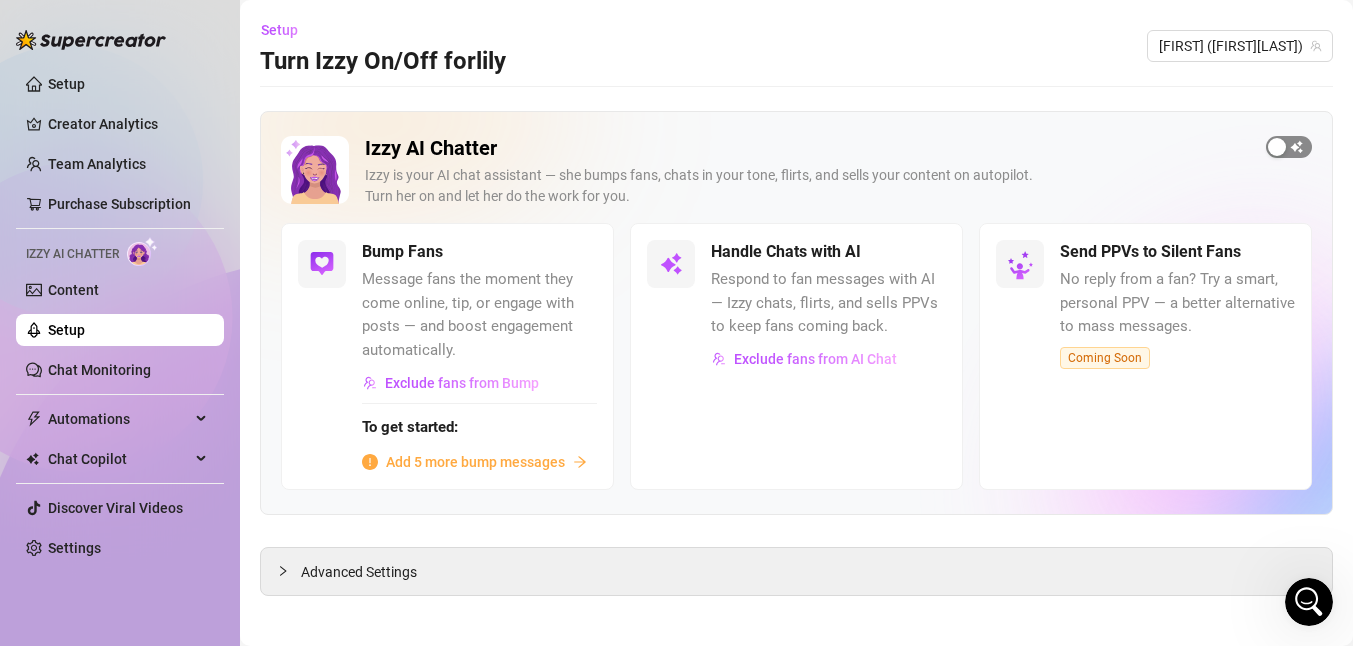 click at bounding box center [1277, 147] 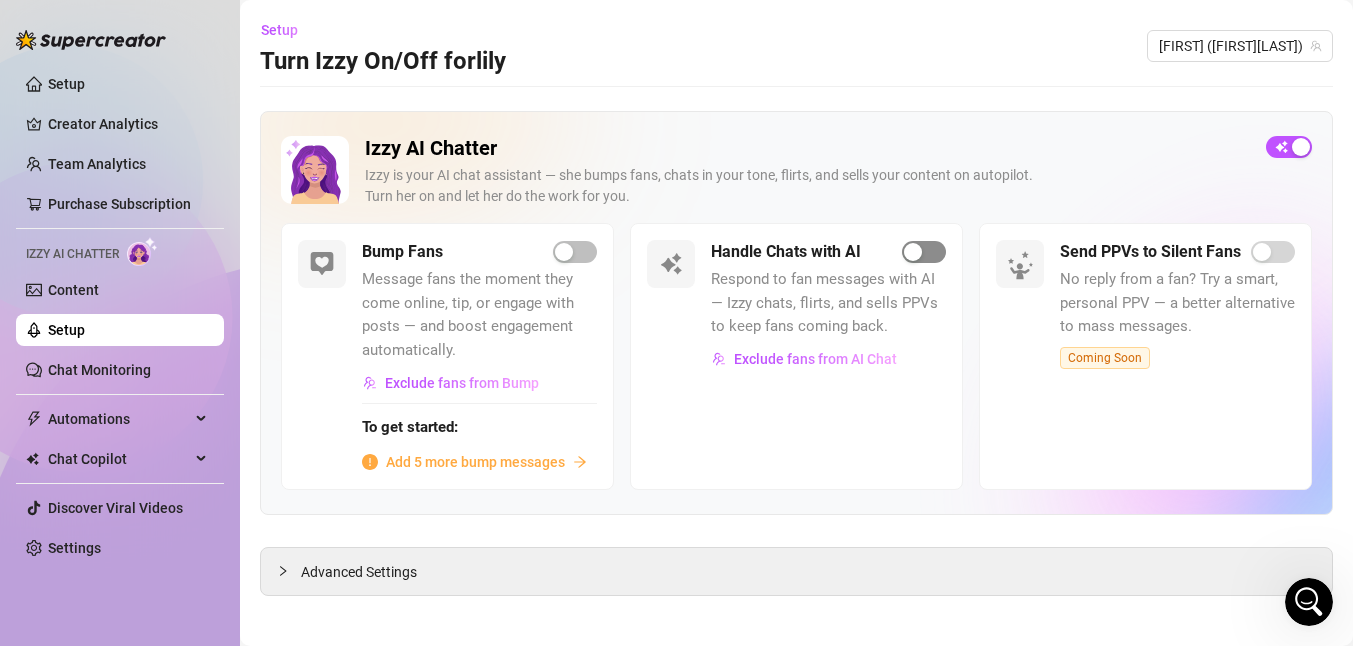 click at bounding box center [924, 252] 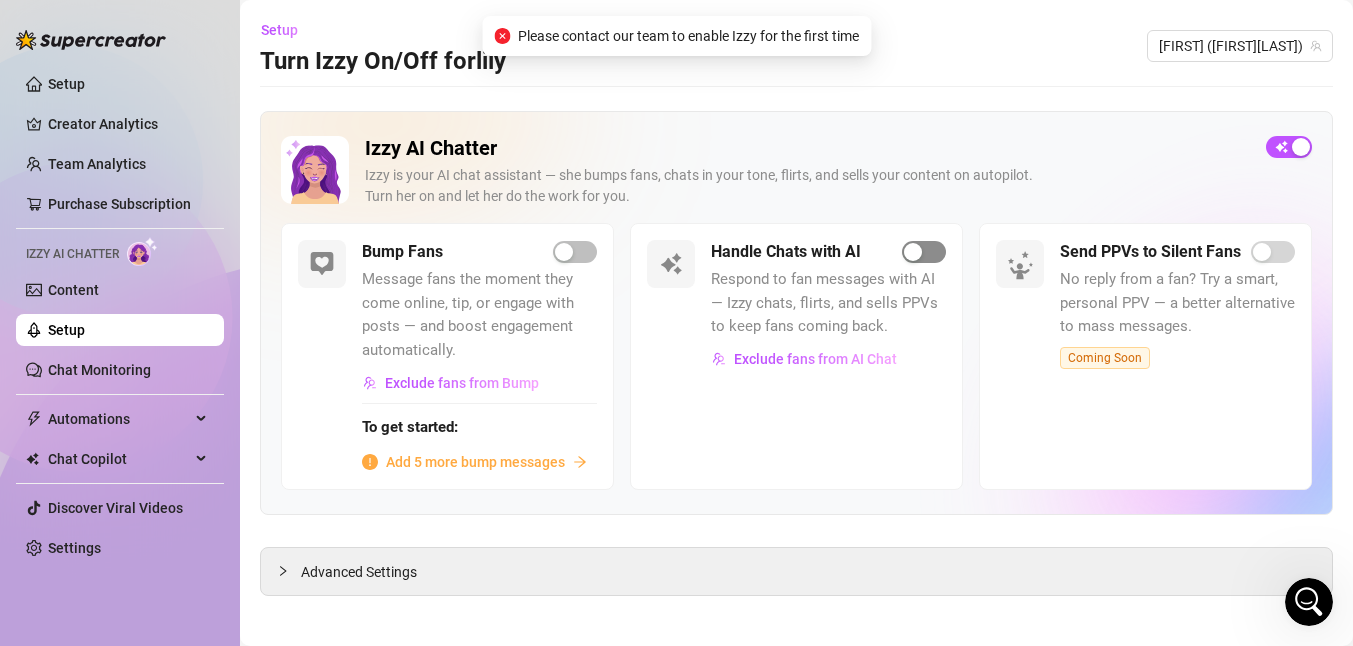 click at bounding box center [924, 252] 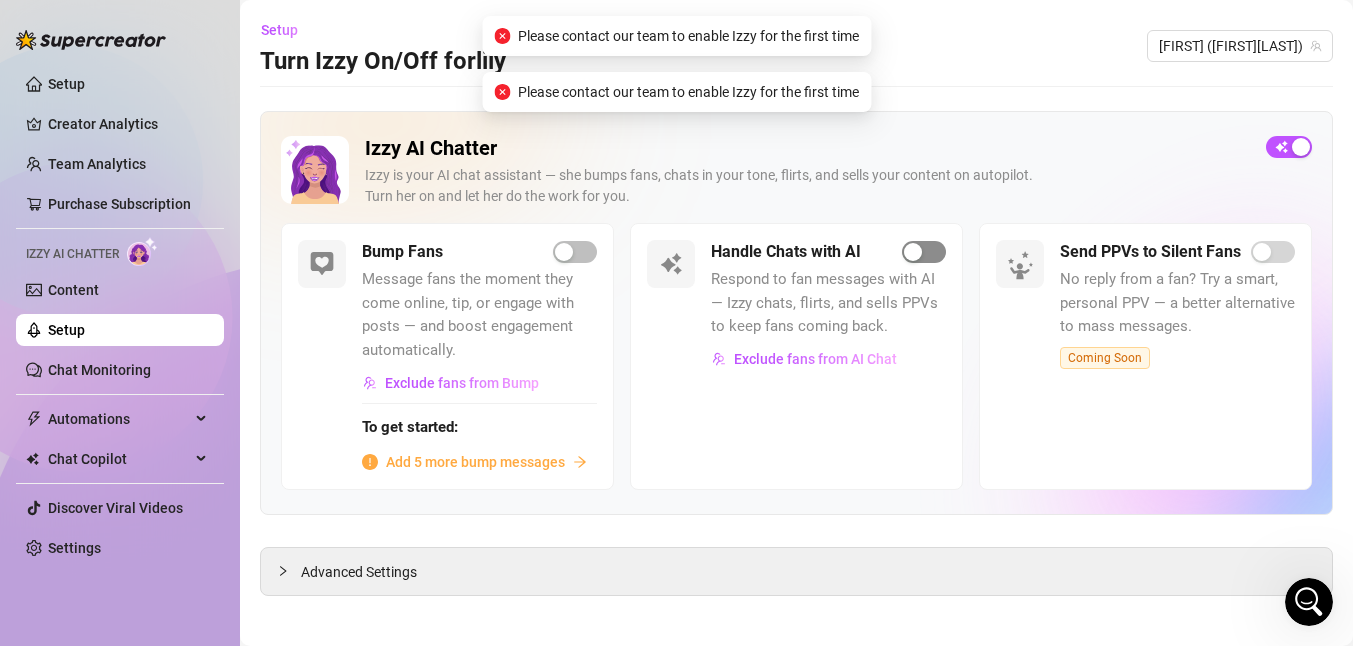 click at bounding box center (924, 252) 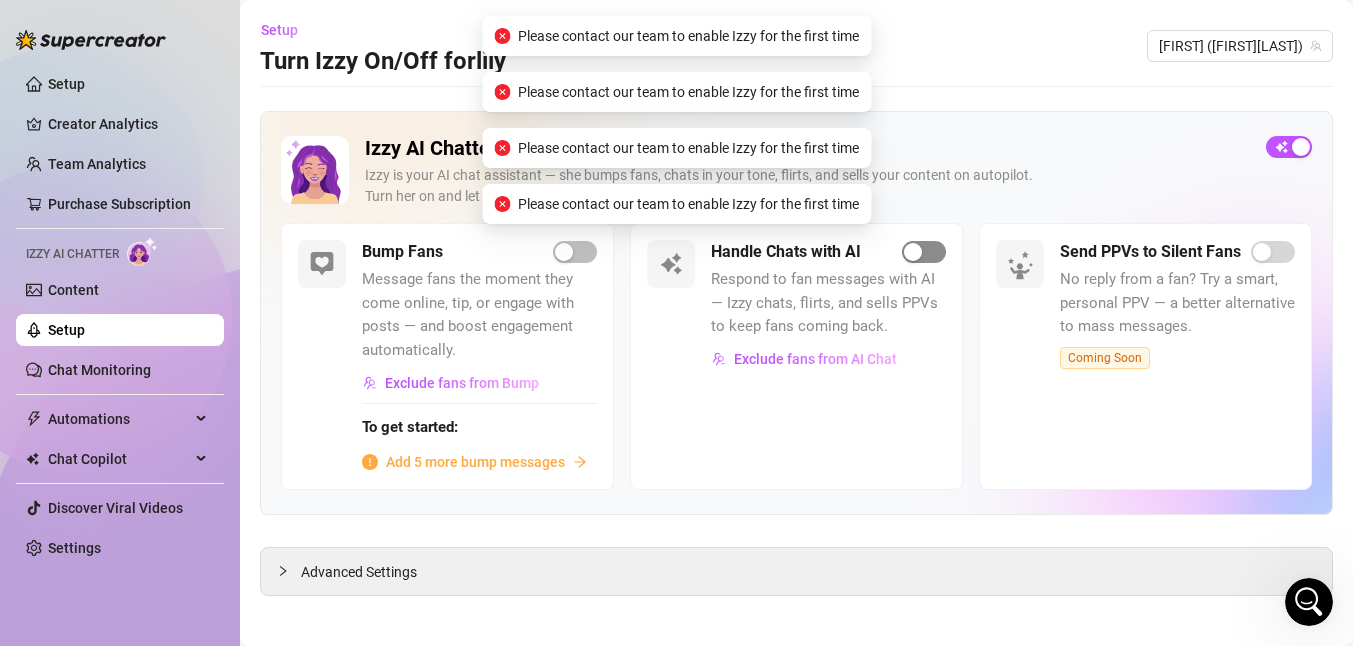click at bounding box center (924, 252) 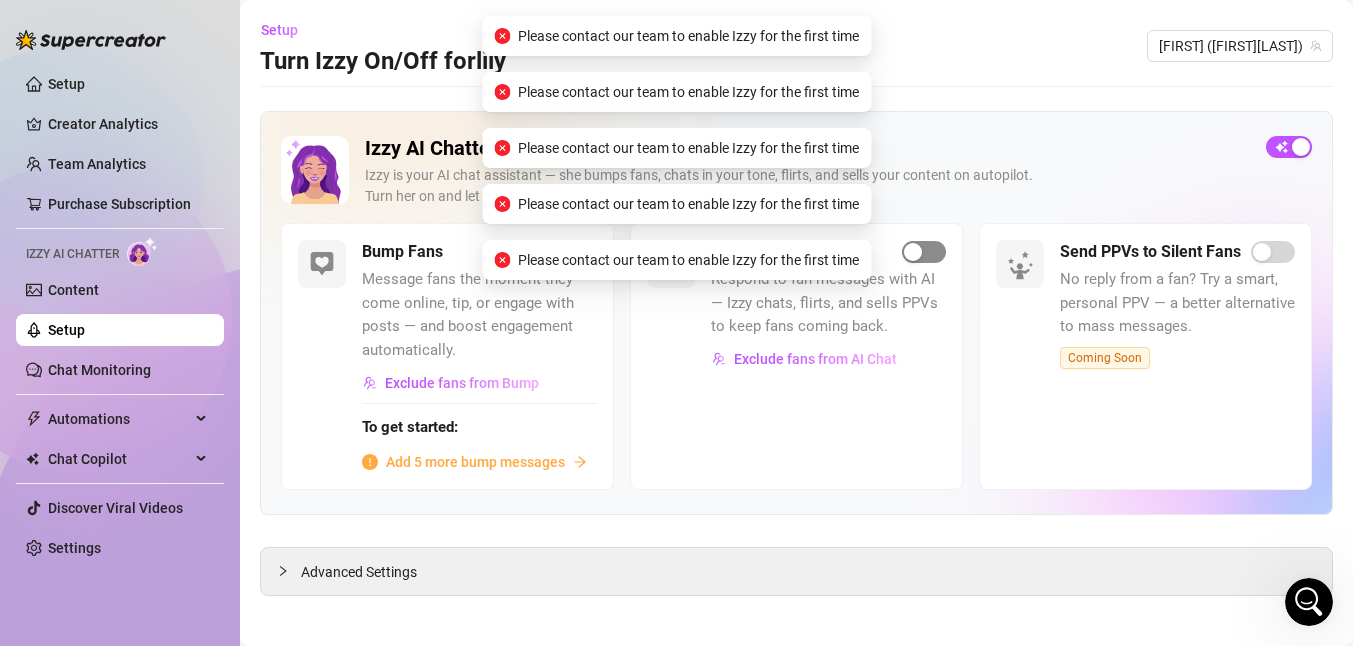 click at bounding box center (924, 252) 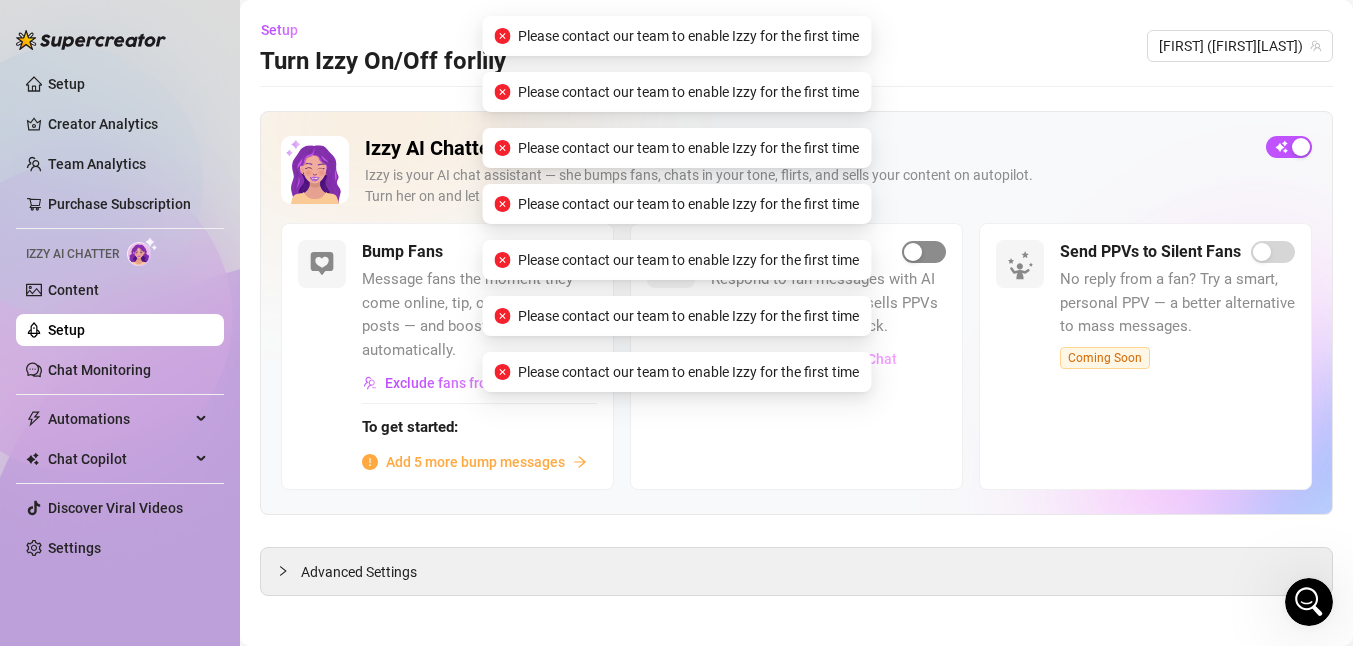 click at bounding box center [924, 252] 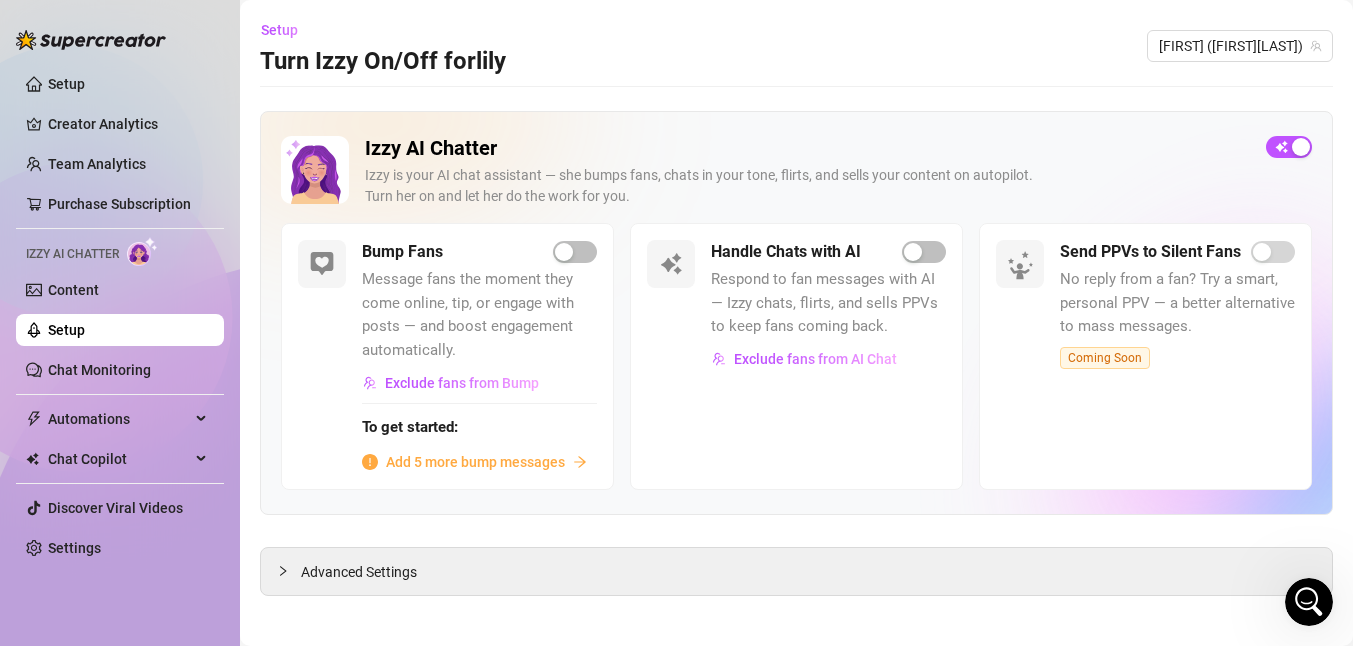 click 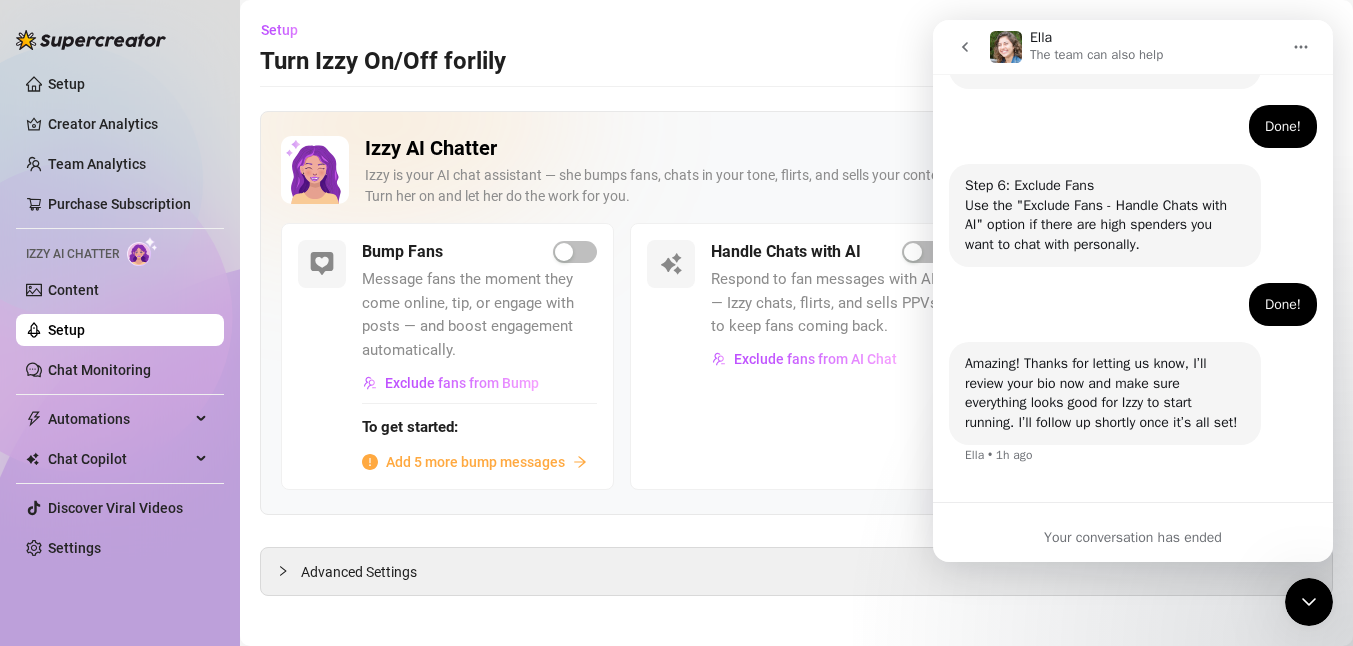 scroll, scrollTop: 1218, scrollLeft: 0, axis: vertical 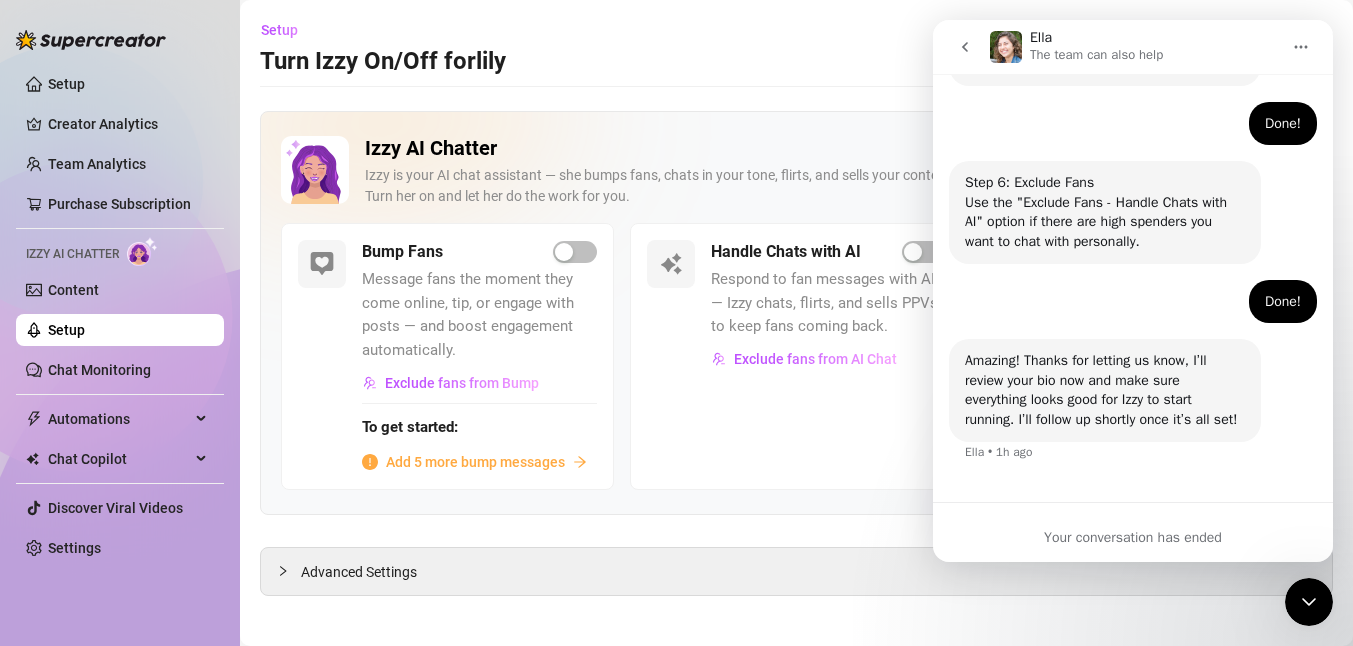 drag, startPoint x: 967, startPoint y: 46, endPoint x: 2266, endPoint y: 100, distance: 1300.122 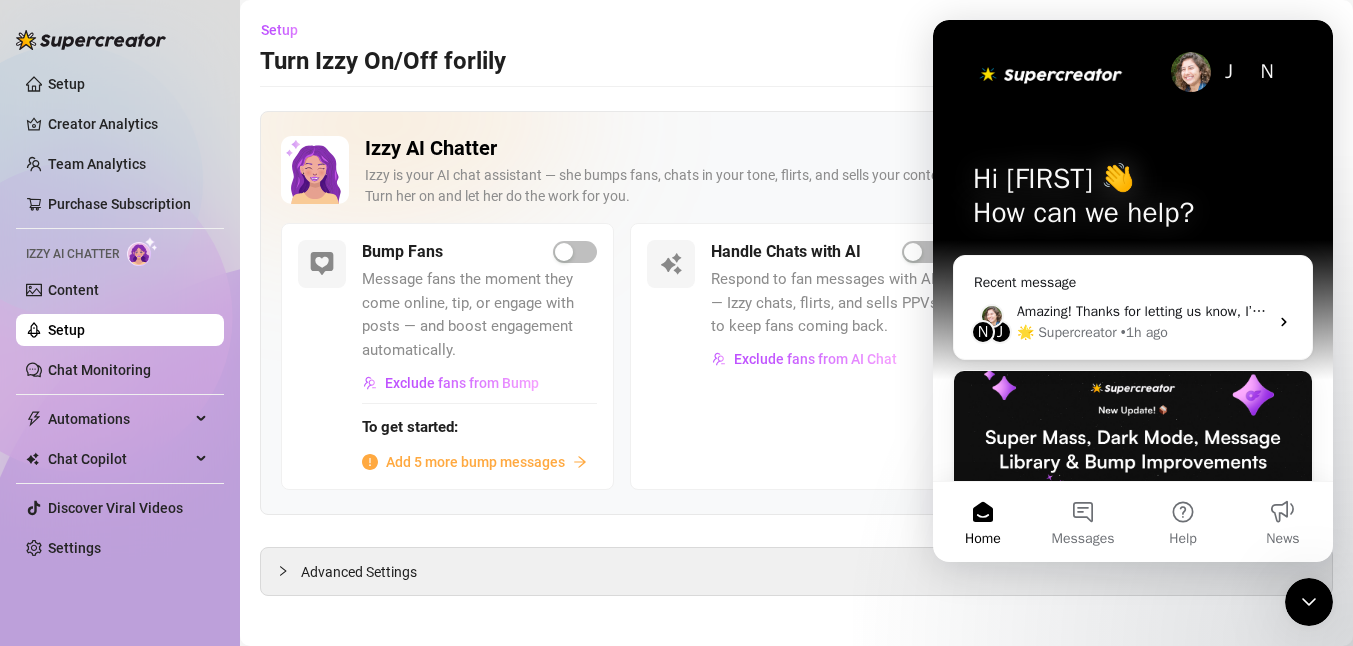 click at bounding box center [1191, 72] 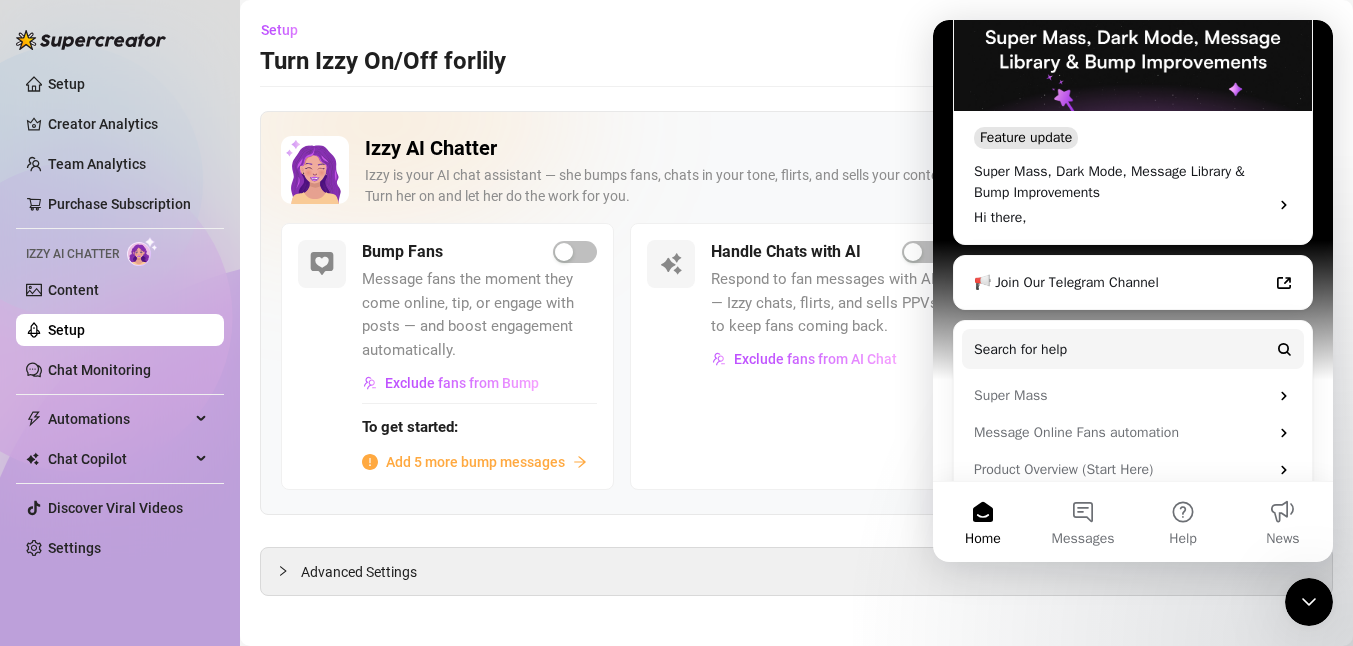 scroll, scrollTop: 463, scrollLeft: 0, axis: vertical 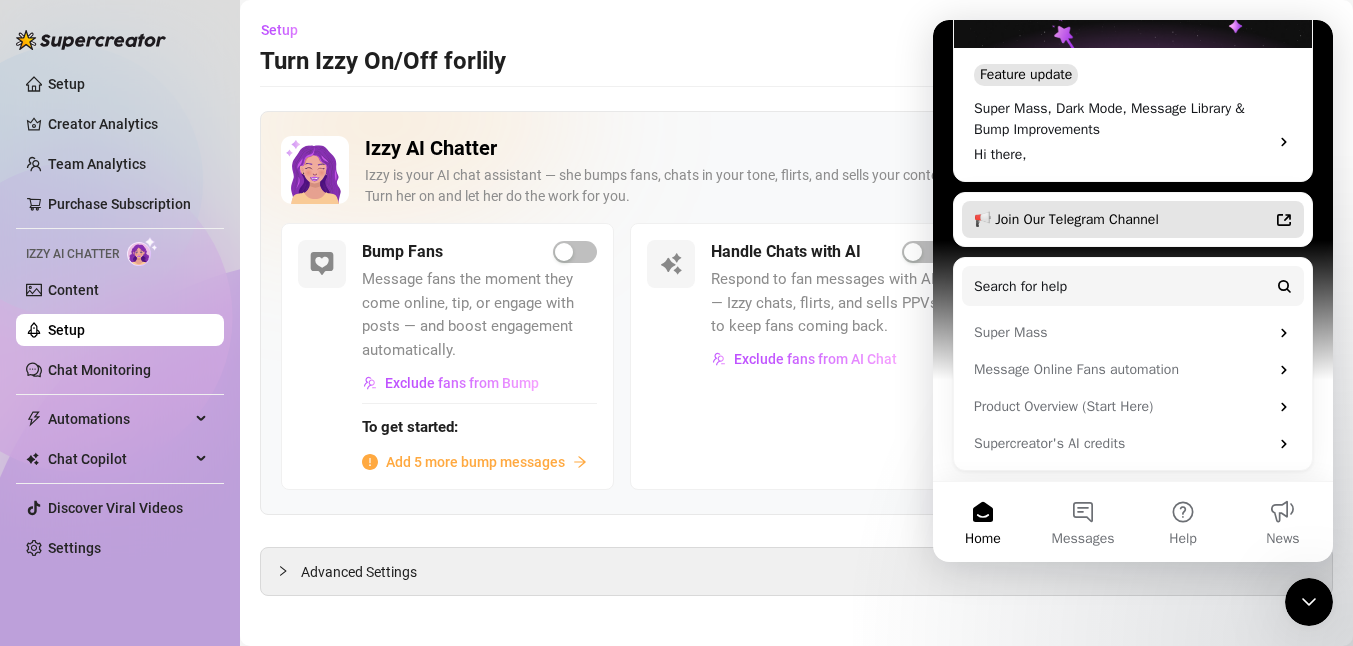 click on "📢 Join Our Telegram Channel" at bounding box center [1121, 219] 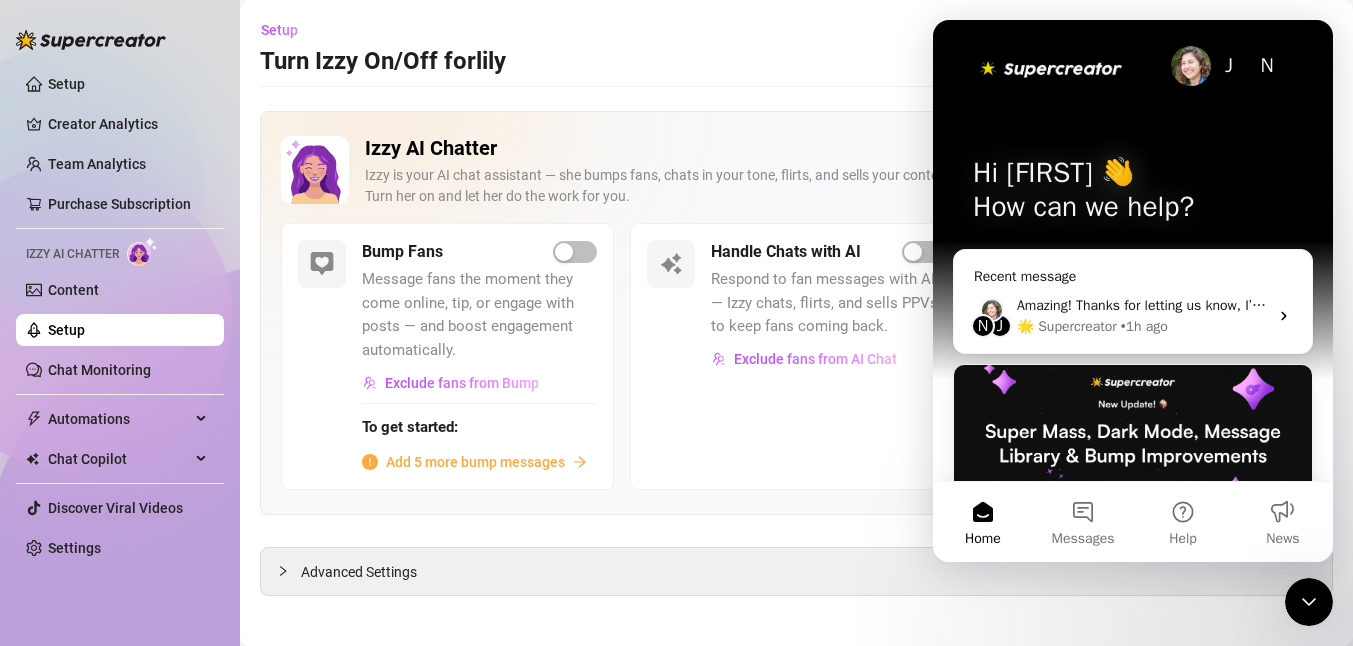 scroll, scrollTop: 0, scrollLeft: 0, axis: both 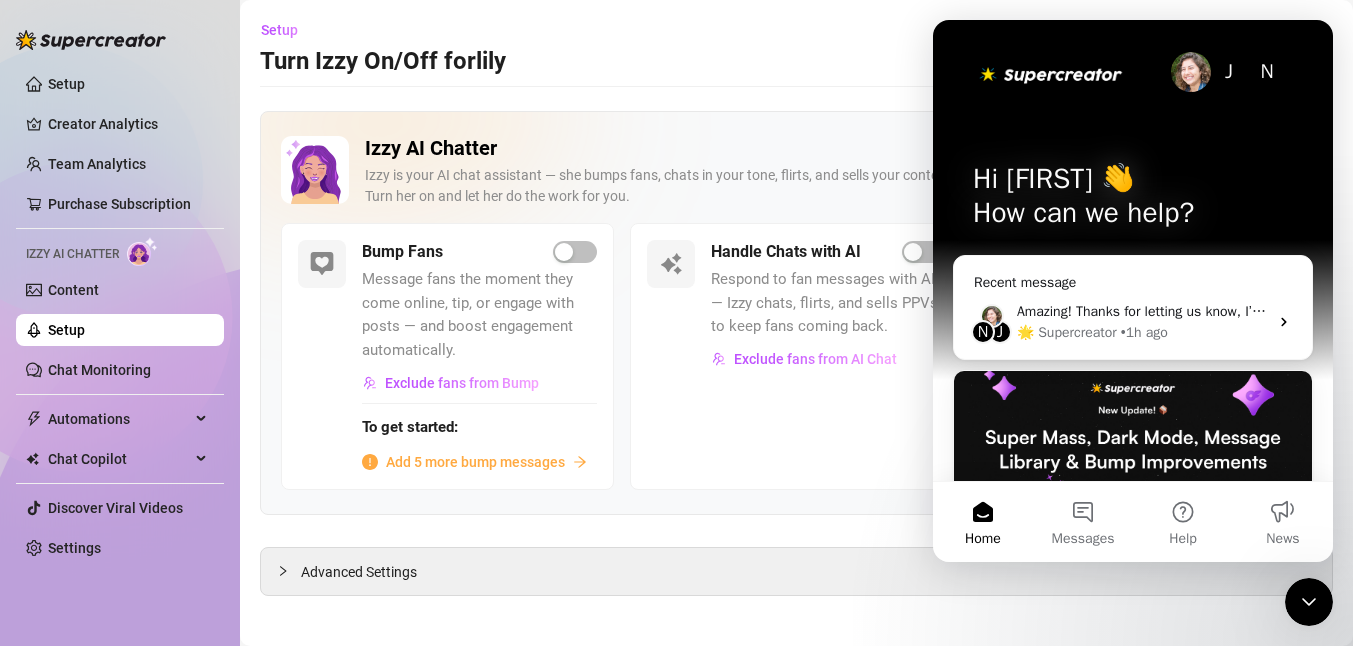 click at bounding box center (1191, 72) 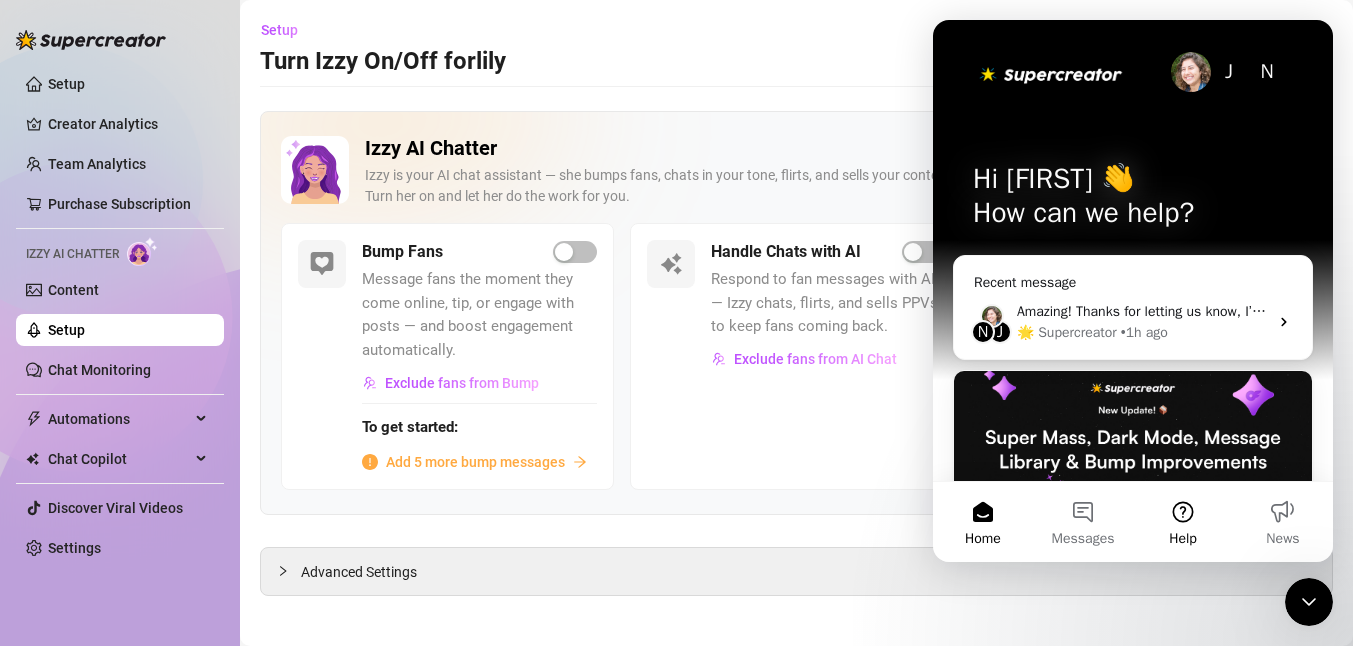 click on "Help" at bounding box center [1183, 522] 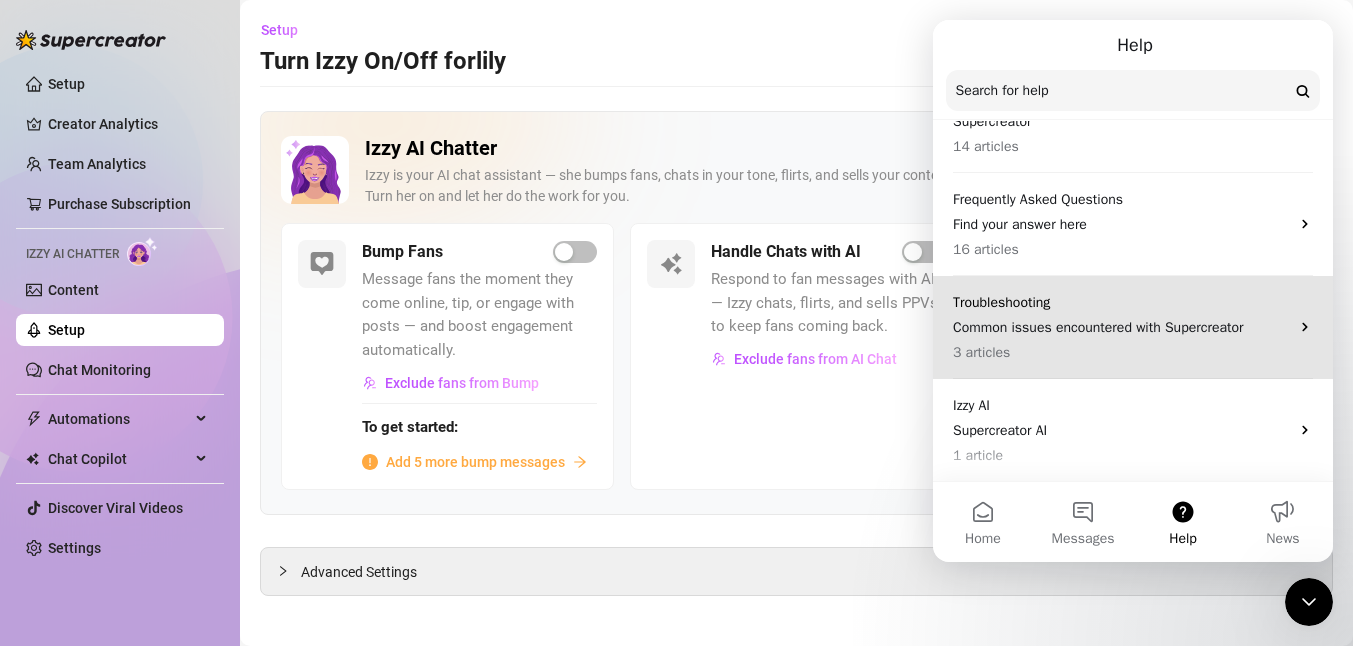 scroll, scrollTop: 0, scrollLeft: 0, axis: both 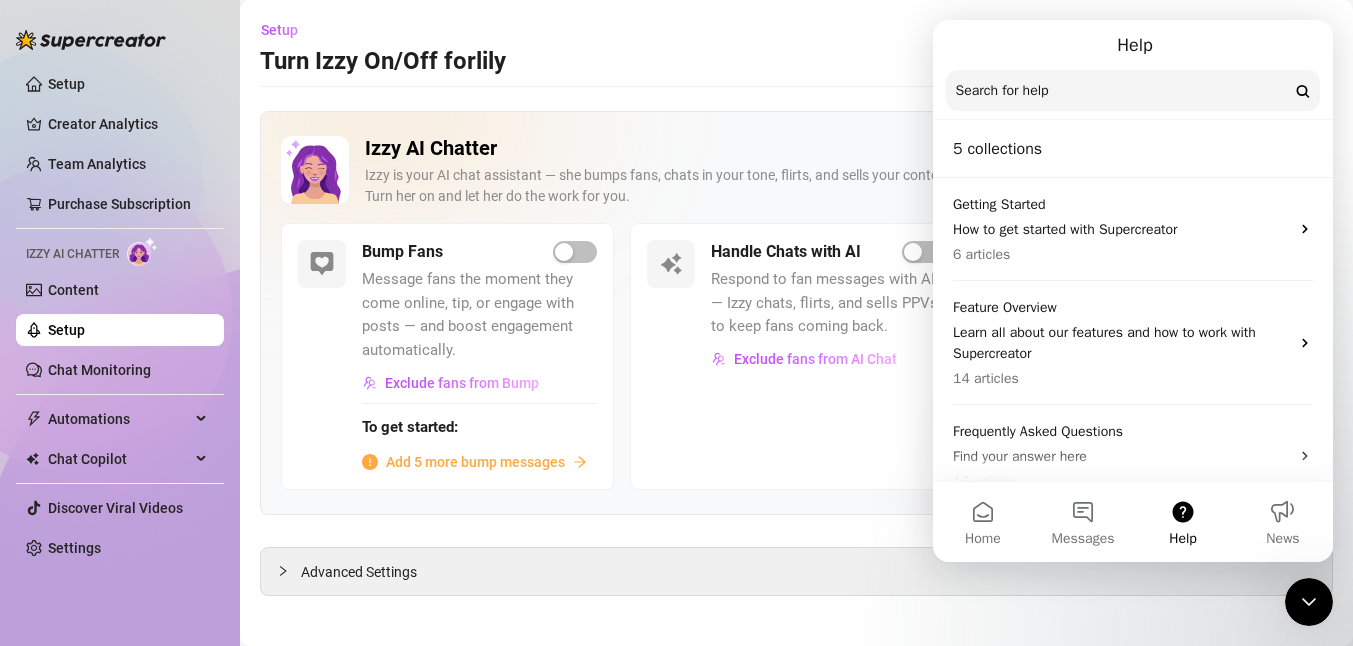 drag, startPoint x: 684, startPoint y: 249, endPoint x: 695, endPoint y: 249, distance: 11 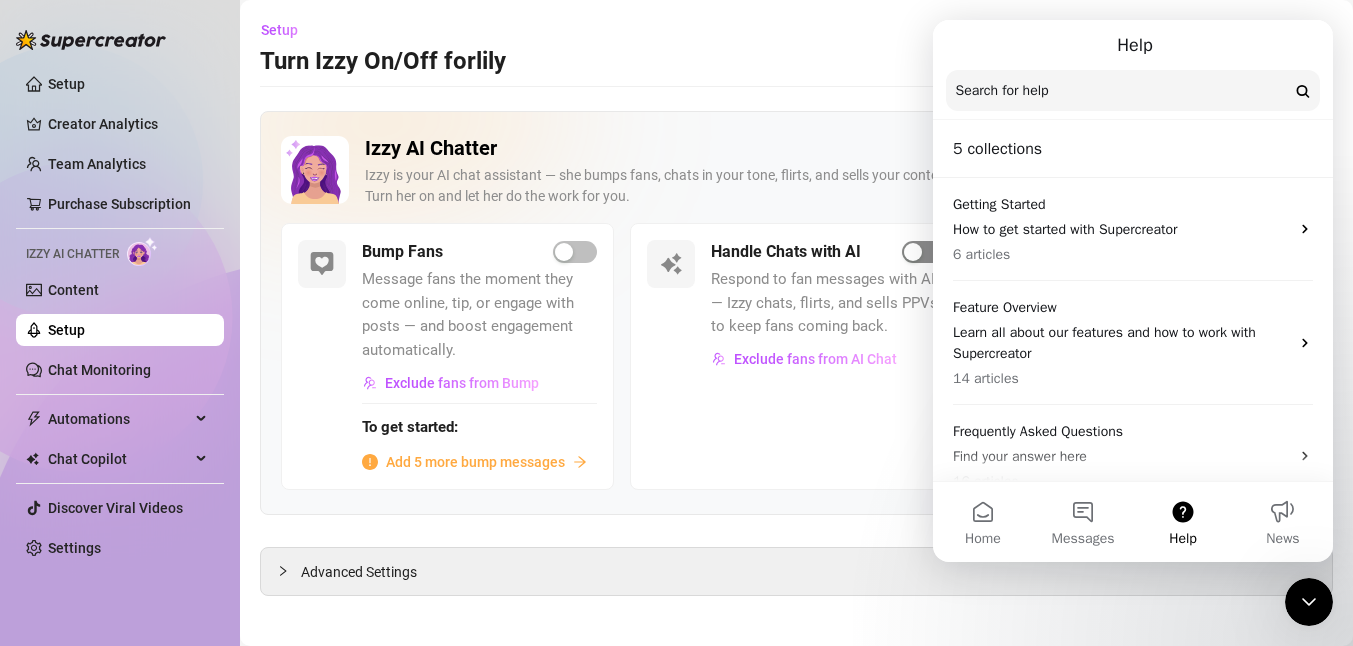 click at bounding box center [924, 252] 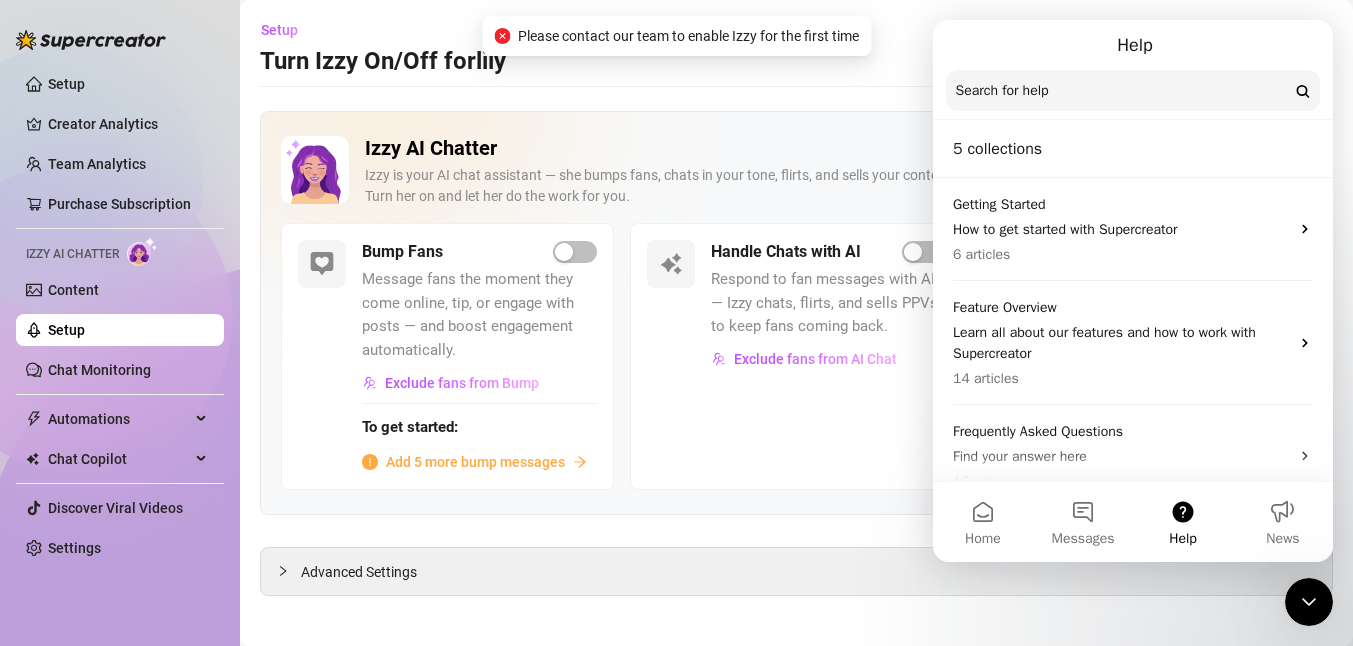 click 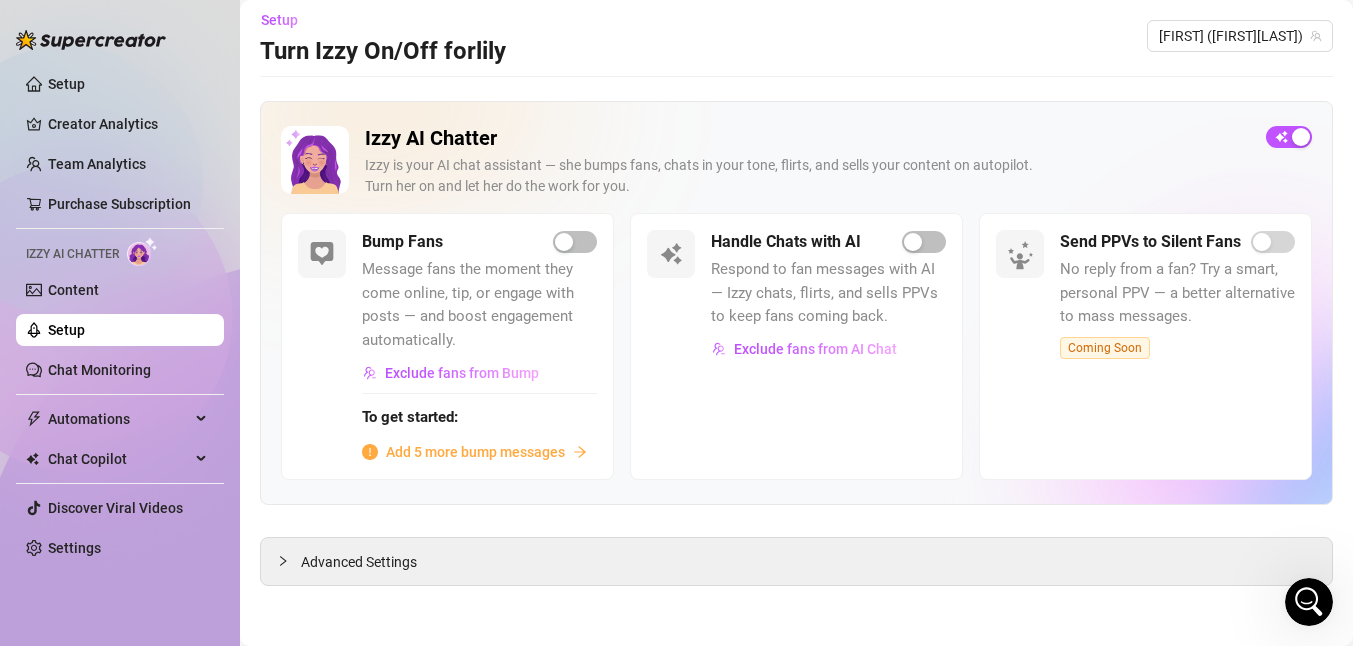 scroll, scrollTop: 0, scrollLeft: 0, axis: both 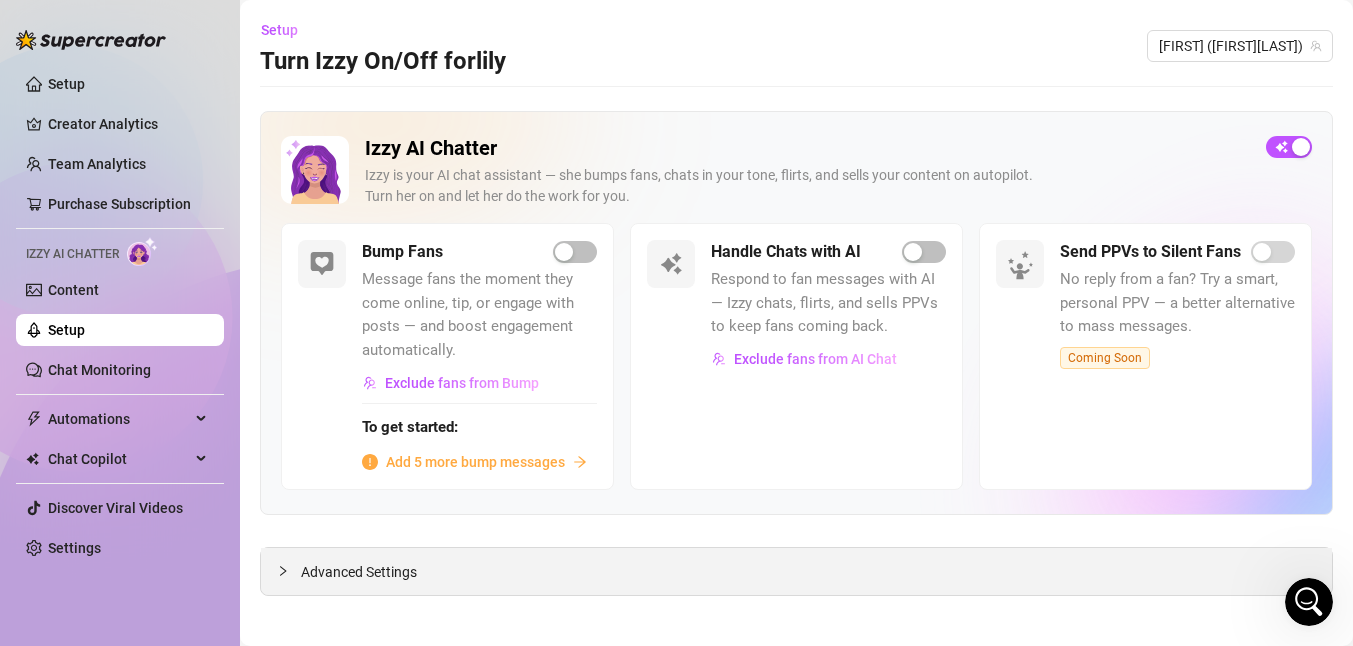 click on "Advanced Settings" at bounding box center [796, 571] 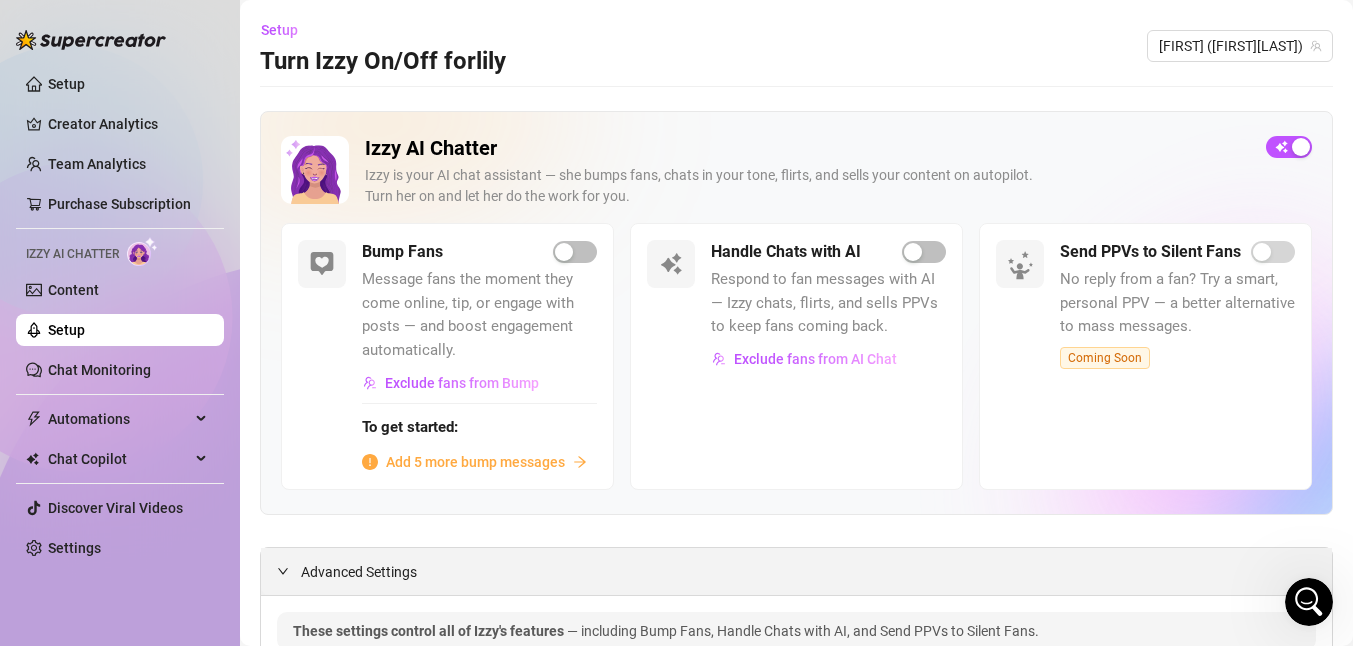 click 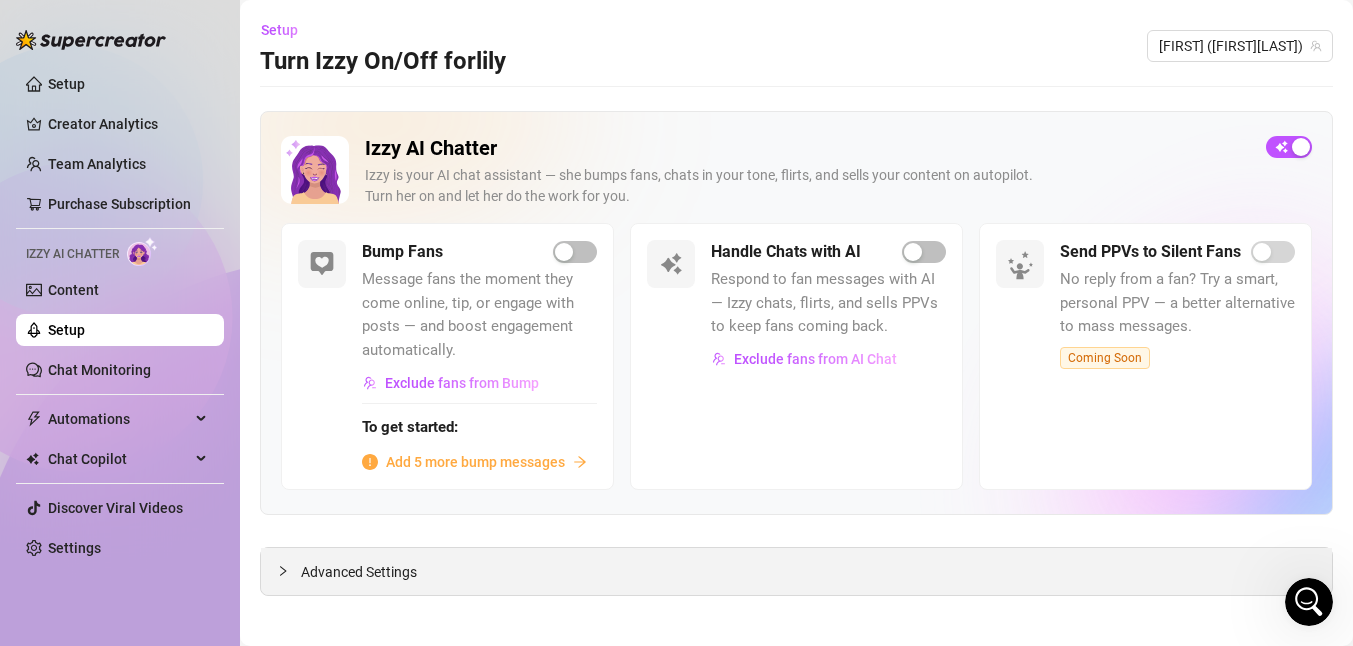 click at bounding box center (289, 571) 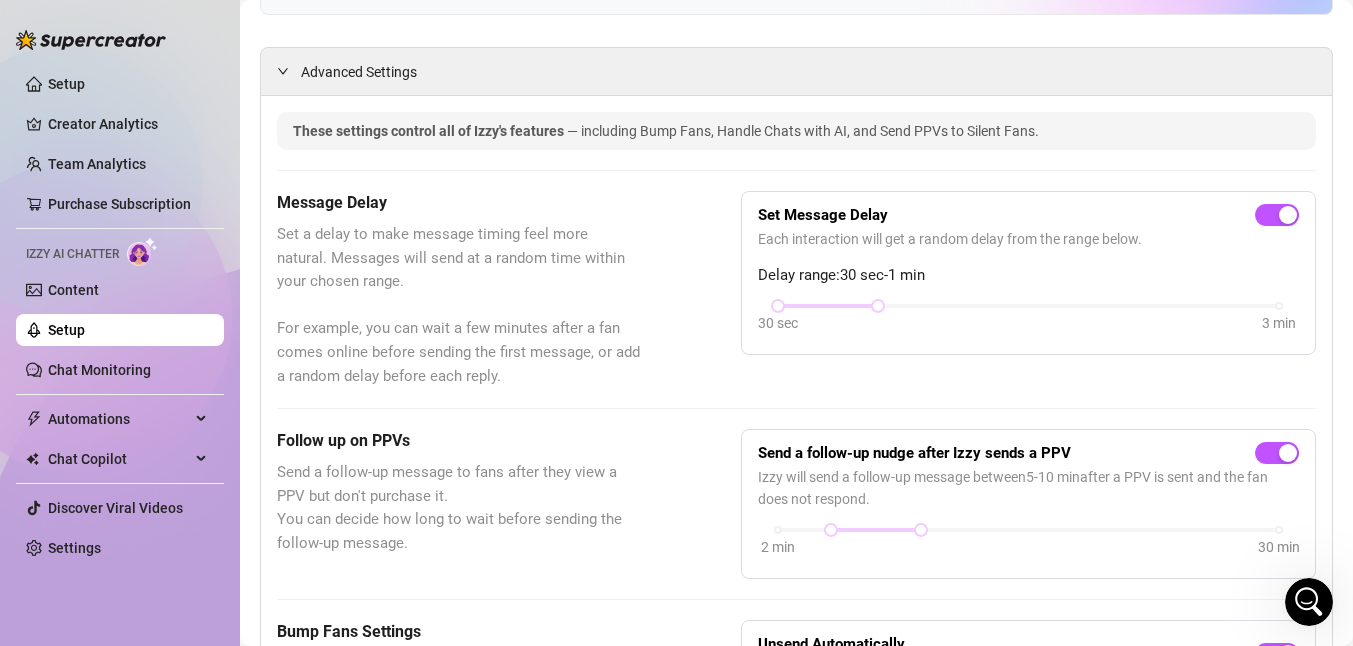 scroll, scrollTop: 300, scrollLeft: 0, axis: vertical 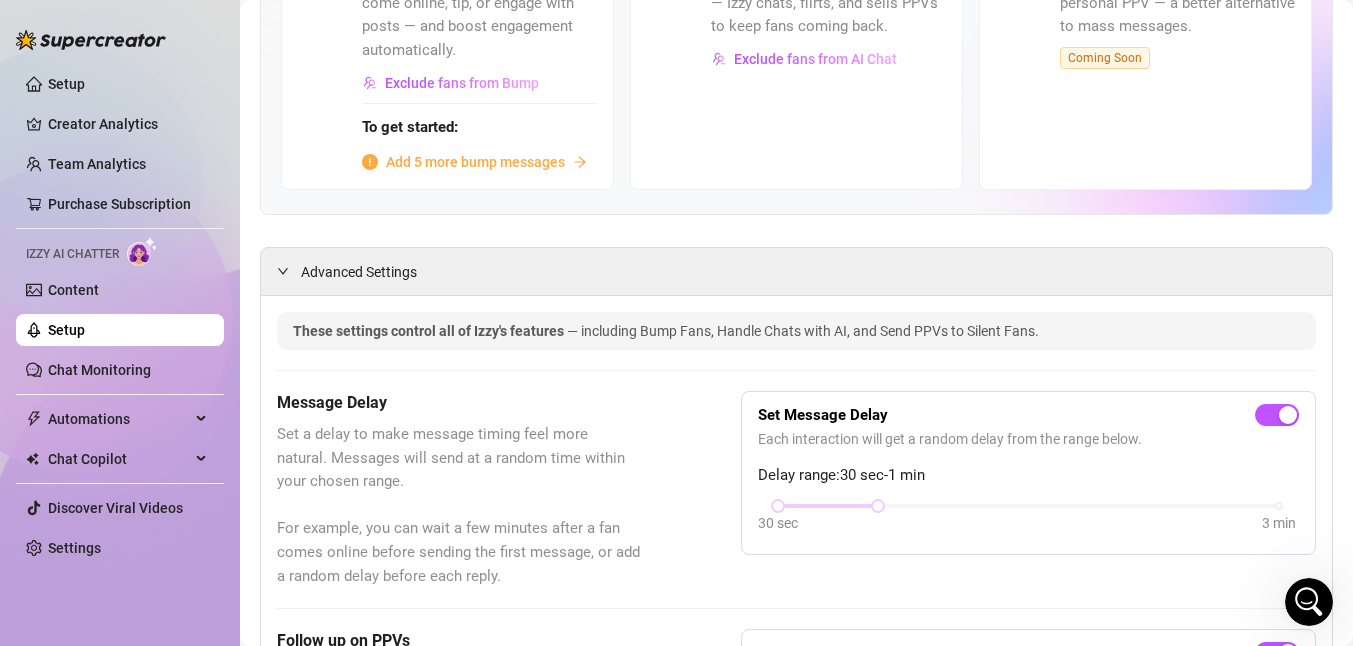 drag, startPoint x: 283, startPoint y: 278, endPoint x: 303, endPoint y: 313, distance: 40.311287 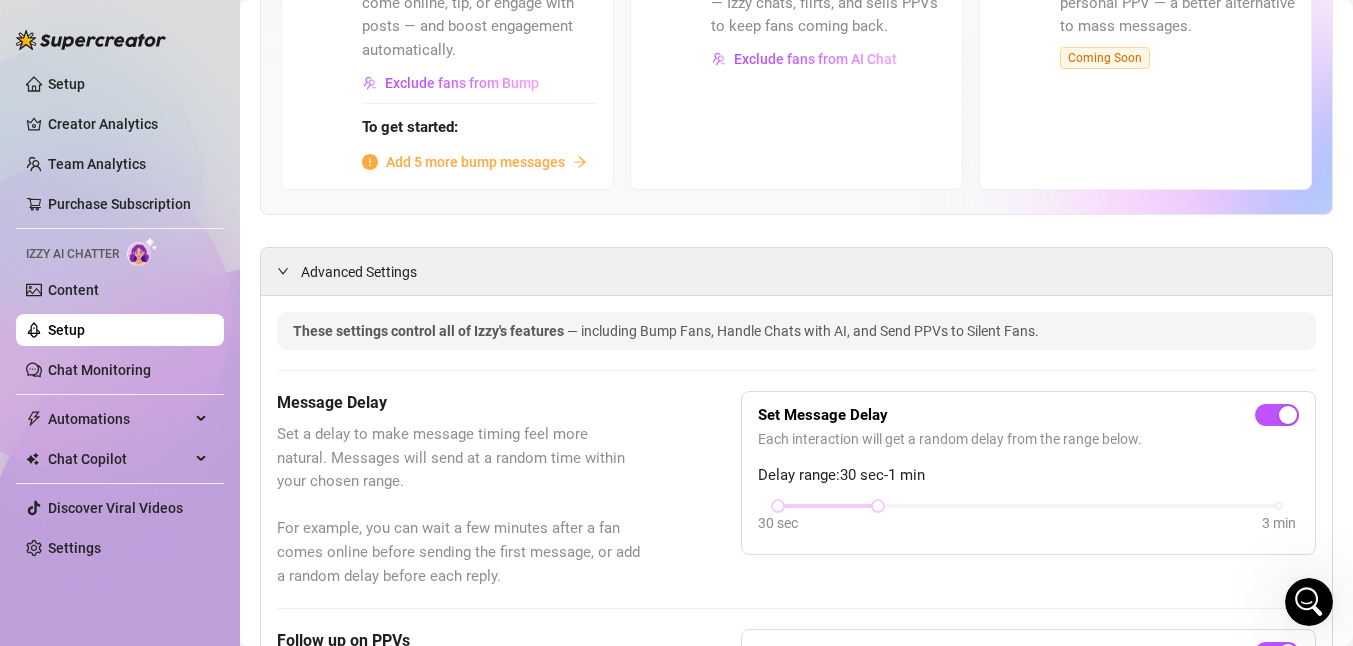 click at bounding box center [289, 271] 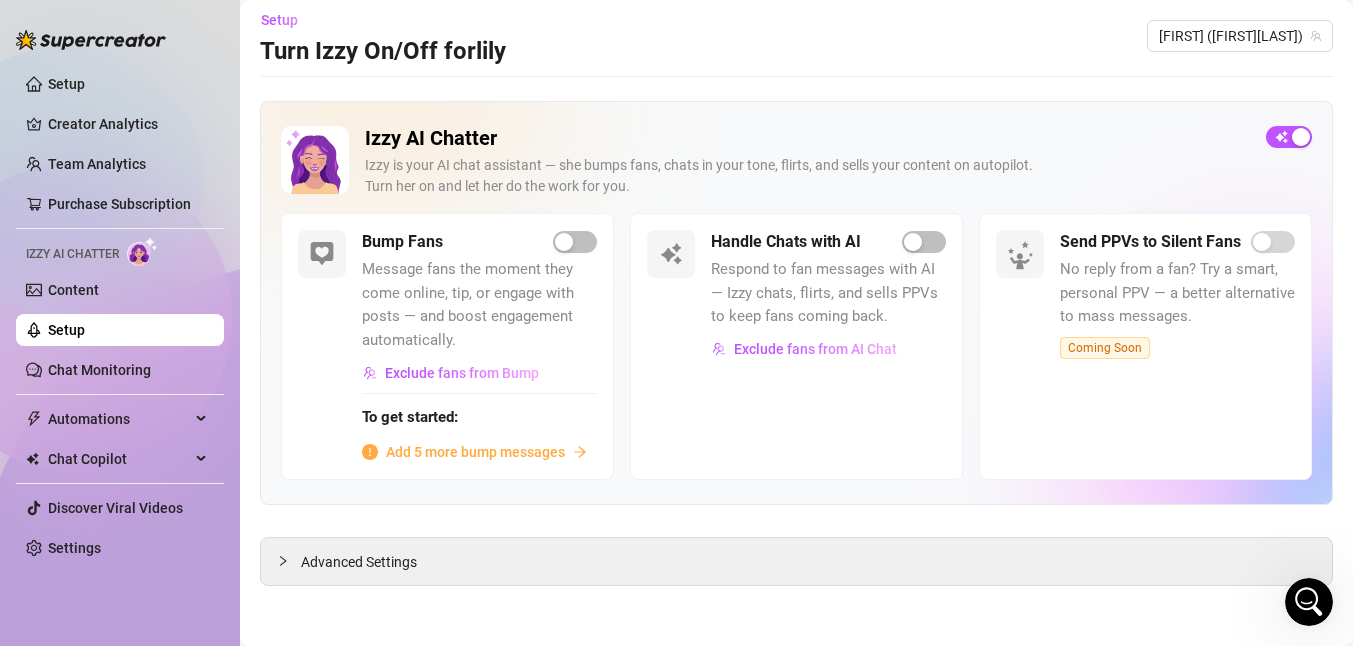 scroll, scrollTop: 0, scrollLeft: 0, axis: both 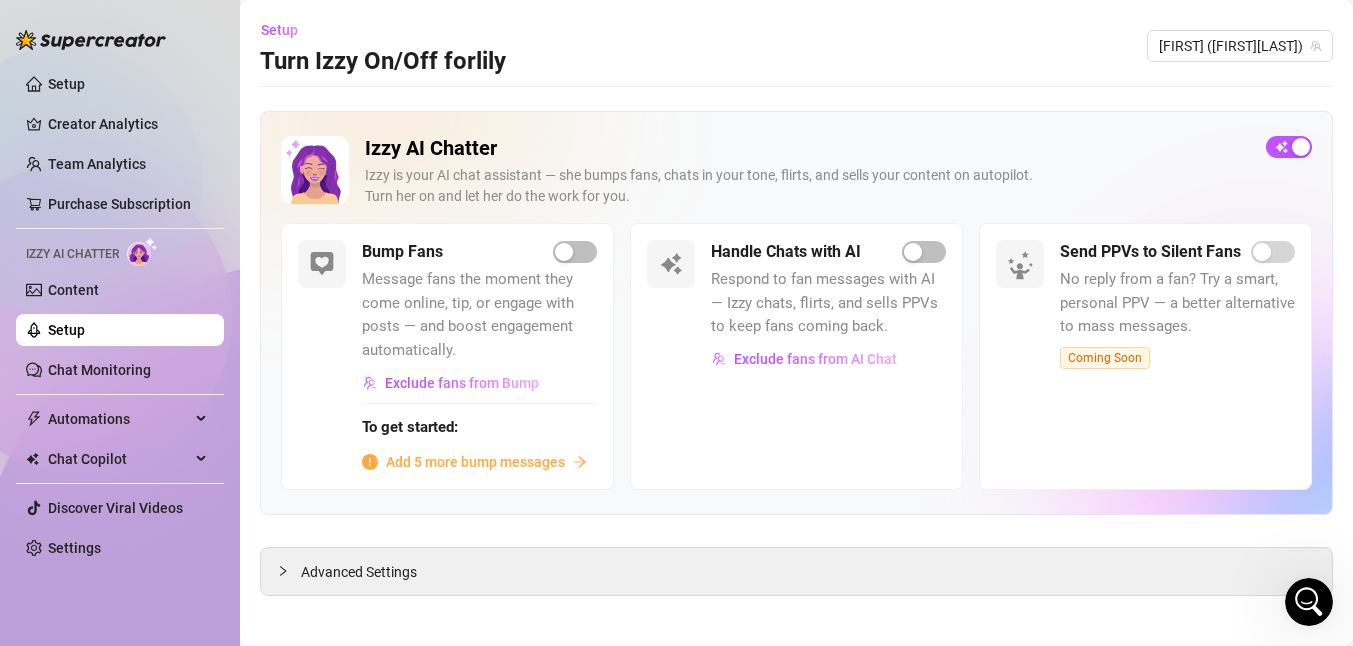 click 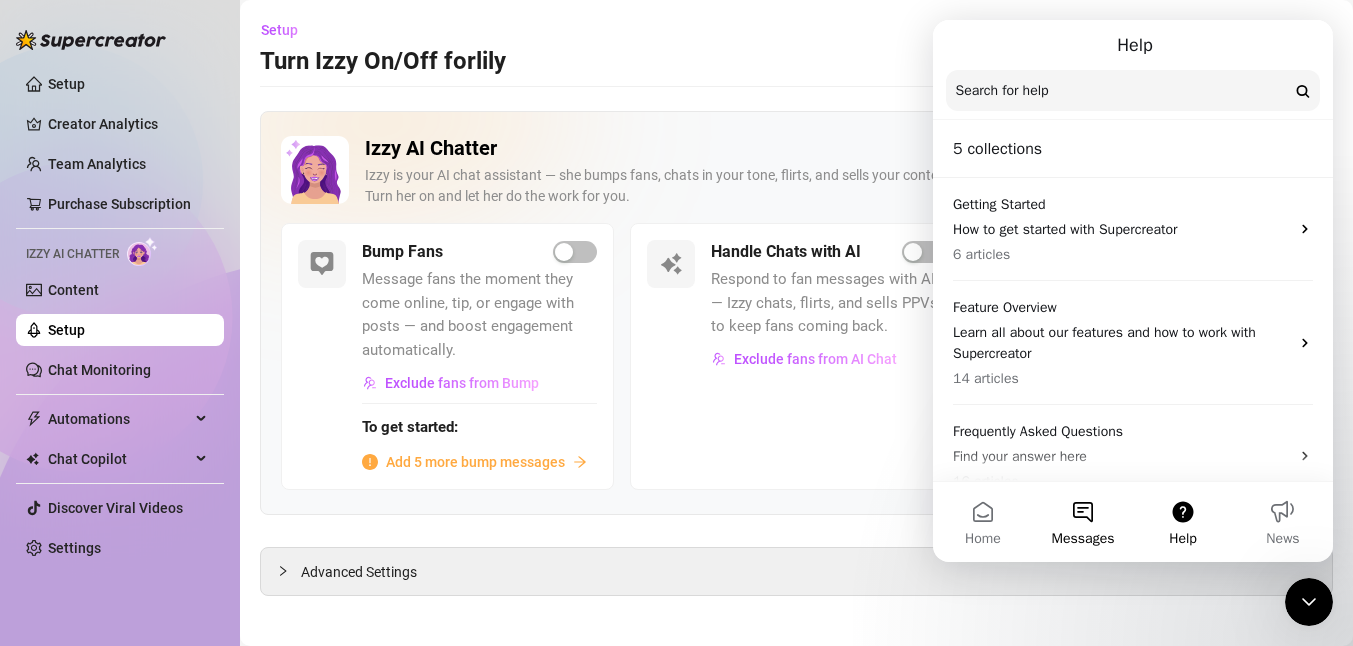 click on "Messages" at bounding box center [1083, 522] 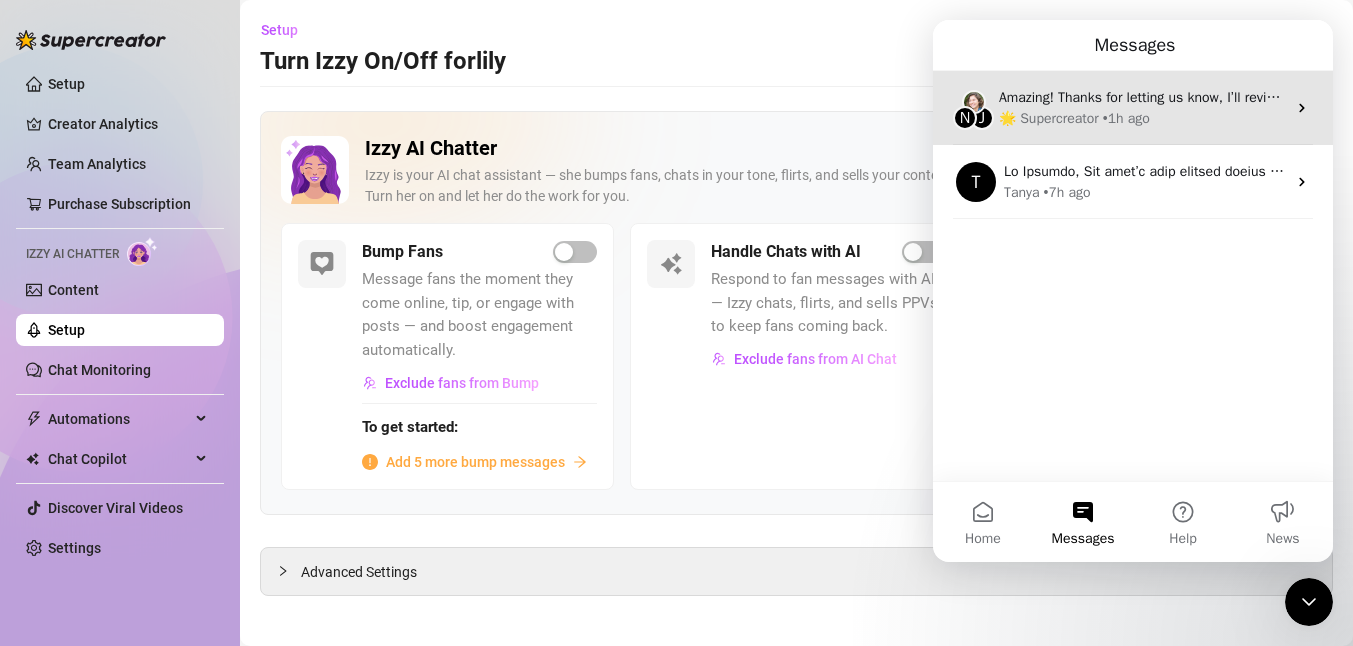 click on "Amazing! Thanks for letting us know,  I’ll review your bio now and make sure everything looks good for Izzy to start running. I’ll follow up shortly once it’s all set!" at bounding box center [1483, 97] 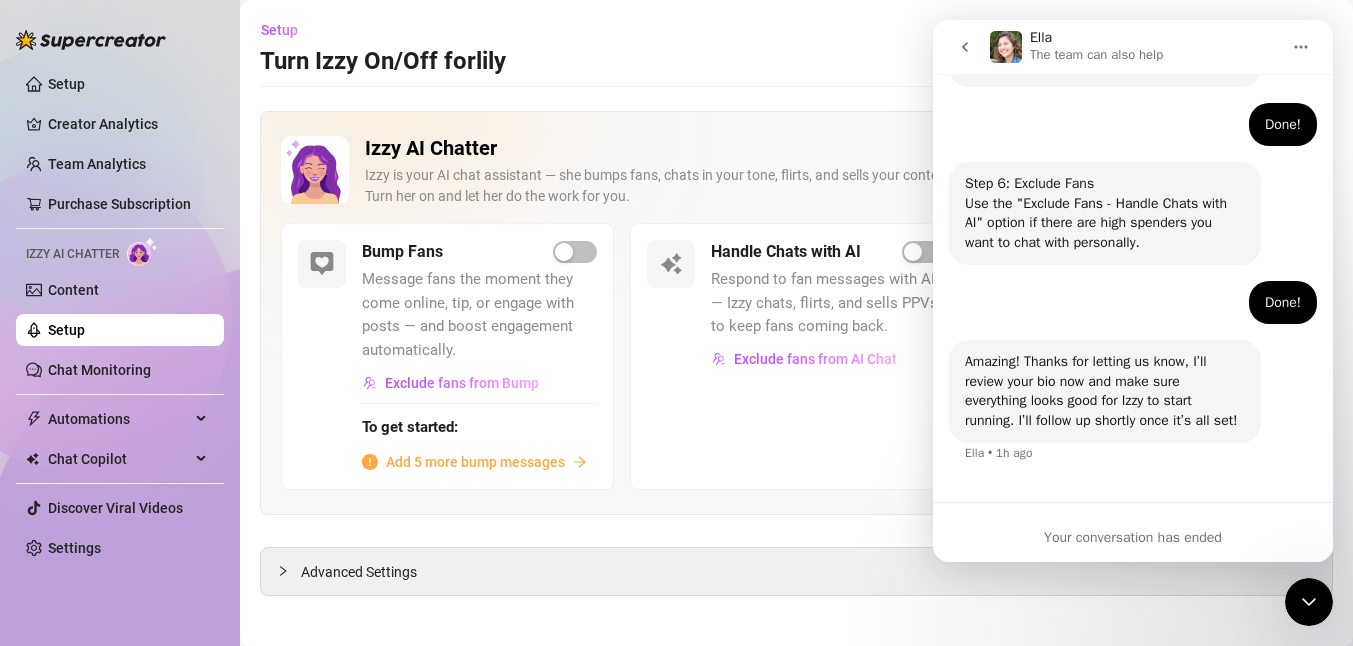 scroll, scrollTop: 1218, scrollLeft: 0, axis: vertical 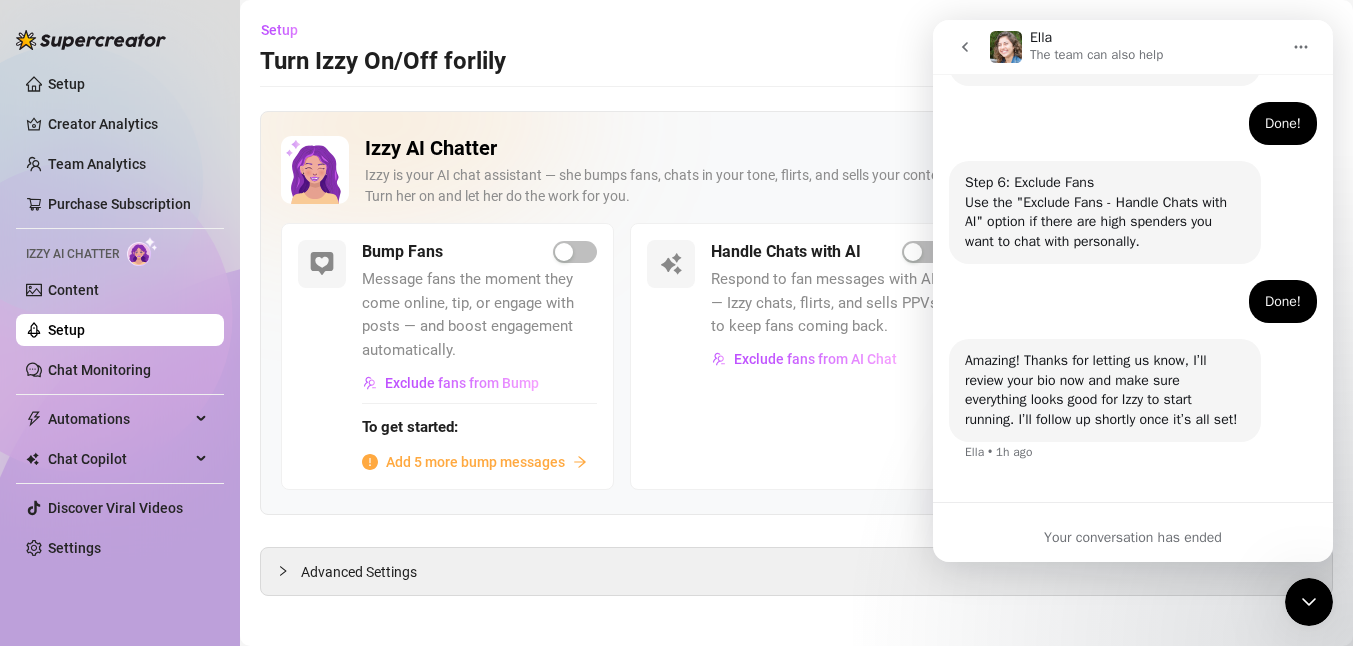 click 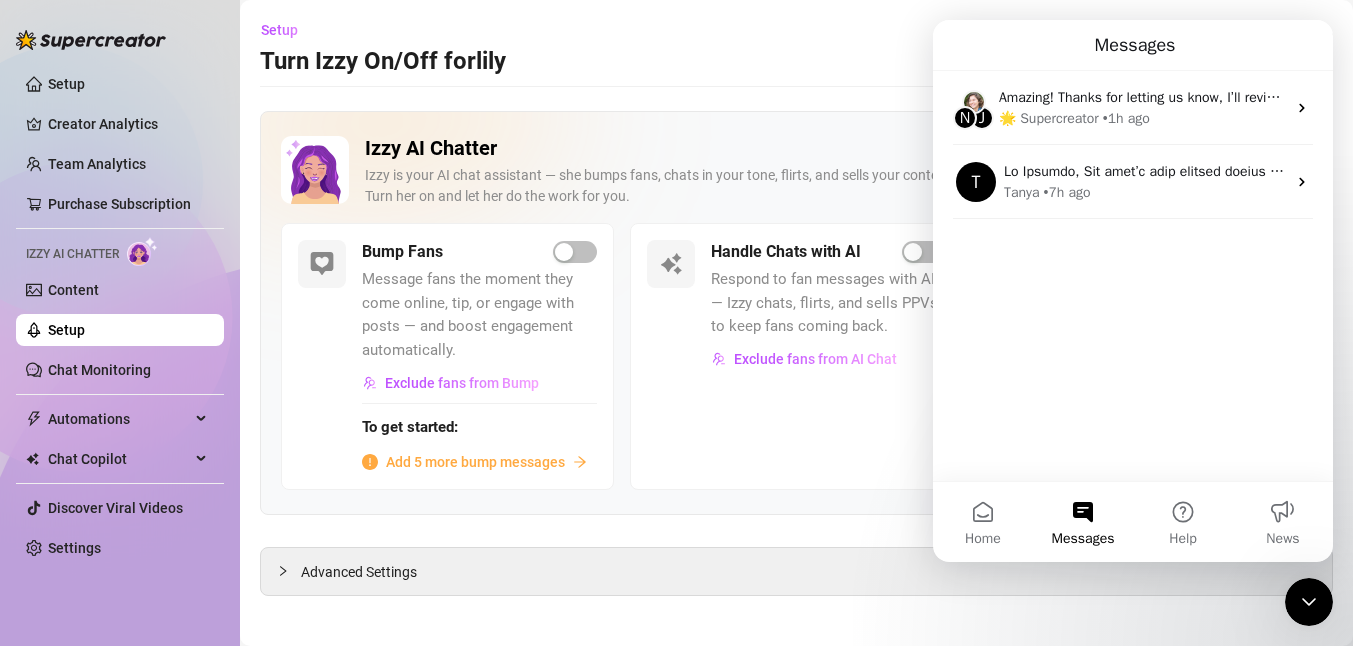scroll, scrollTop: 0, scrollLeft: 0, axis: both 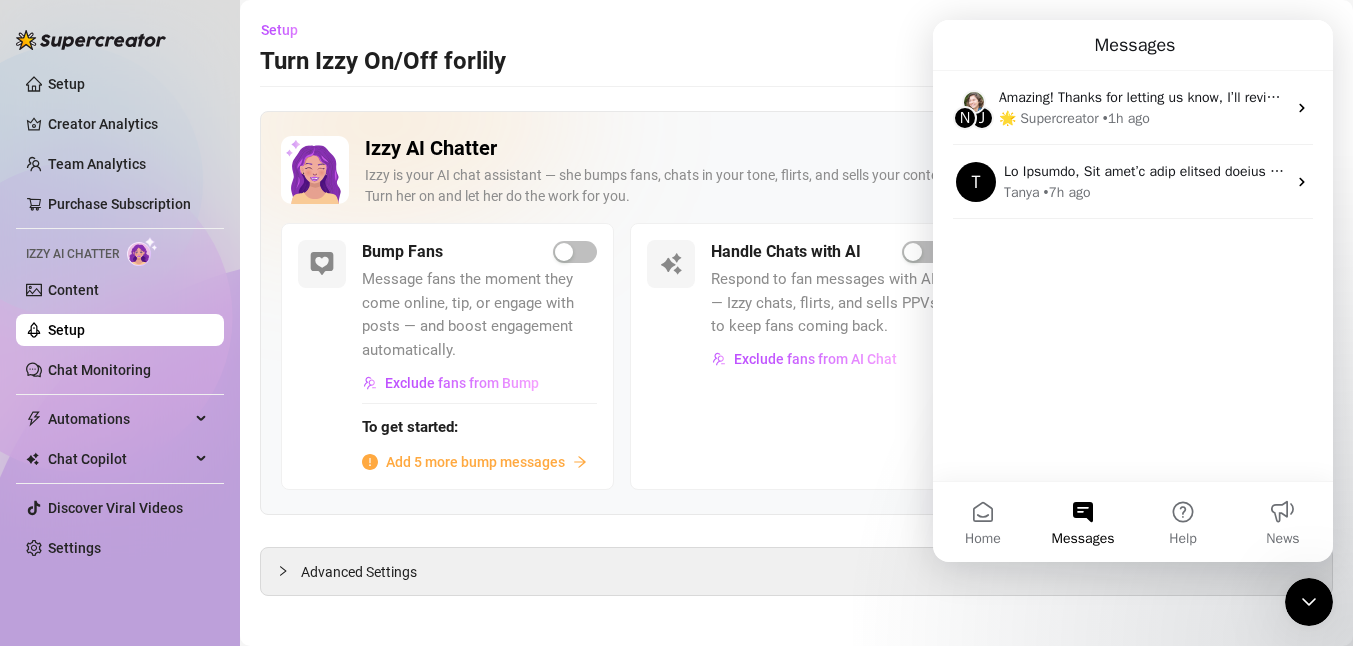 click on "Setup Turn Izzy On/Off for [FIRST] [FIRST] ([FIRST][LAST])" at bounding box center (796, 46) 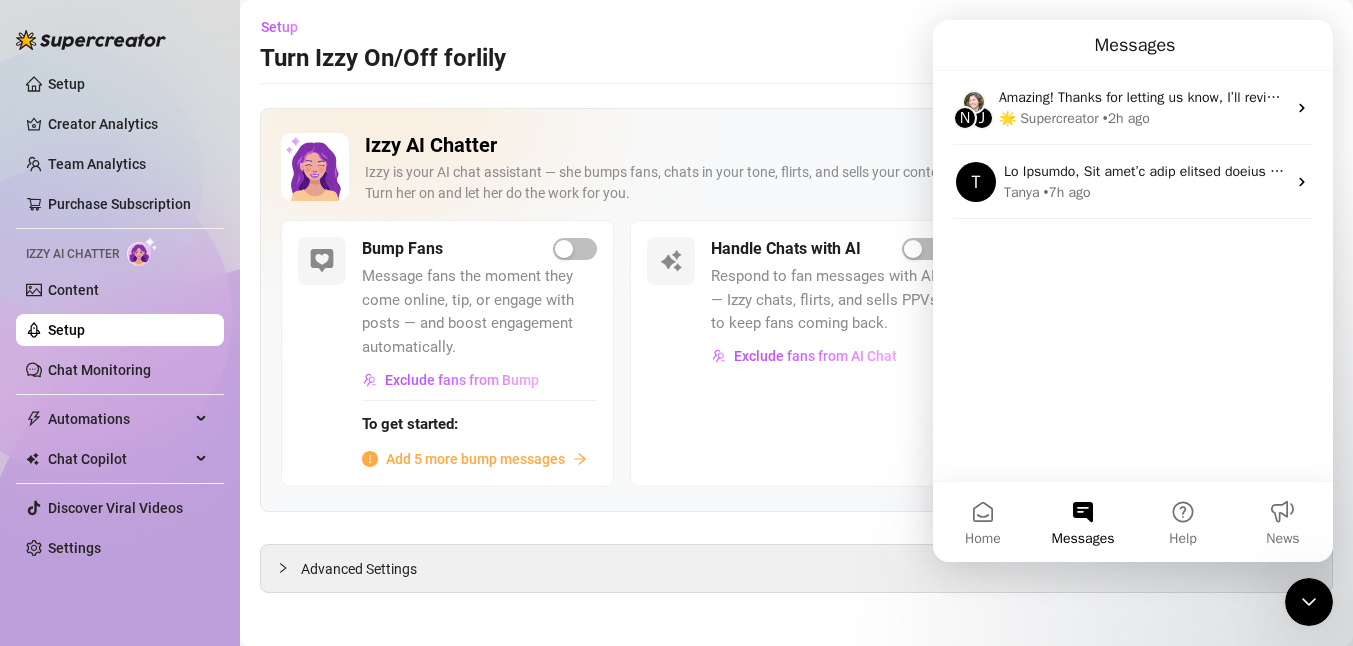 scroll, scrollTop: 0, scrollLeft: 0, axis: both 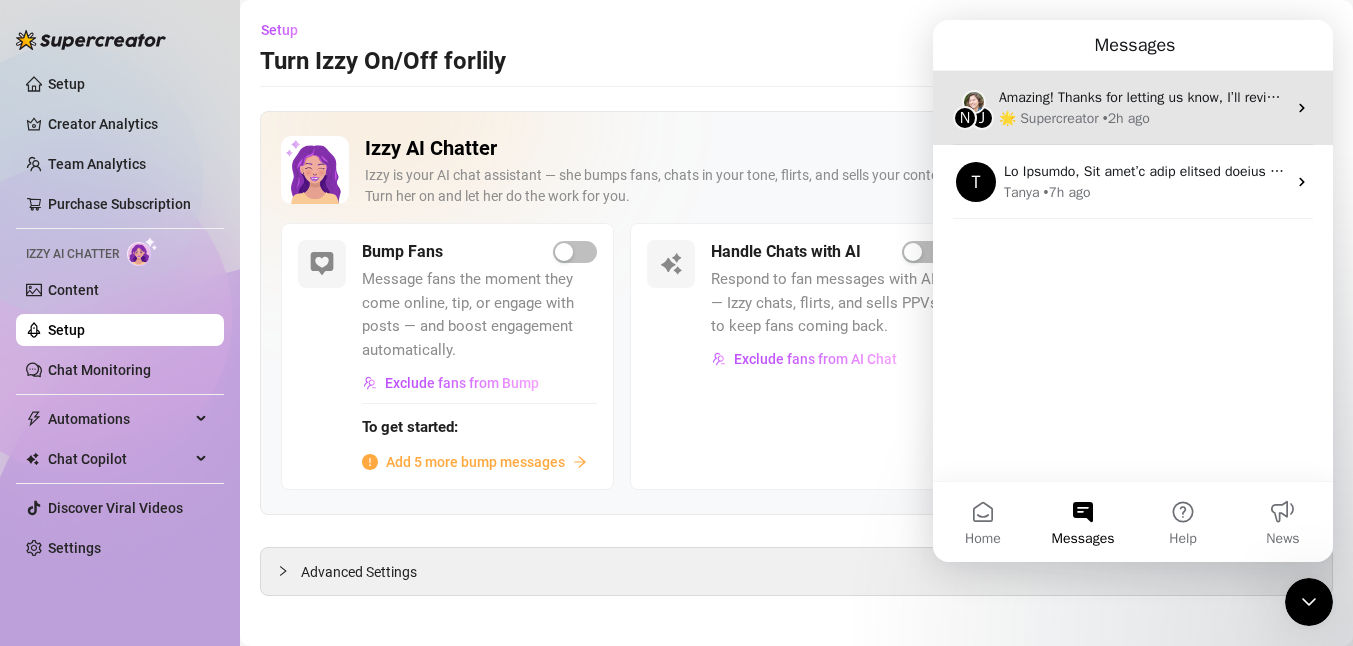 click on "•  2h ago" at bounding box center (1126, 118) 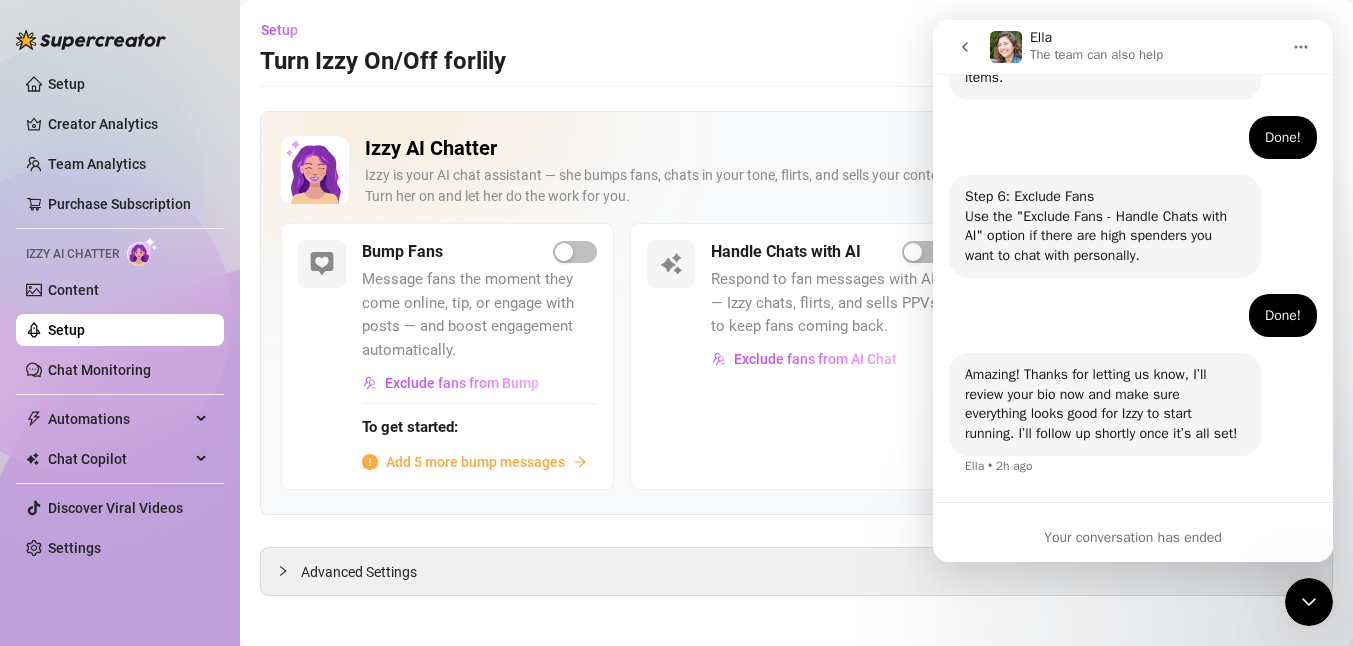 scroll, scrollTop: 1218, scrollLeft: 0, axis: vertical 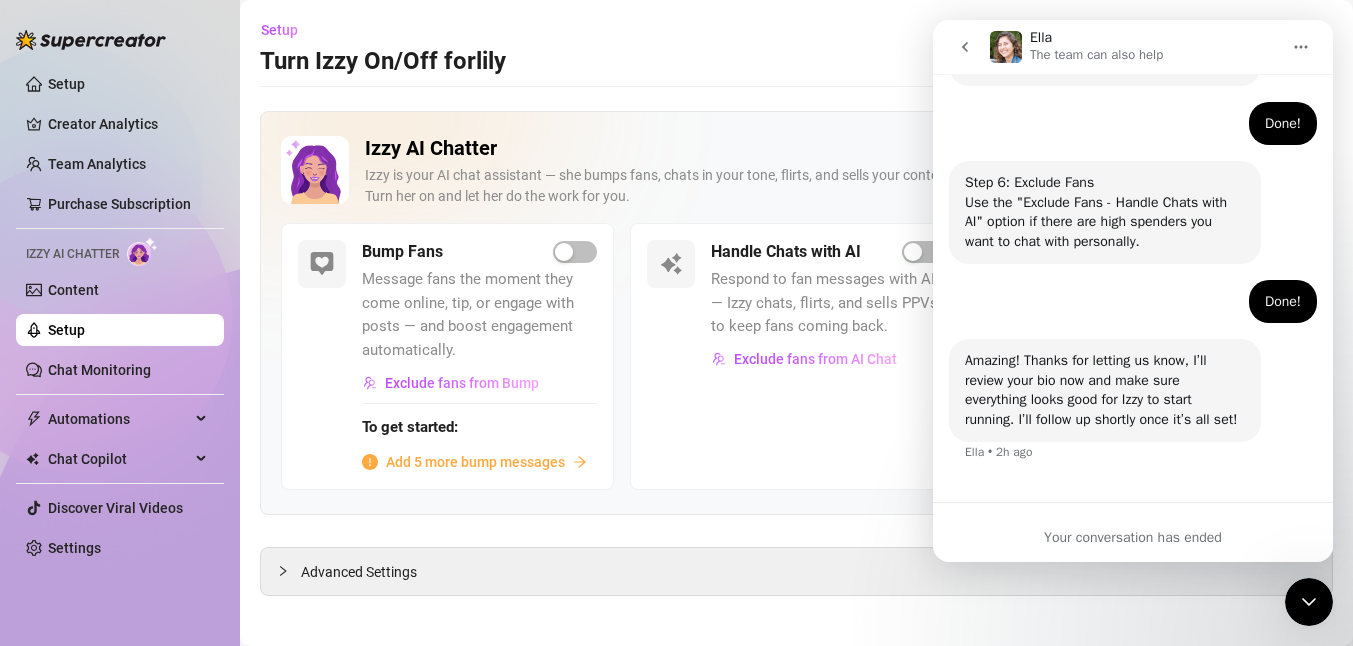 click on "Settings" at bounding box center (74, 548) 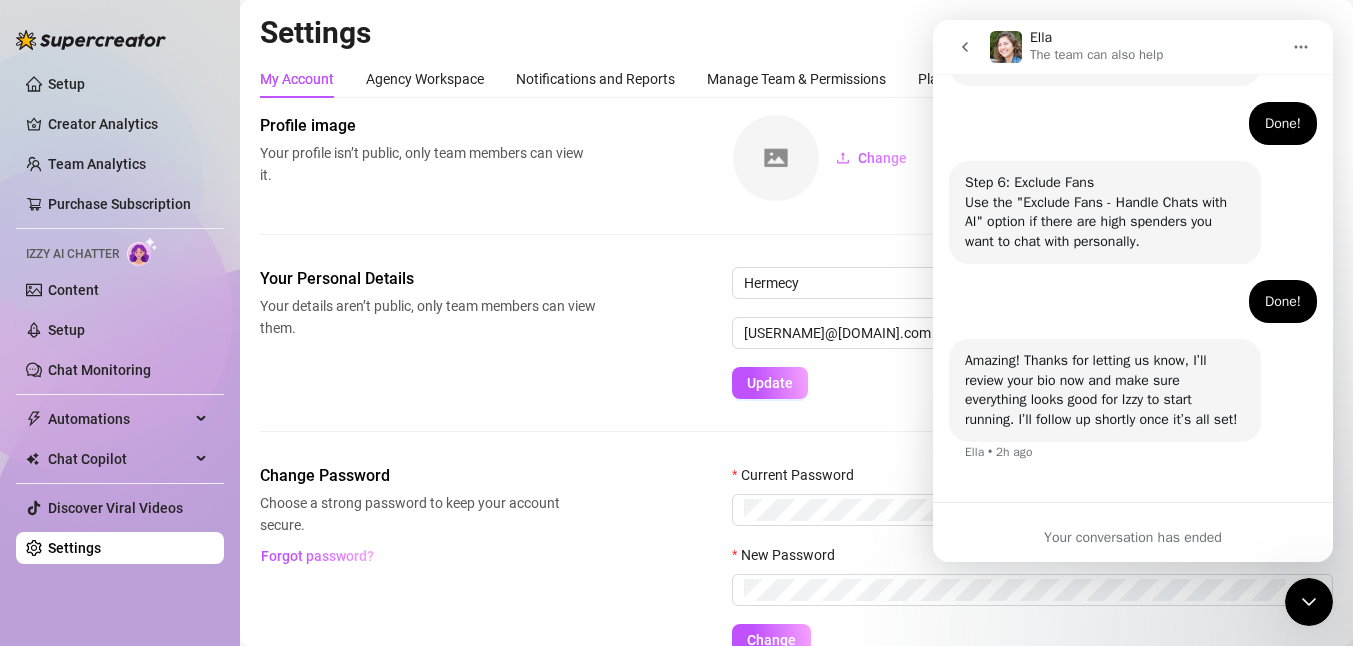 click at bounding box center [965, 47] 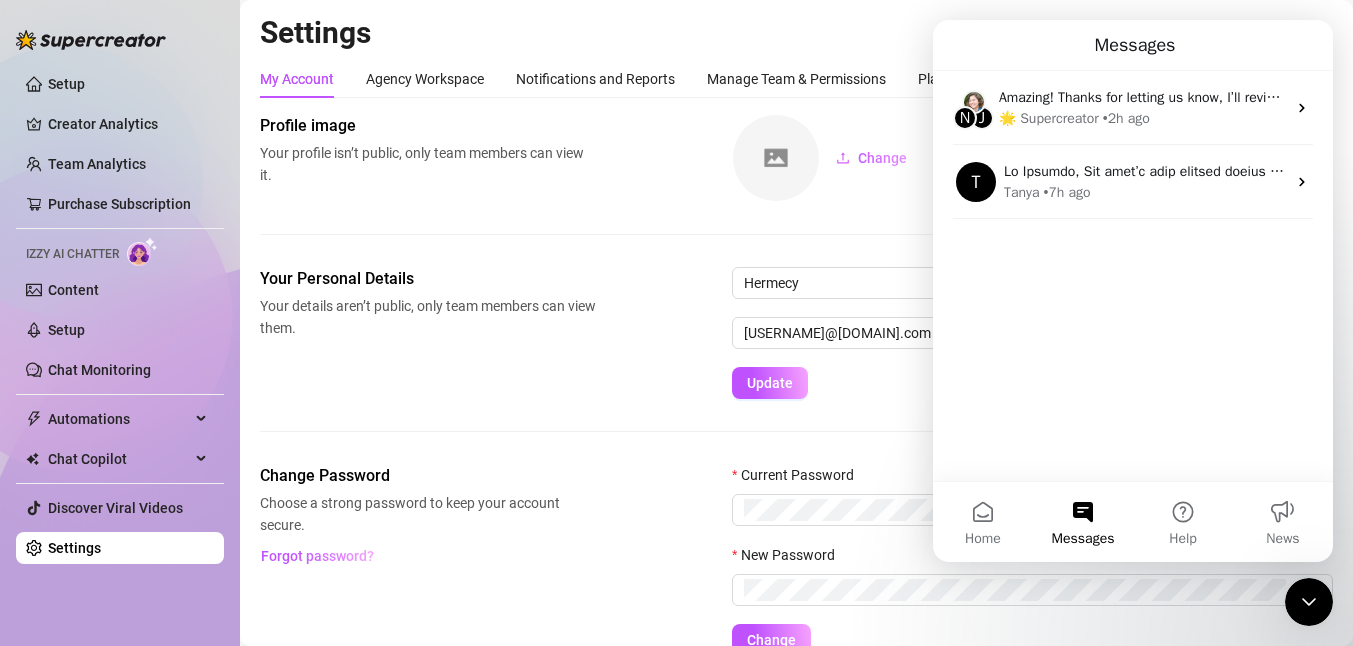 scroll, scrollTop: 0, scrollLeft: 0, axis: both 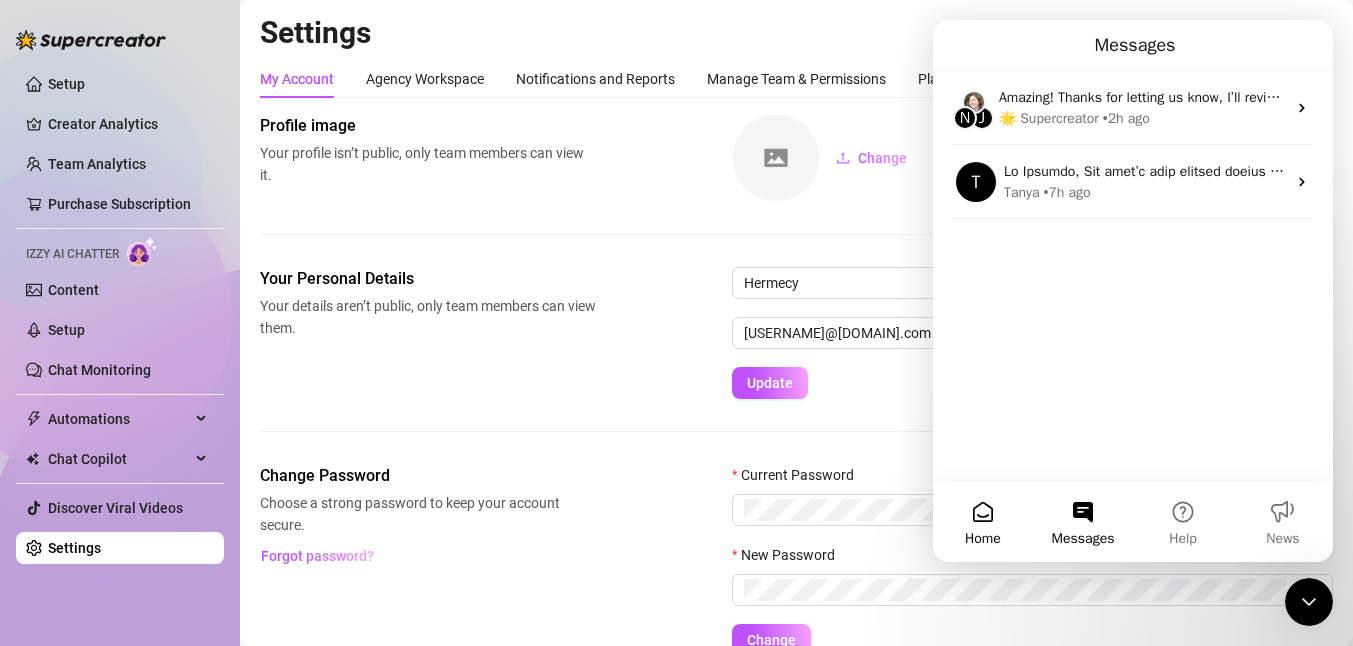 click on "Home" at bounding box center [983, 522] 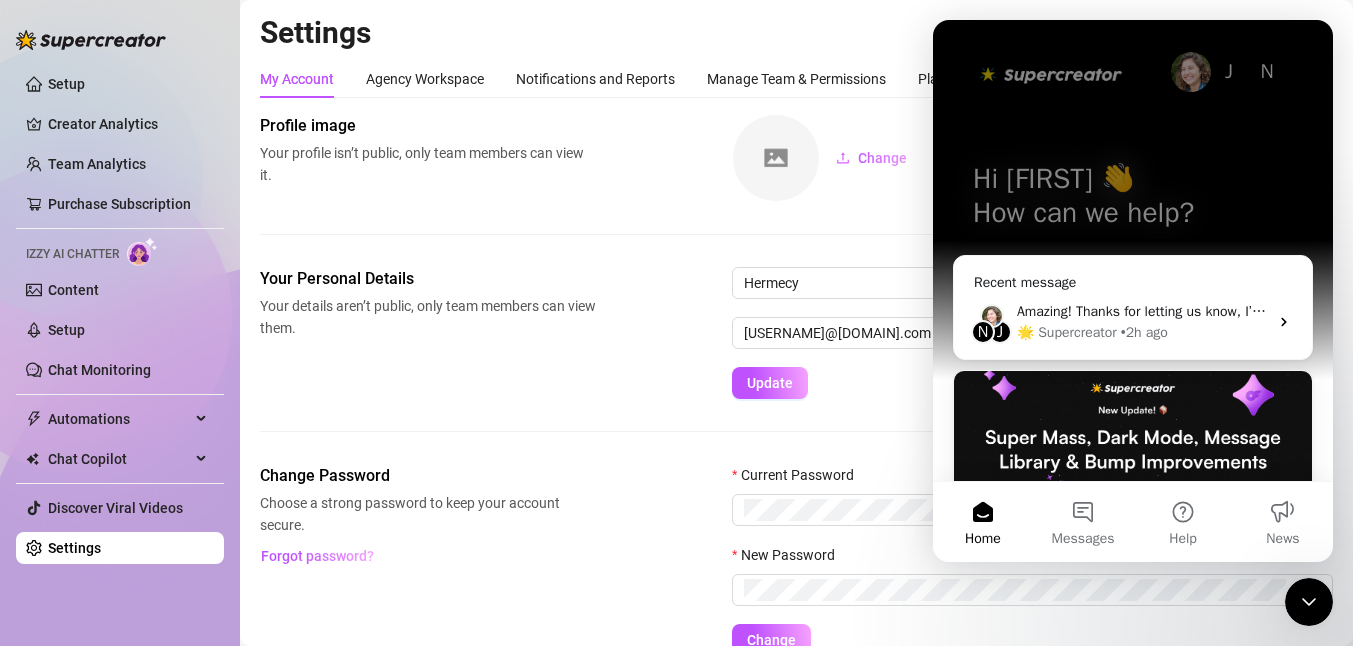 scroll, scrollTop: 463, scrollLeft: 0, axis: vertical 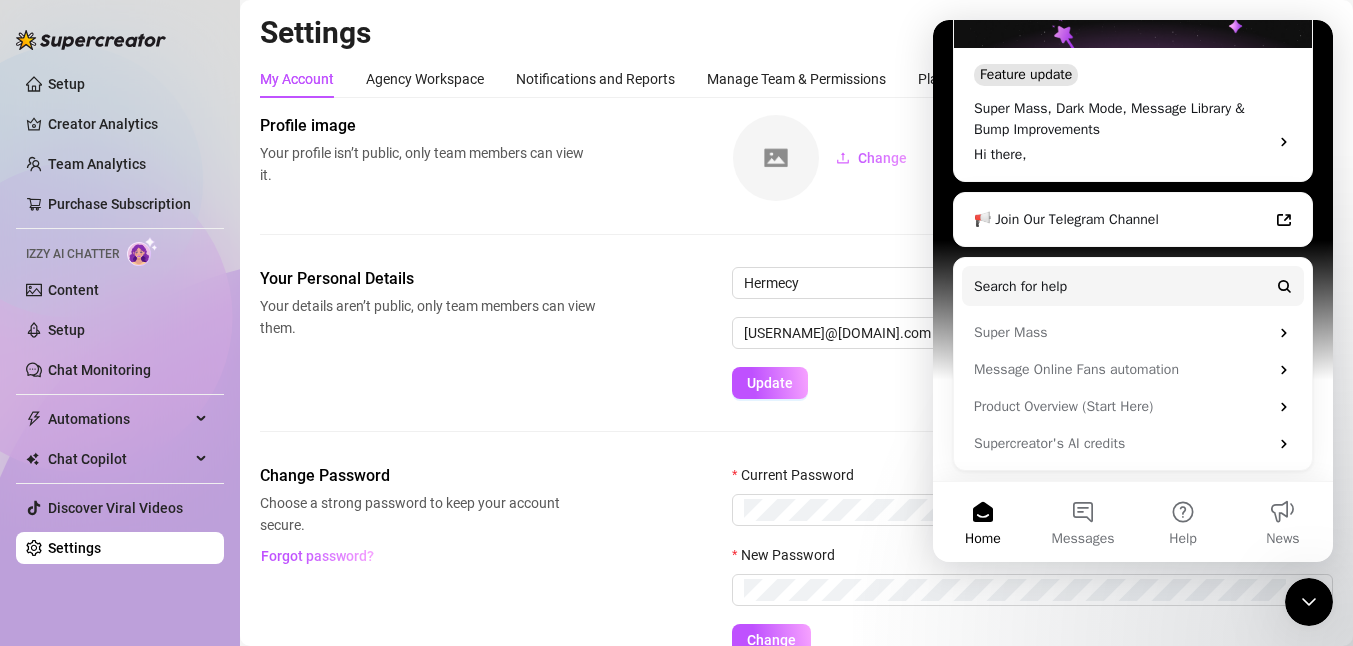 click 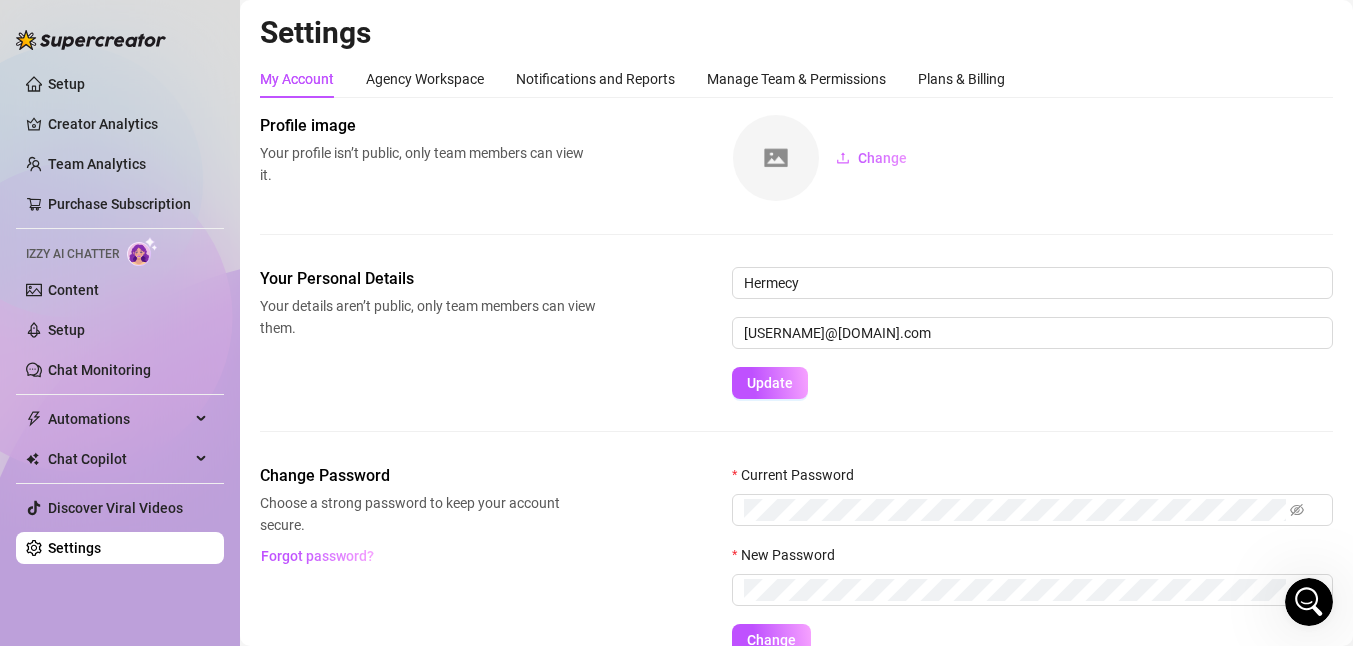 click 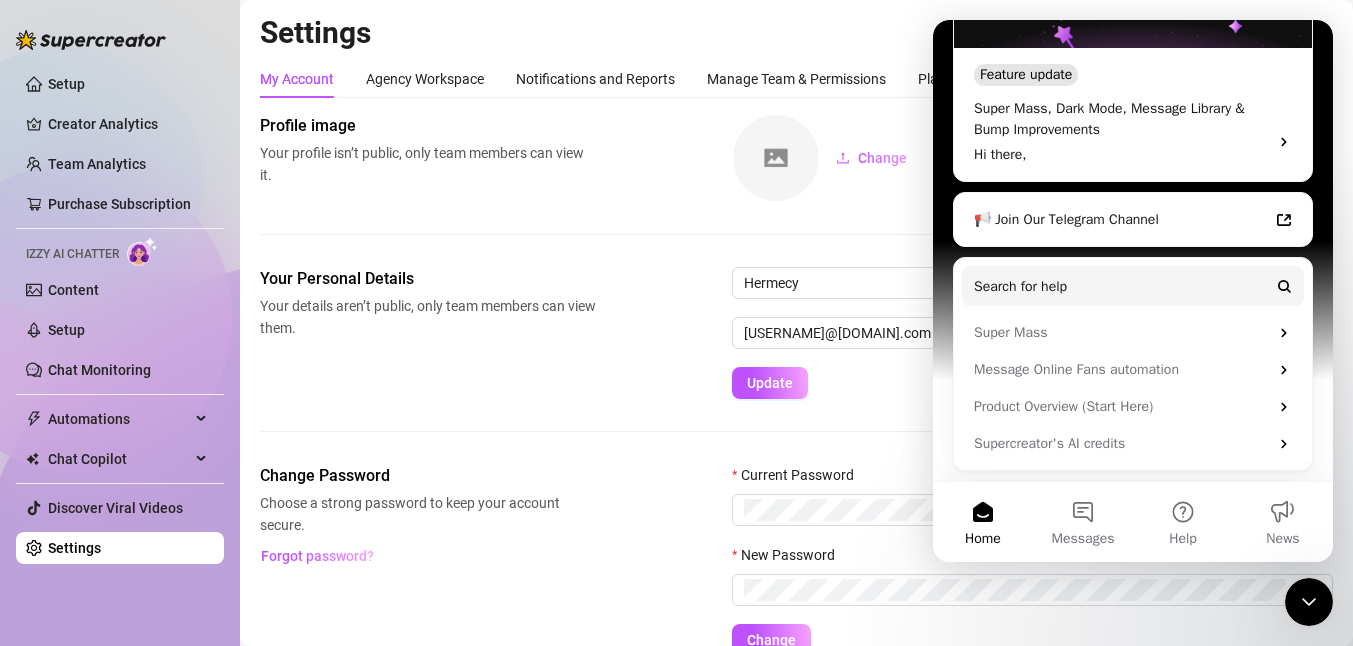 drag, startPoint x: 1314, startPoint y: 602, endPoint x: 2551, endPoint y: 1189, distance: 1369.2107 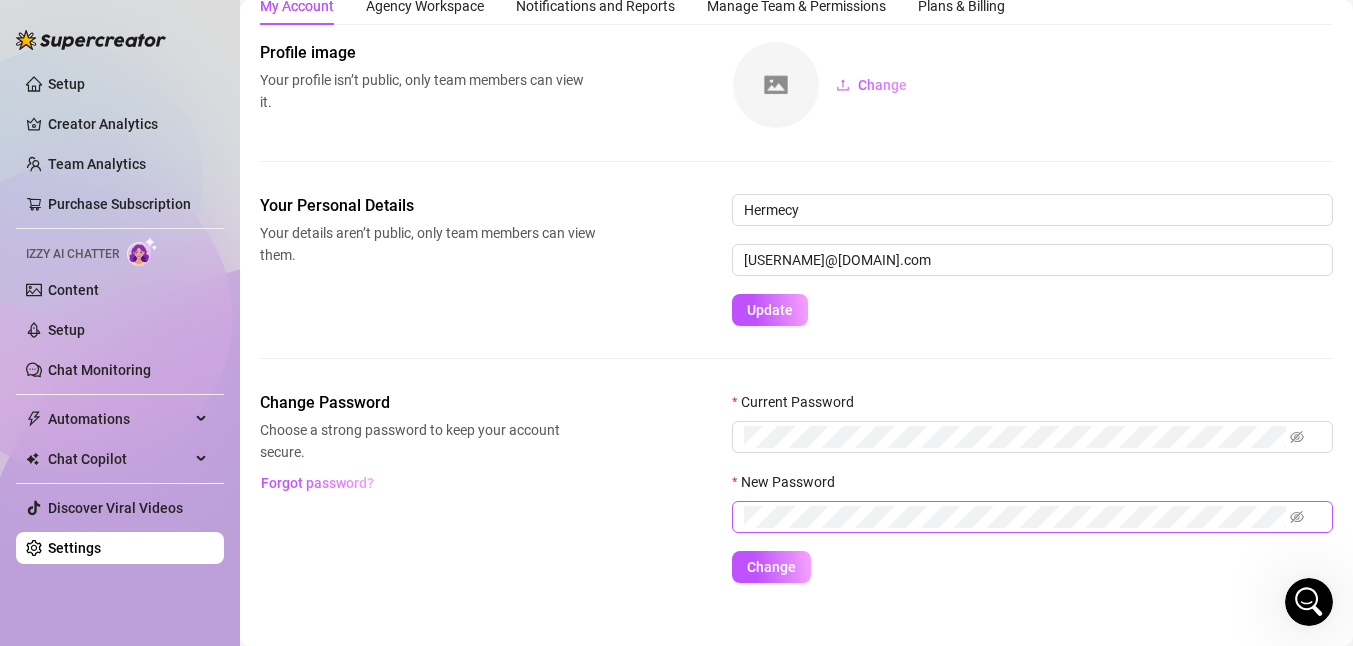 scroll, scrollTop: 0, scrollLeft: 0, axis: both 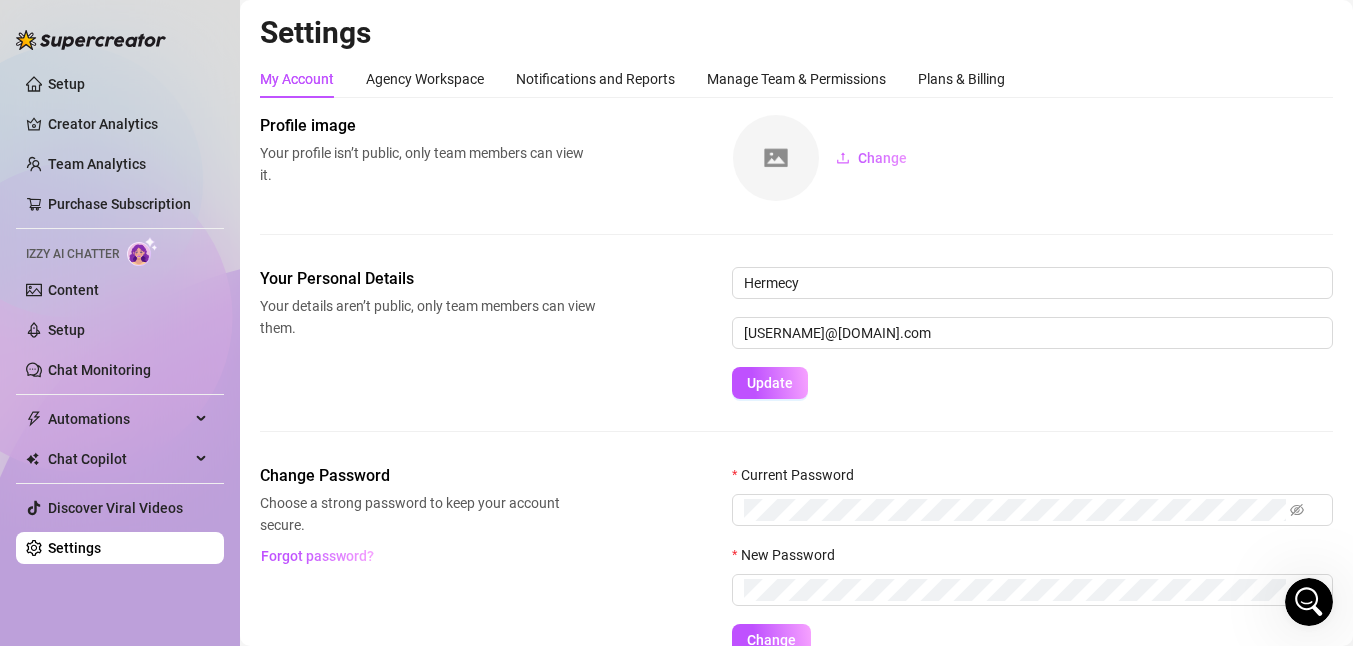 click 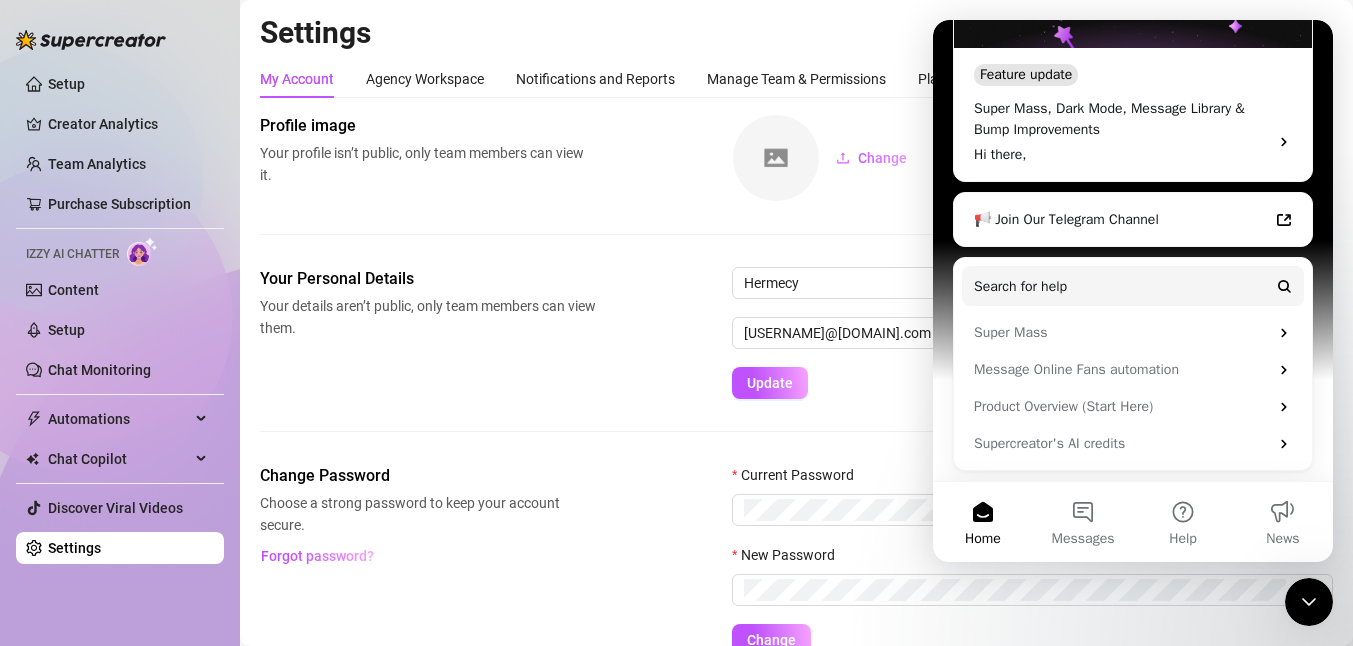 click 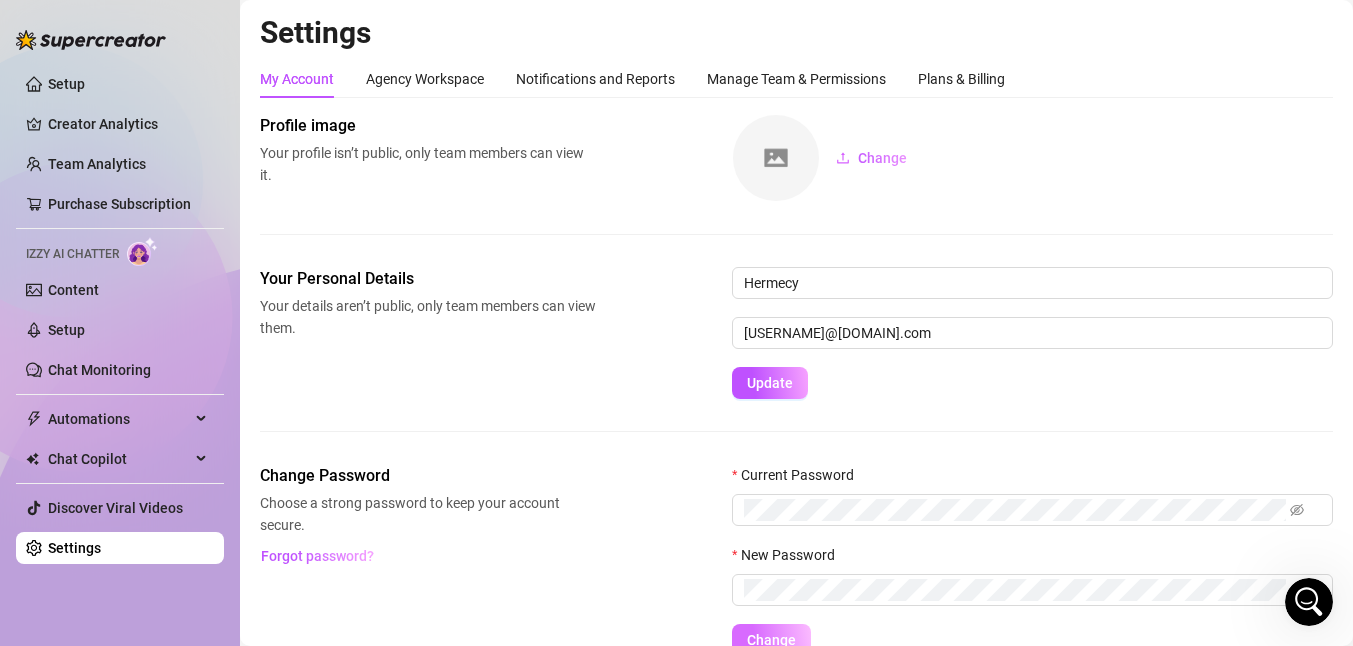 scroll, scrollTop: 94, scrollLeft: 0, axis: vertical 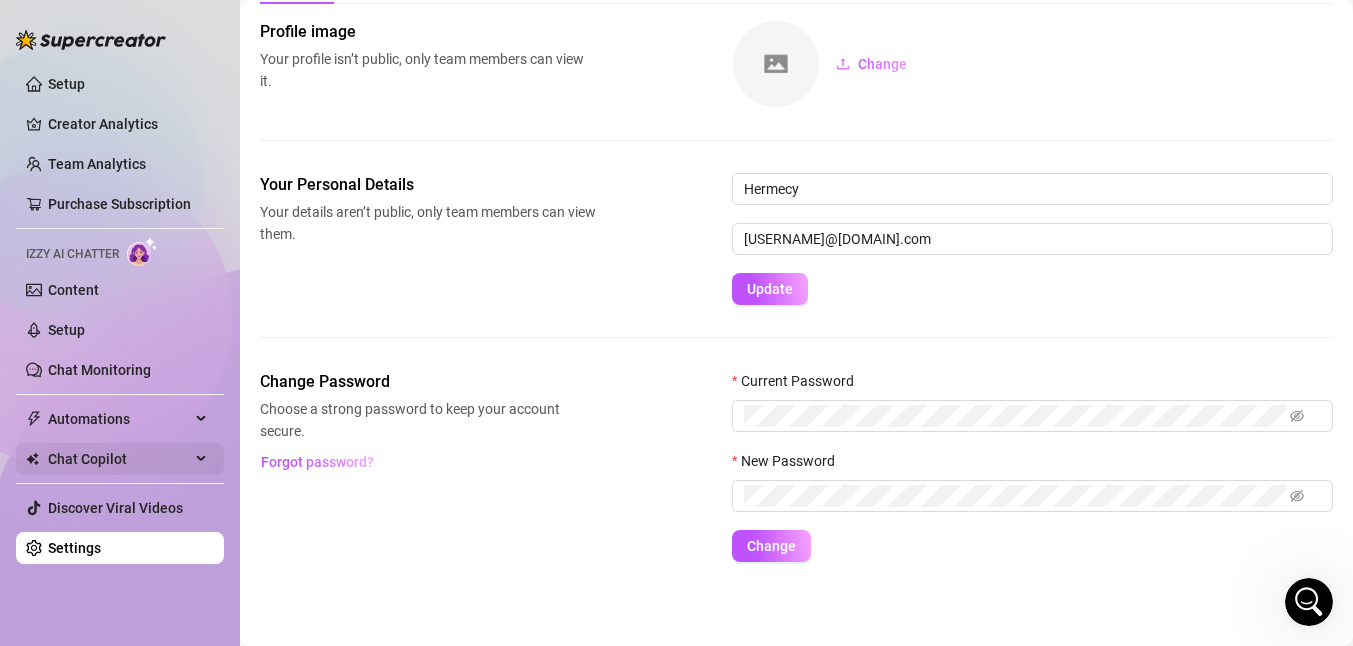 click on "Chat Copilot" at bounding box center [120, 459] 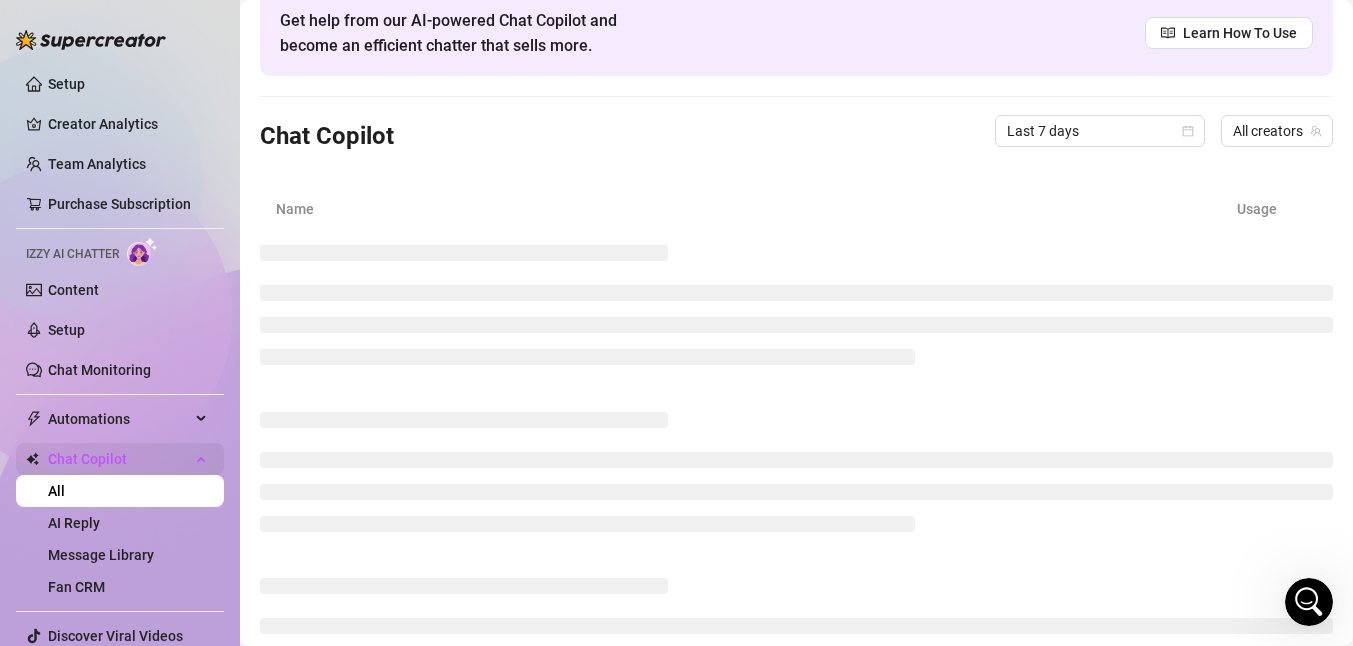 scroll, scrollTop: 51, scrollLeft: 0, axis: vertical 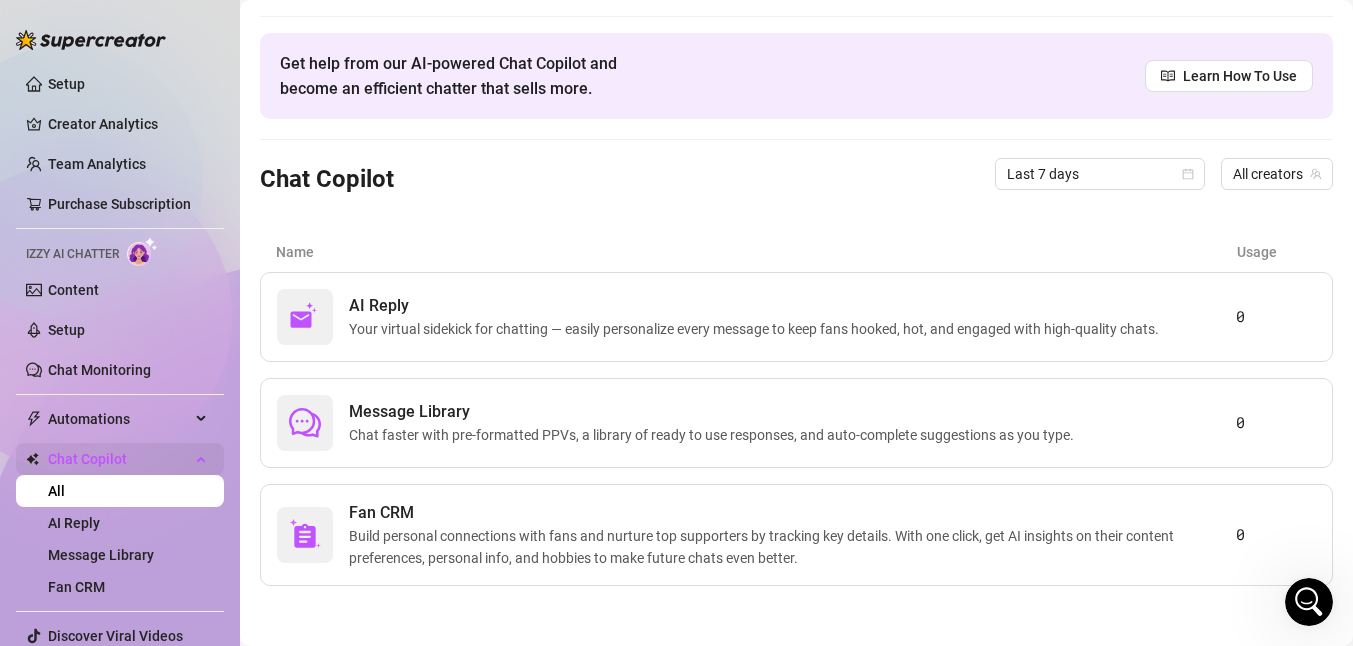 click on "Chat Copilot" at bounding box center [120, 459] 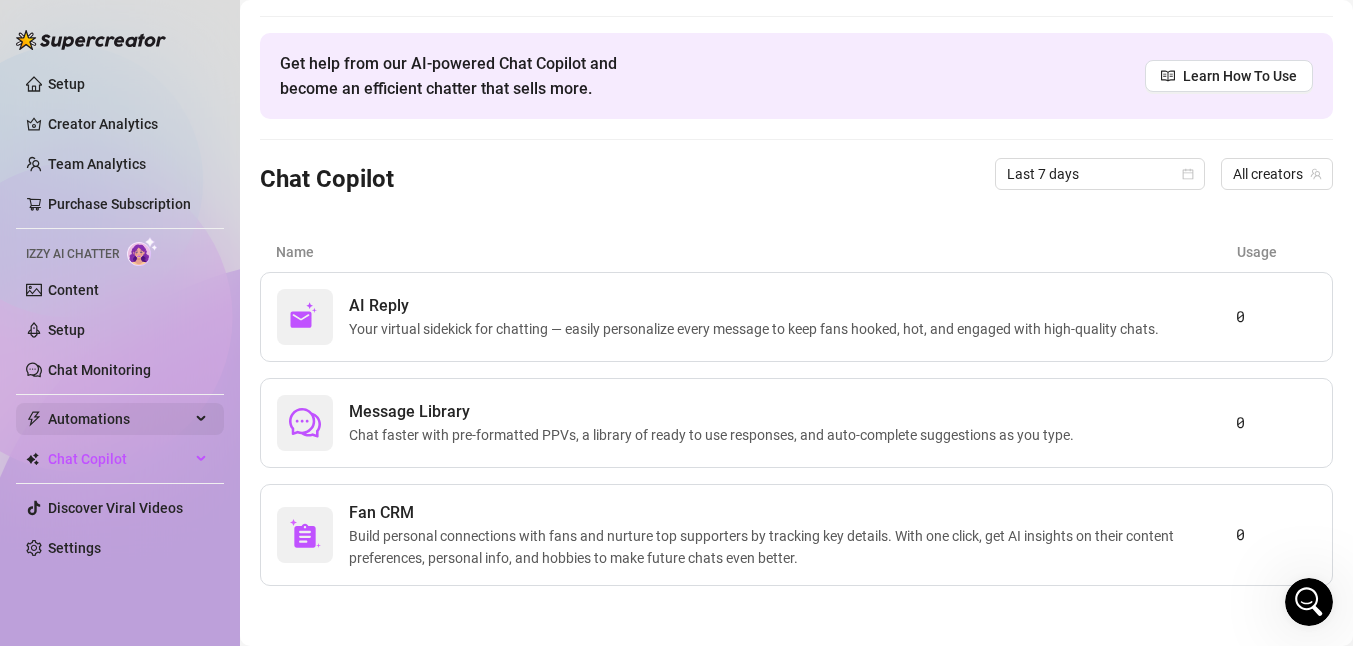 click on "Automations" at bounding box center (120, 419) 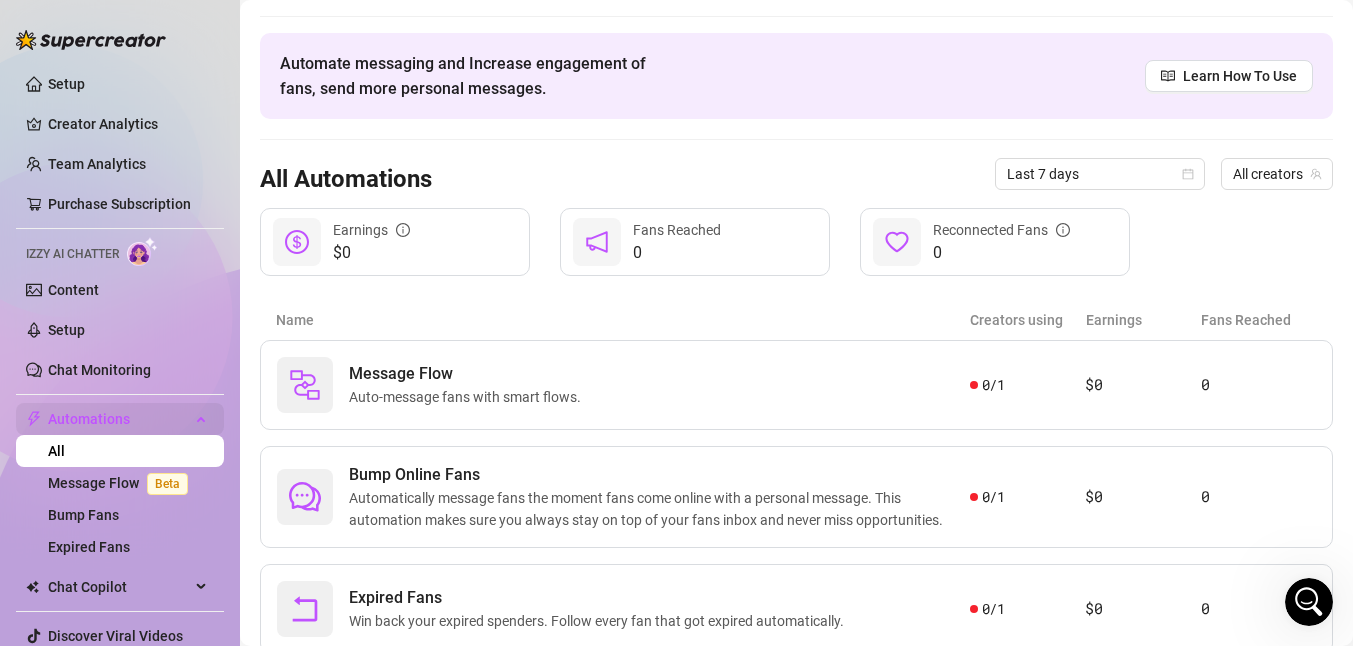 scroll, scrollTop: 94, scrollLeft: 0, axis: vertical 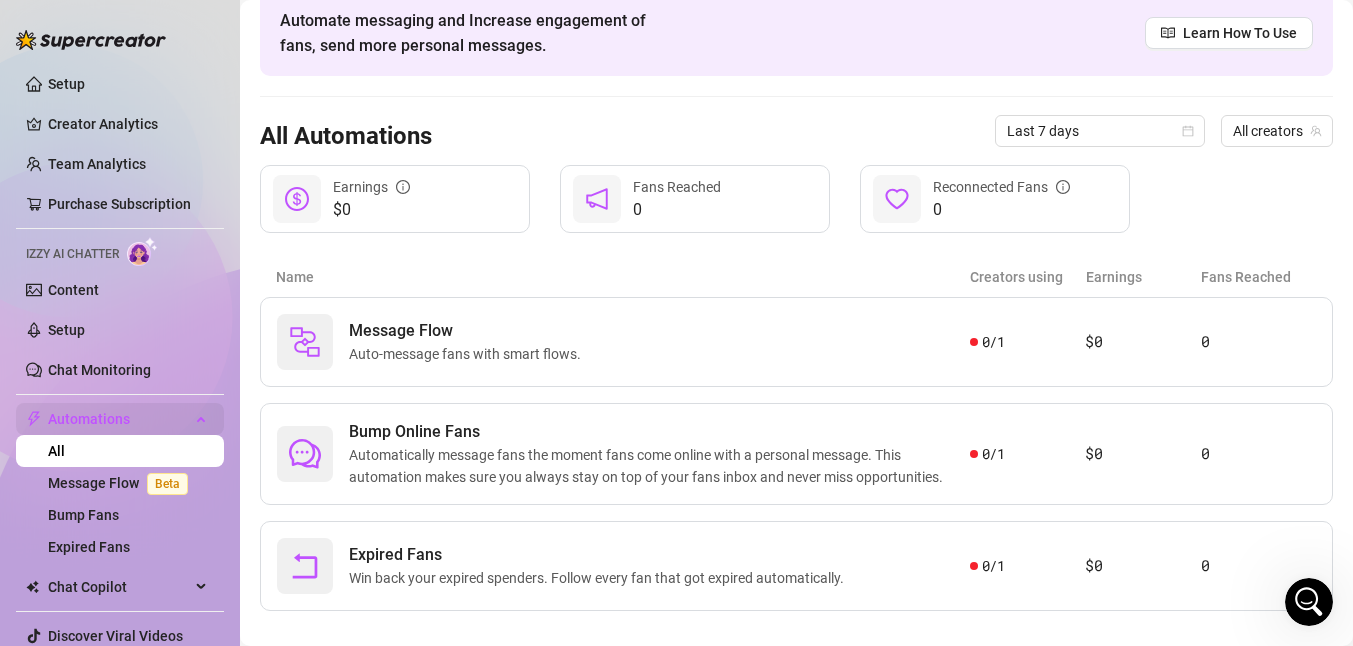 click on "Automations" at bounding box center (120, 419) 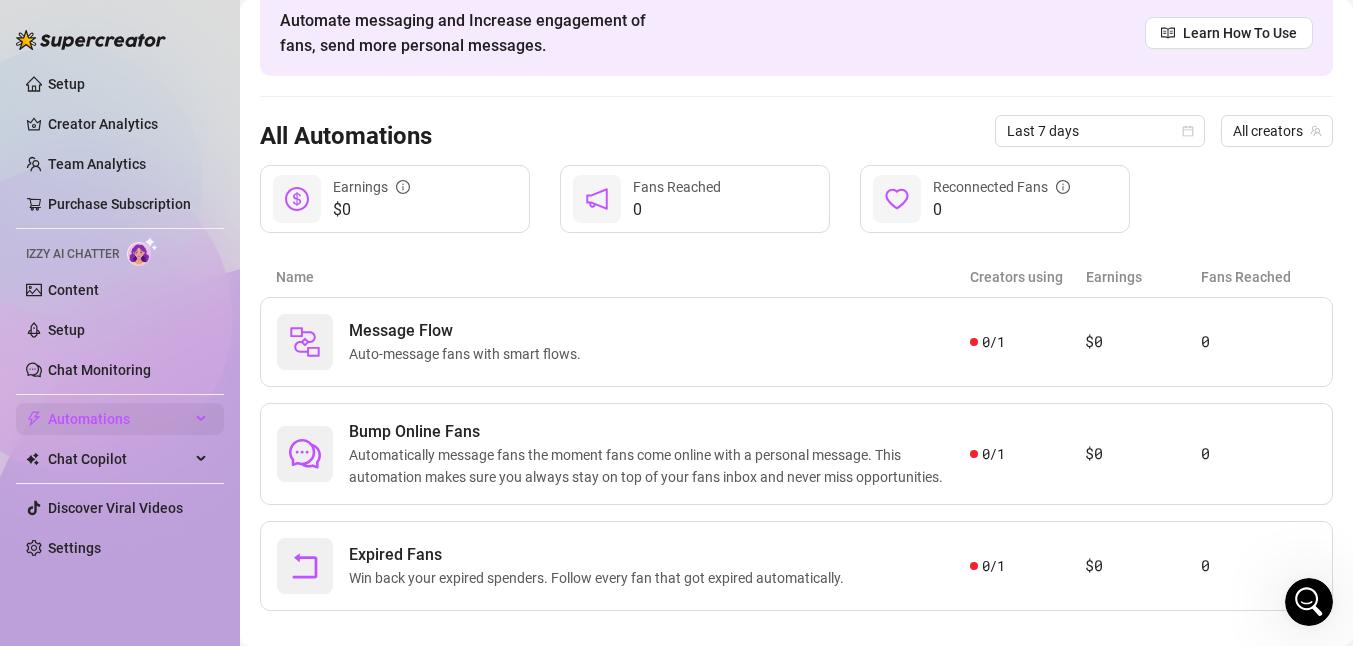 click on "Automations" at bounding box center [120, 419] 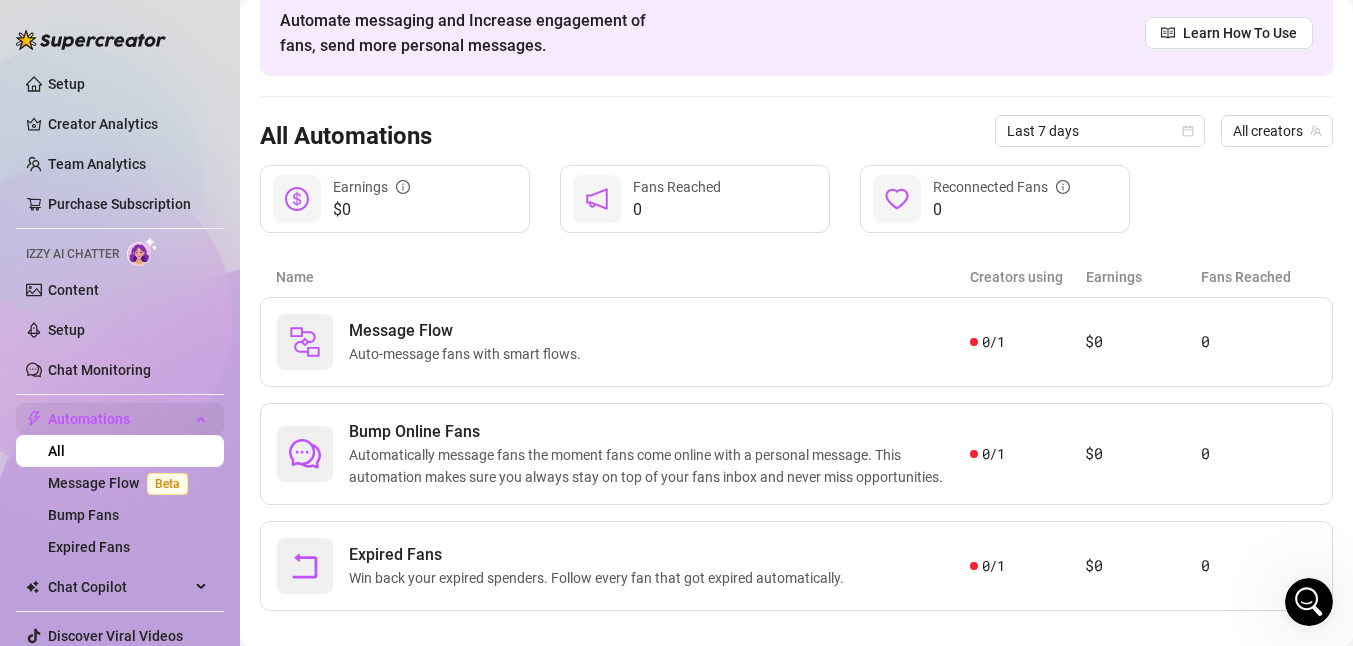 click on "Automations" at bounding box center [120, 419] 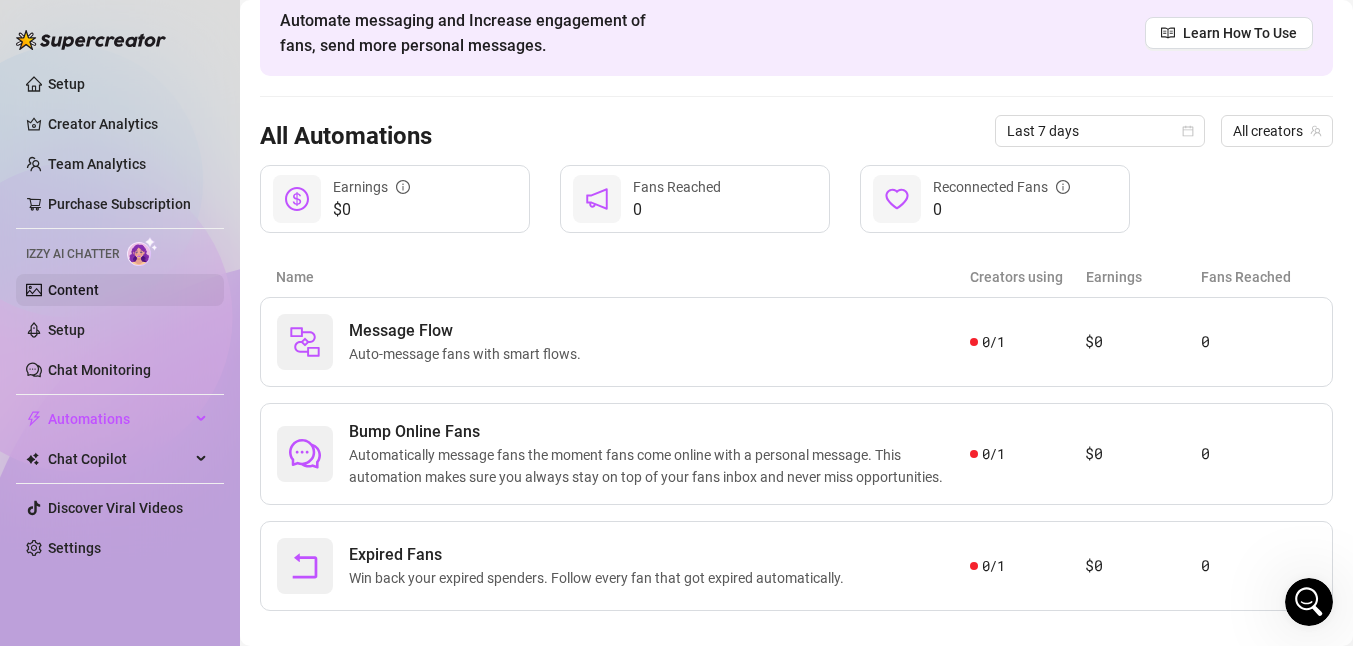 click on "Content" at bounding box center (73, 290) 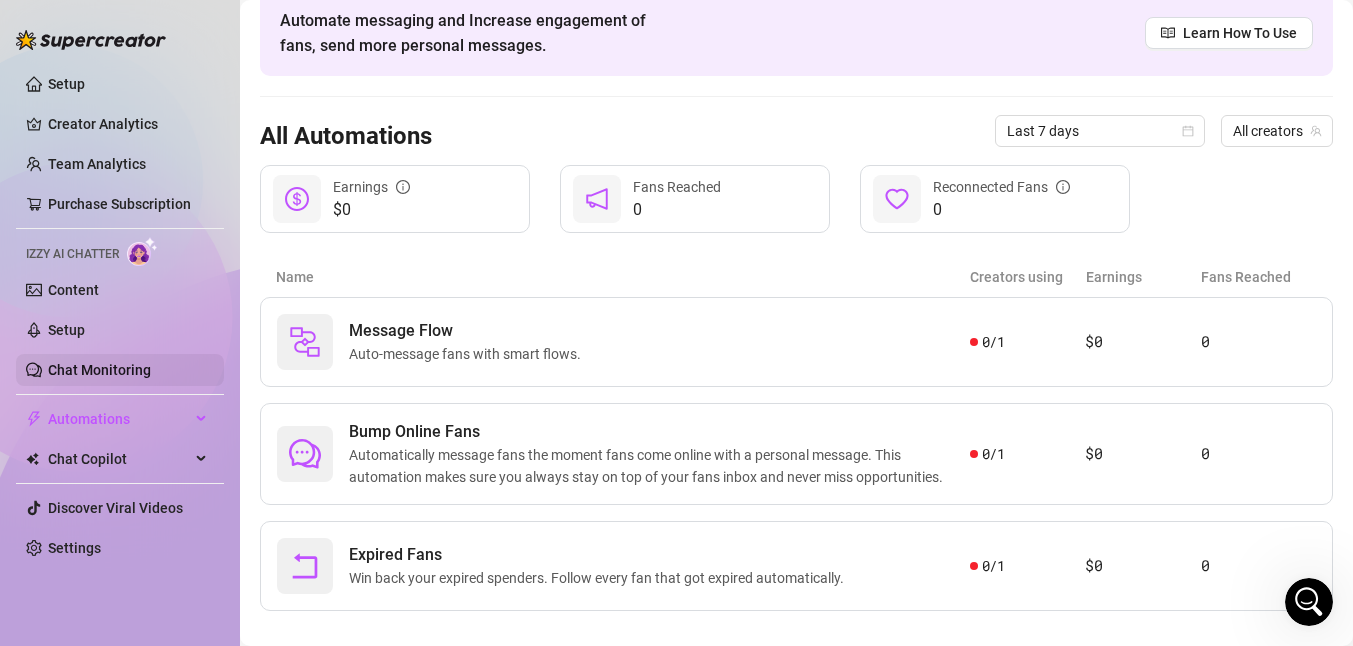 scroll, scrollTop: 0, scrollLeft: 0, axis: both 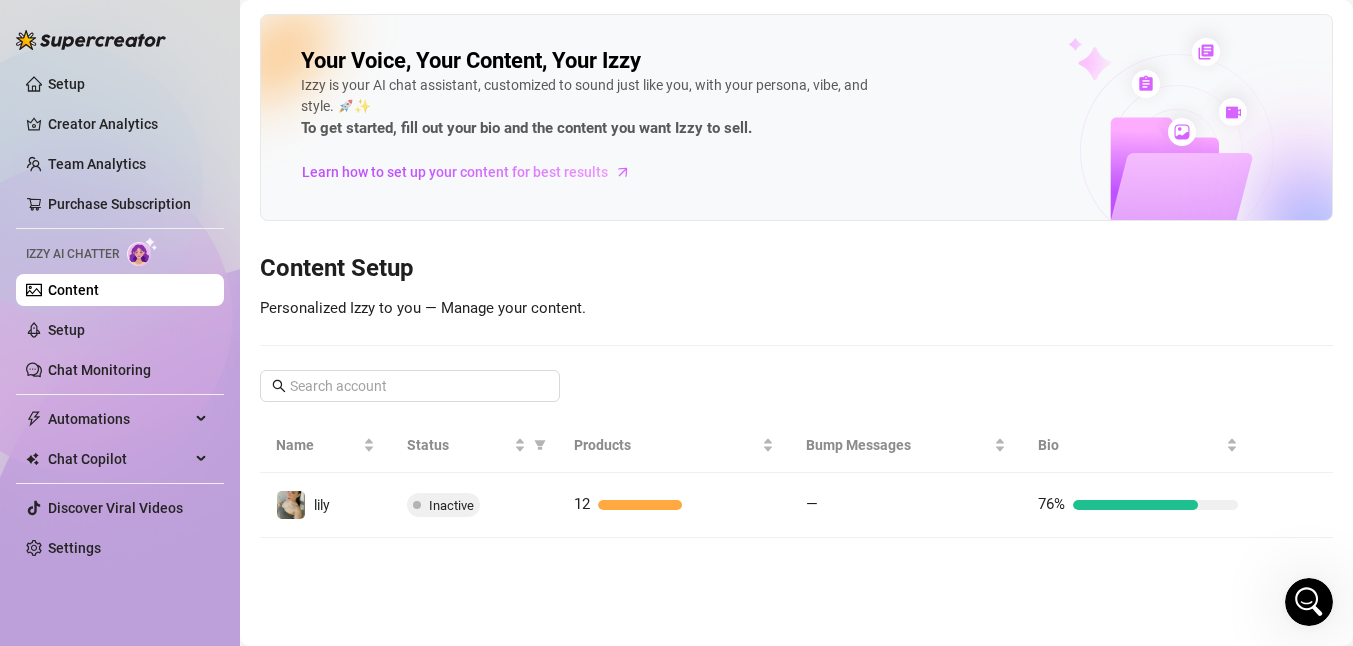 click on "Setup" at bounding box center (66, 84) 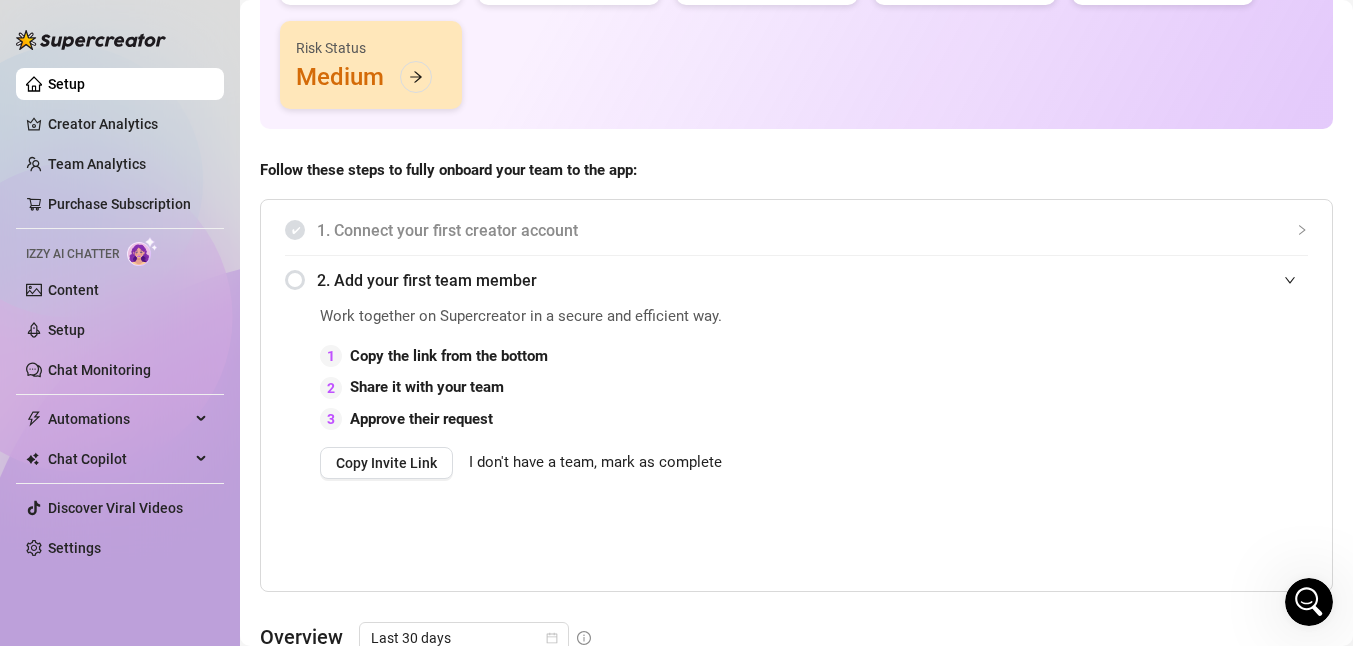 scroll, scrollTop: 300, scrollLeft: 0, axis: vertical 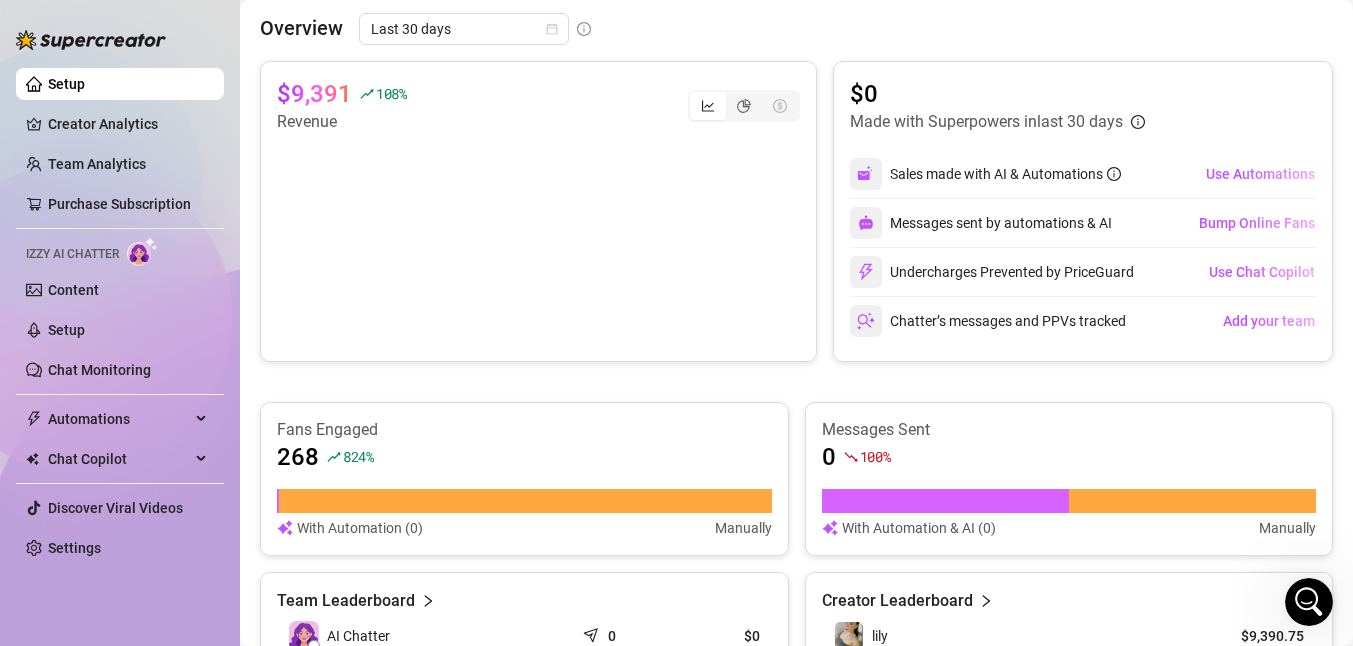 click at bounding box center [1309, 602] 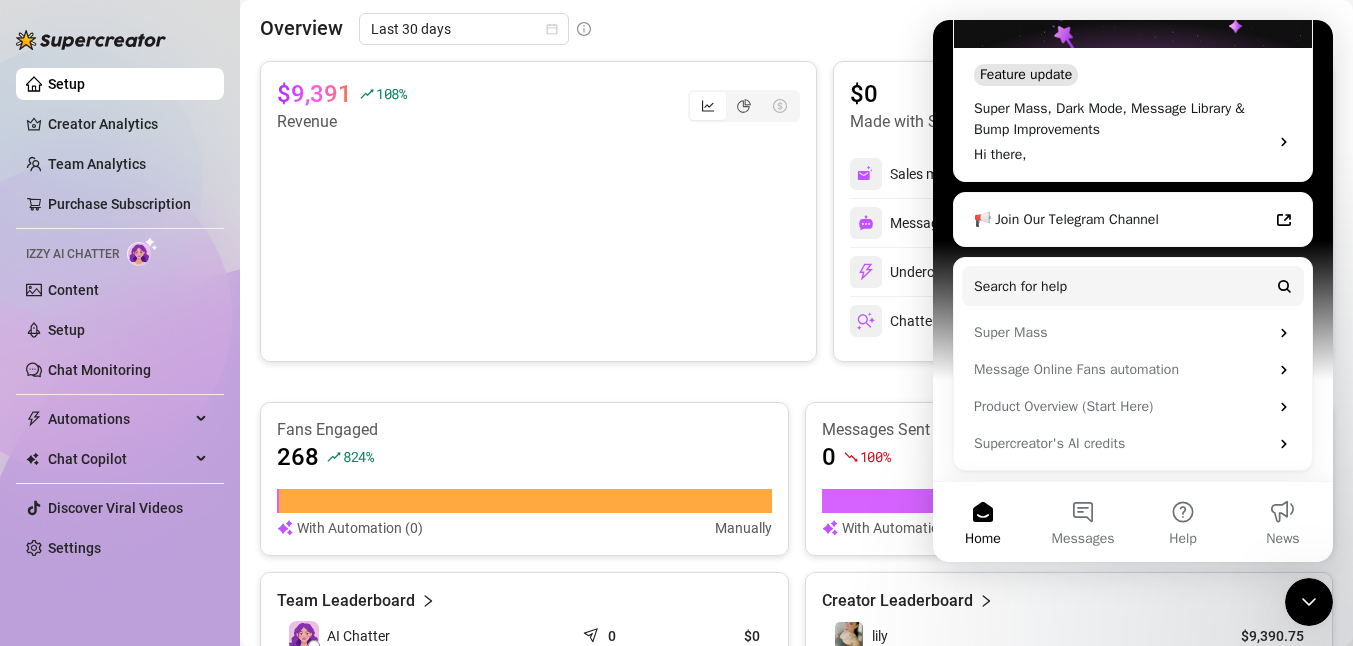 click on "Messages" at bounding box center [1083, 522] 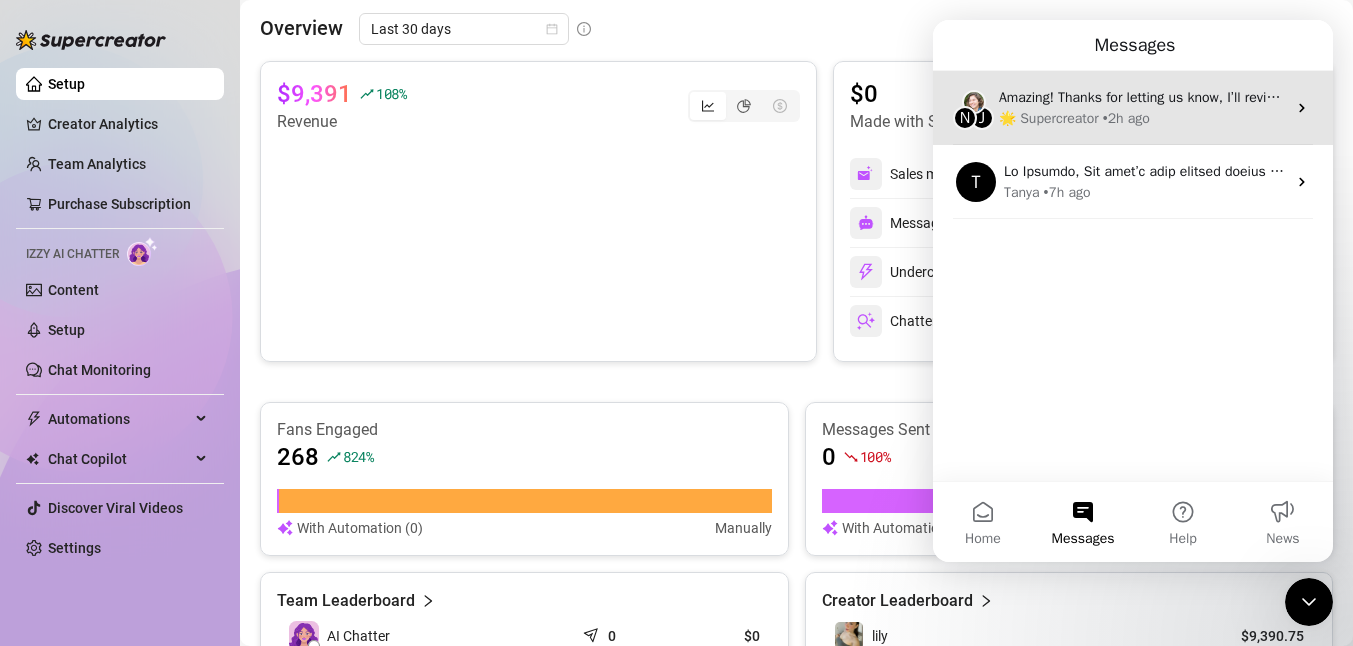 click on "Amazing! Thanks for letting us know,  I’ll review your bio now and make sure everything looks good for Izzy to start running. I’ll follow up shortly once it’s all set!" at bounding box center (1483, 97) 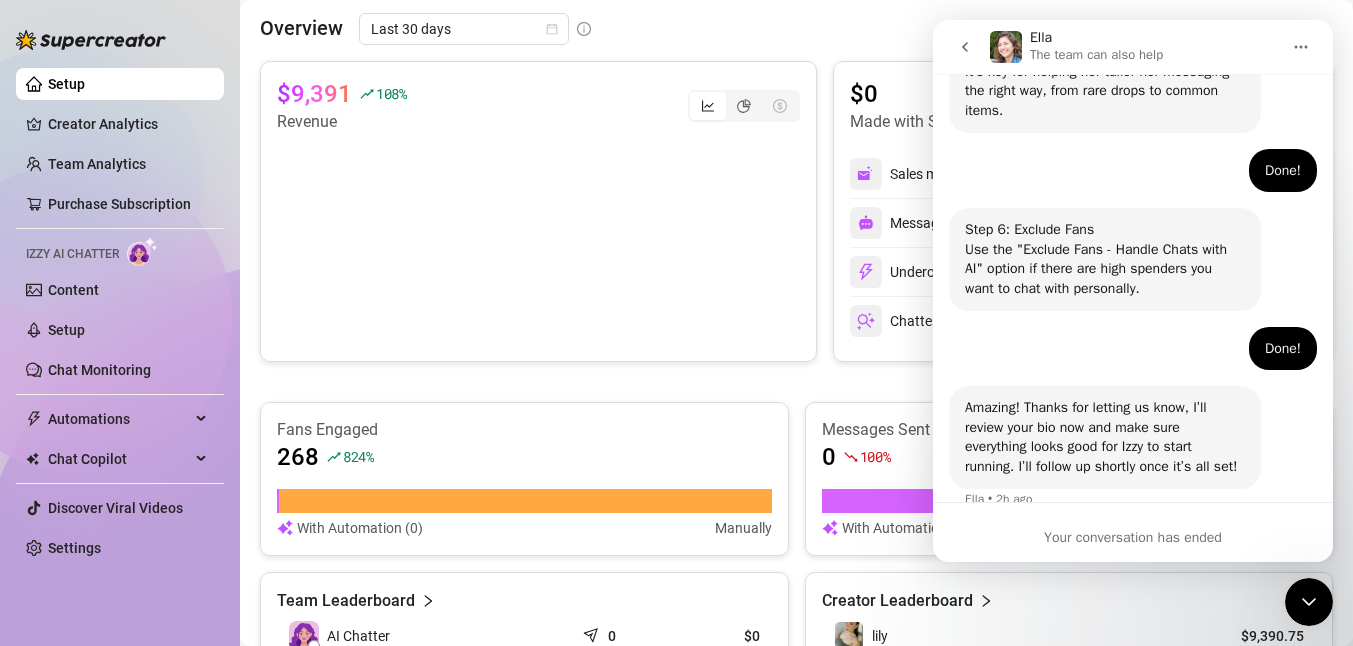 scroll, scrollTop: 1218, scrollLeft: 0, axis: vertical 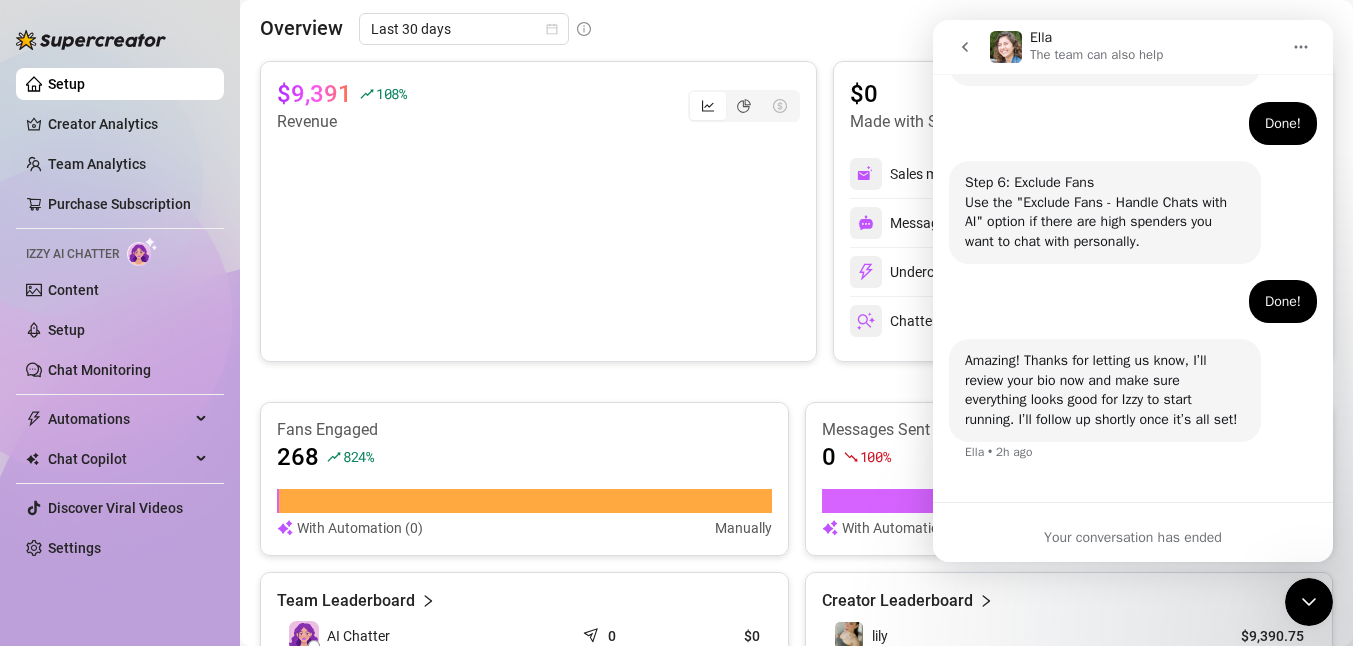 click on "Amazing! Thanks for letting us know,  I’ll review your bio now and make sure everything looks good for Izzy to start running. I’ll follow up shortly once it’s all set!" at bounding box center [1105, 390] 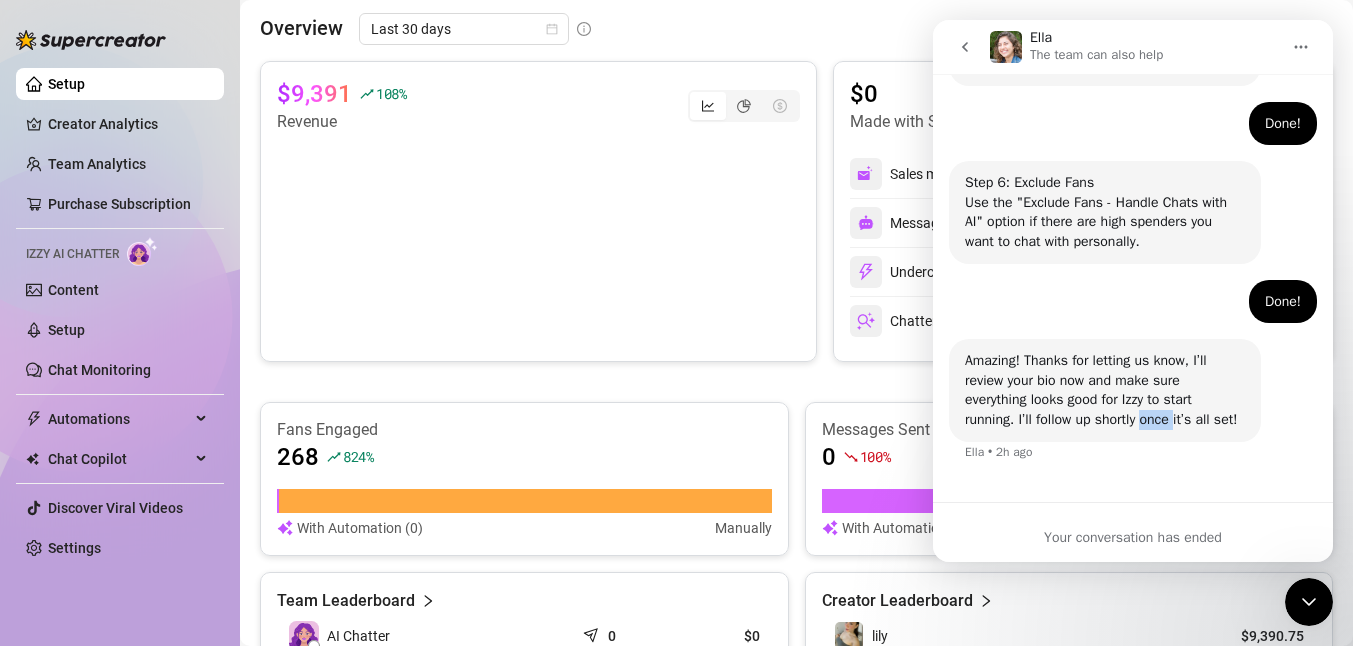 click on "Amazing! Thanks for letting us know,  I’ll review your bio now and make sure everything looks good for Izzy to start running. I’ll follow up shortly once it’s all set!" at bounding box center (1105, 390) 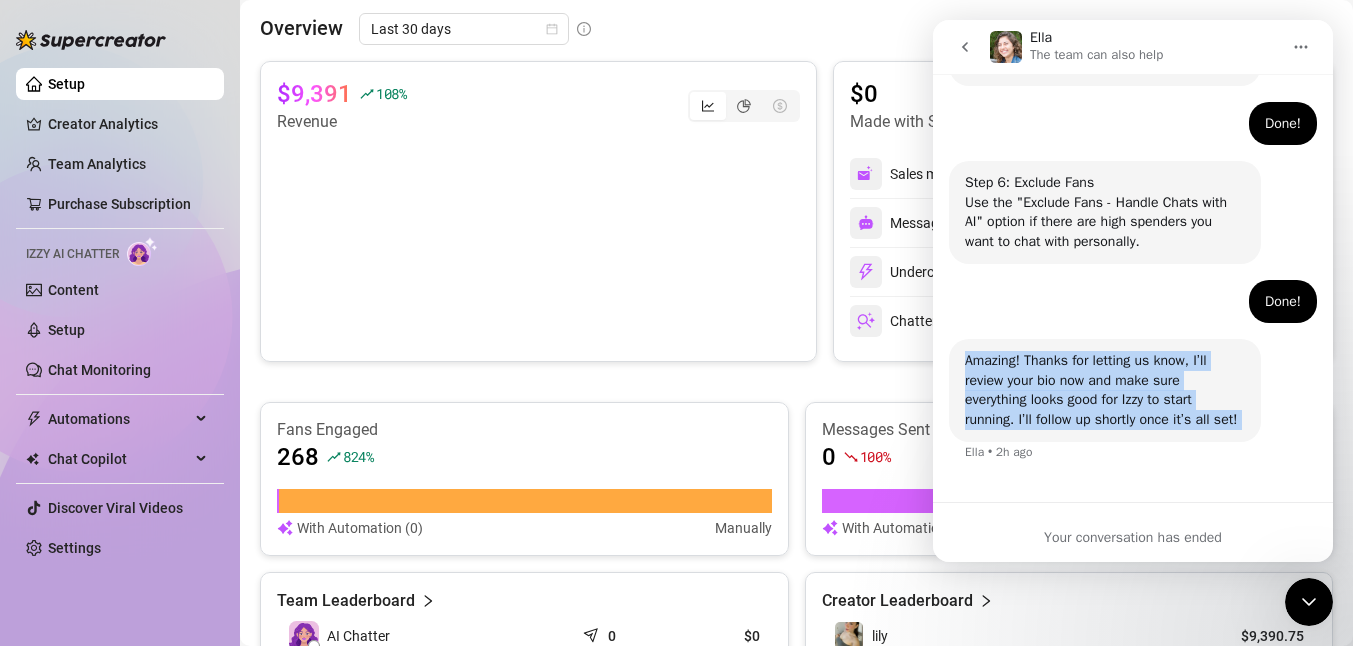 click on "Amazing! Thanks for letting us know,  I’ll review your bio now and make sure everything looks good for Izzy to start running. I’ll follow up shortly once it’s all set!" at bounding box center [1105, 390] 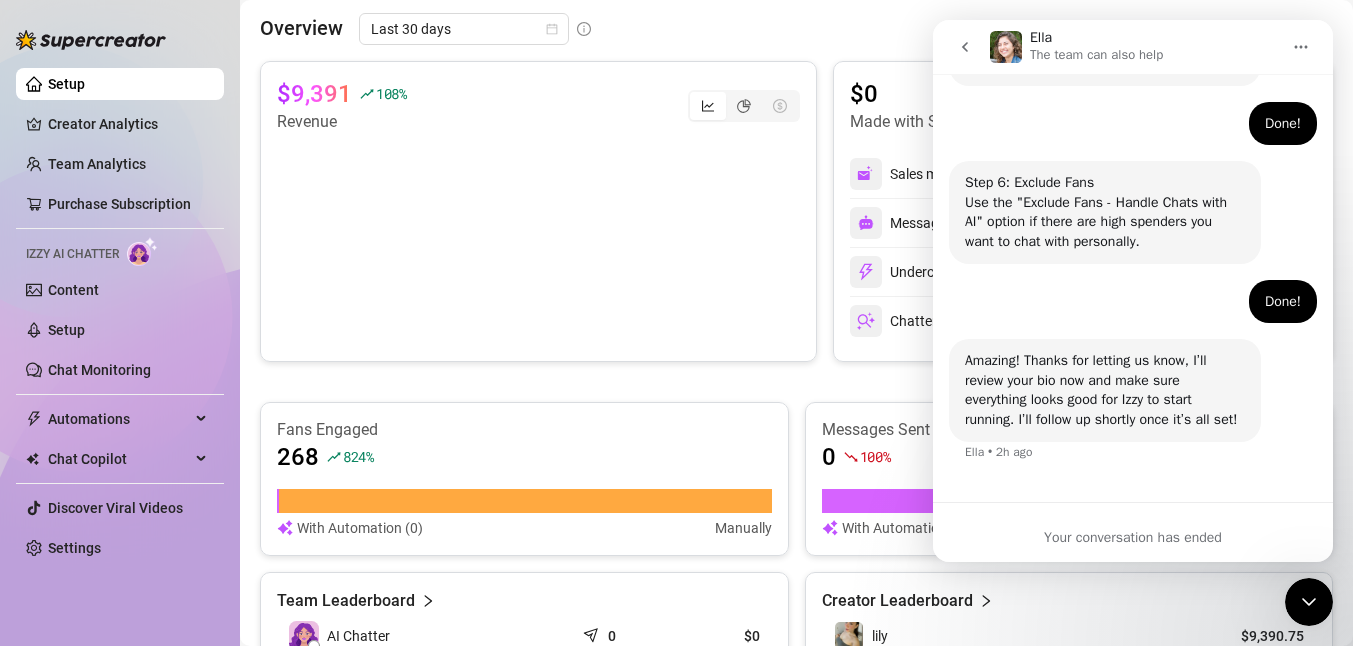 click 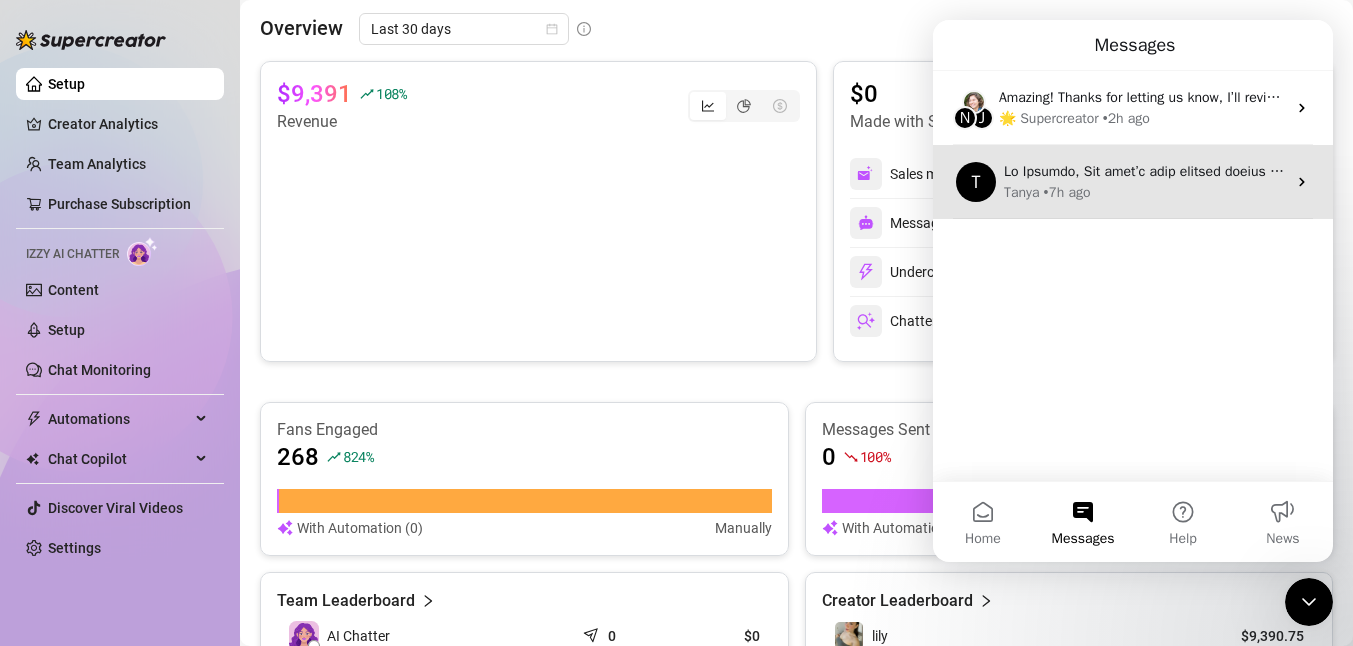 scroll, scrollTop: 0, scrollLeft: 0, axis: both 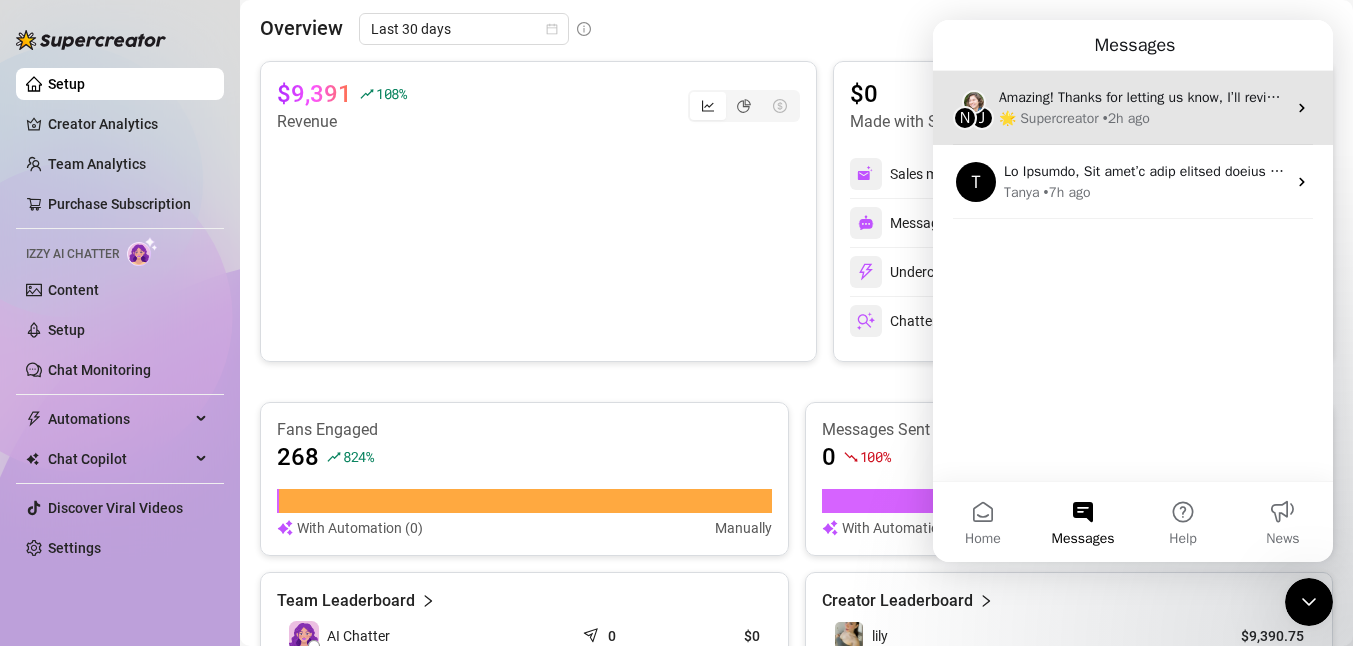 click on "Amazing! Thanks for letting us know,  I’ll review your bio now and make sure everything looks good for Izzy to start running. I’ll follow up shortly once it’s all set!" at bounding box center (1142, 97) 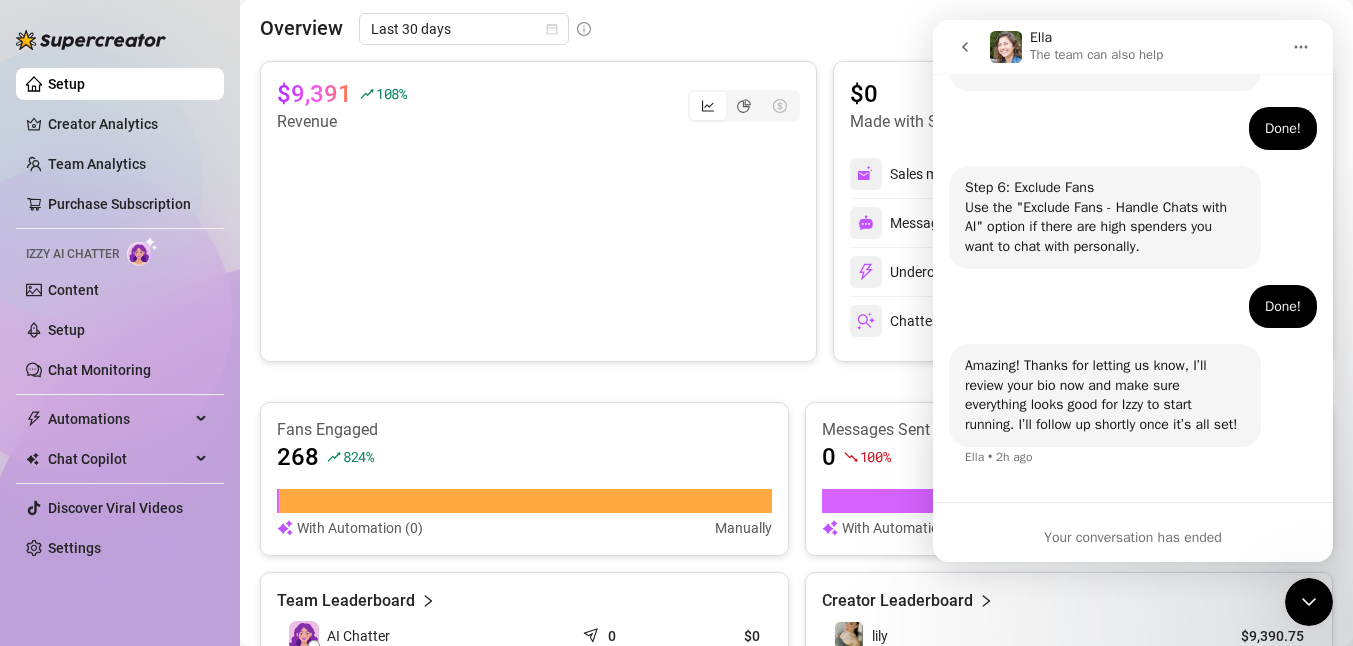 scroll, scrollTop: 1218, scrollLeft: 0, axis: vertical 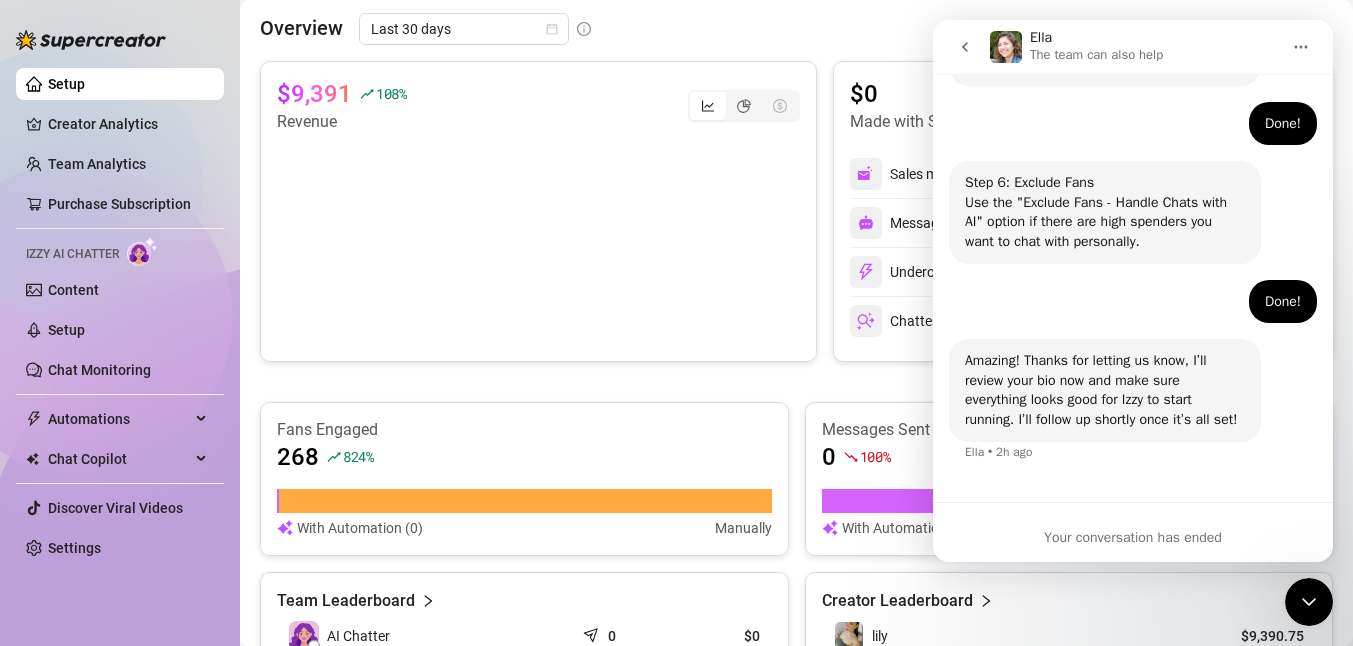drag, startPoint x: 969, startPoint y: 51, endPoint x: 956, endPoint y: 57, distance: 14.3178215 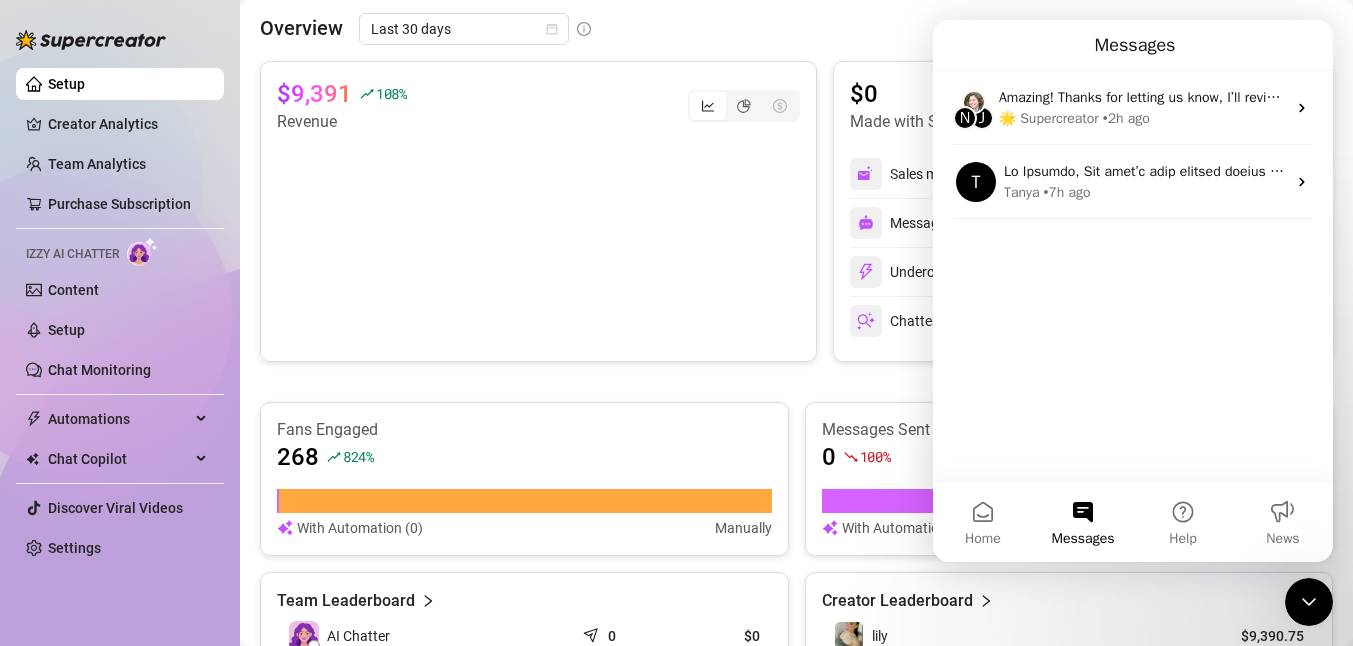 scroll, scrollTop: 0, scrollLeft: 0, axis: both 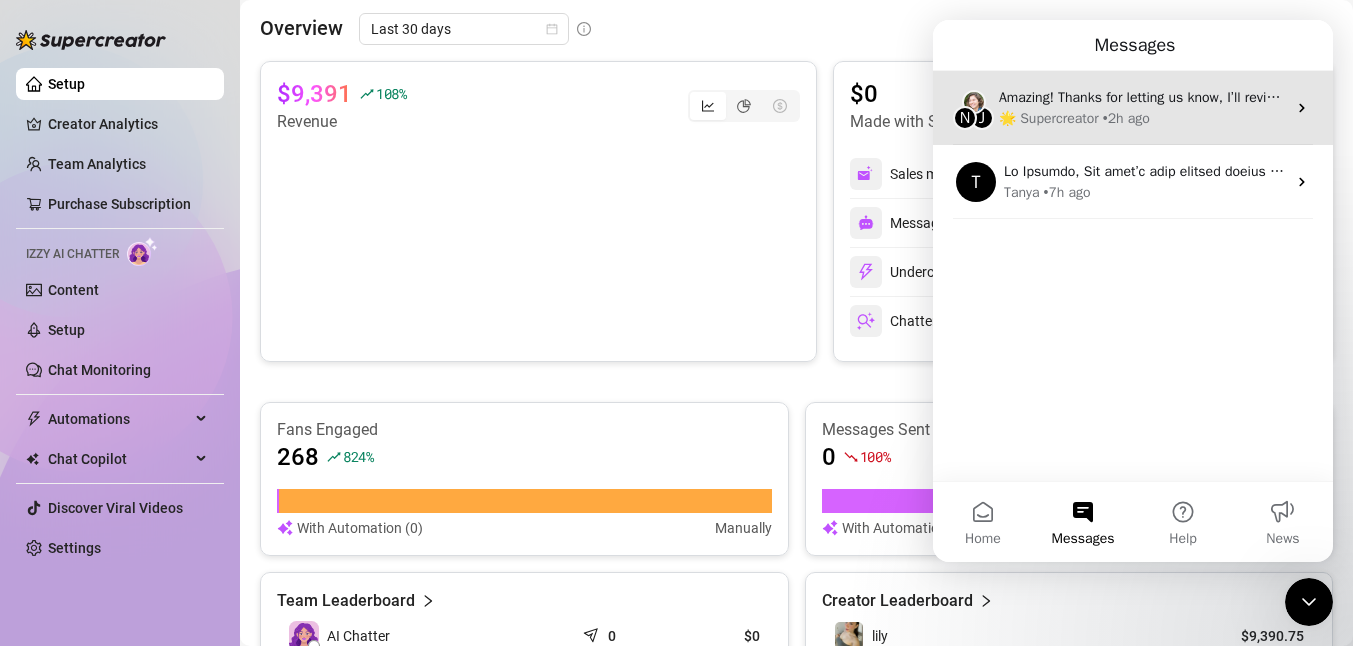 click on "•  2h ago" at bounding box center (1126, 118) 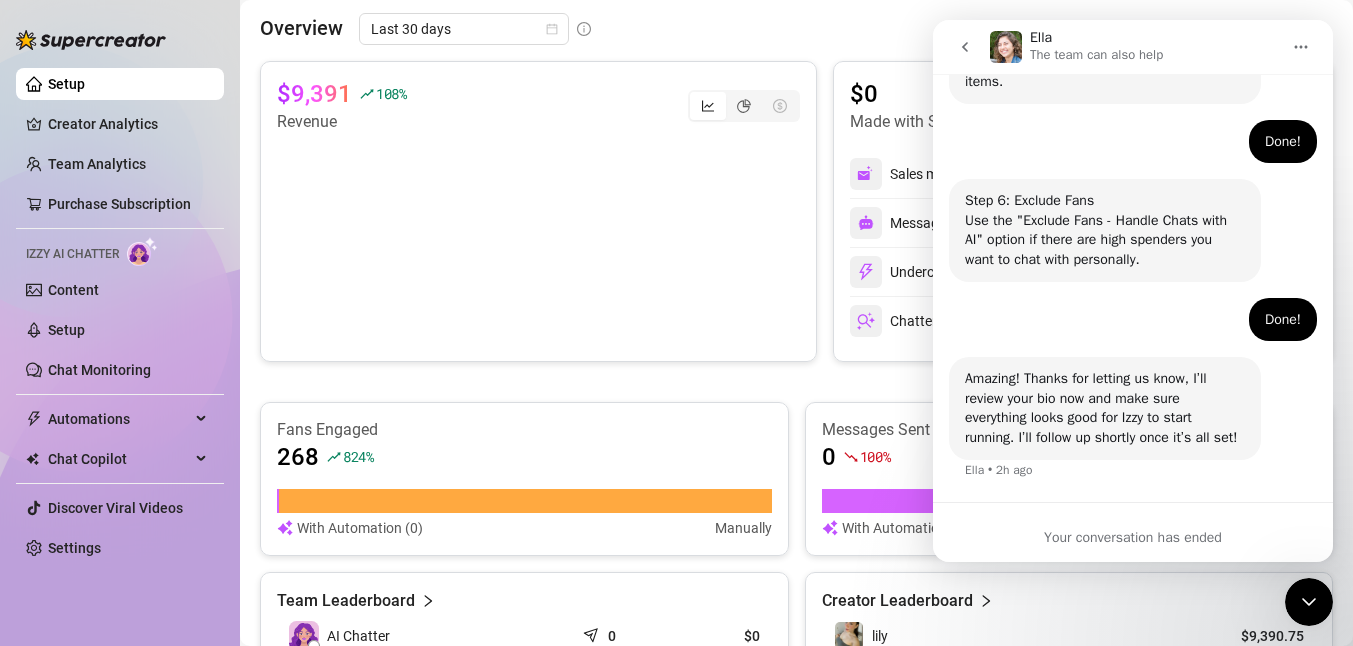 scroll, scrollTop: 1218, scrollLeft: 0, axis: vertical 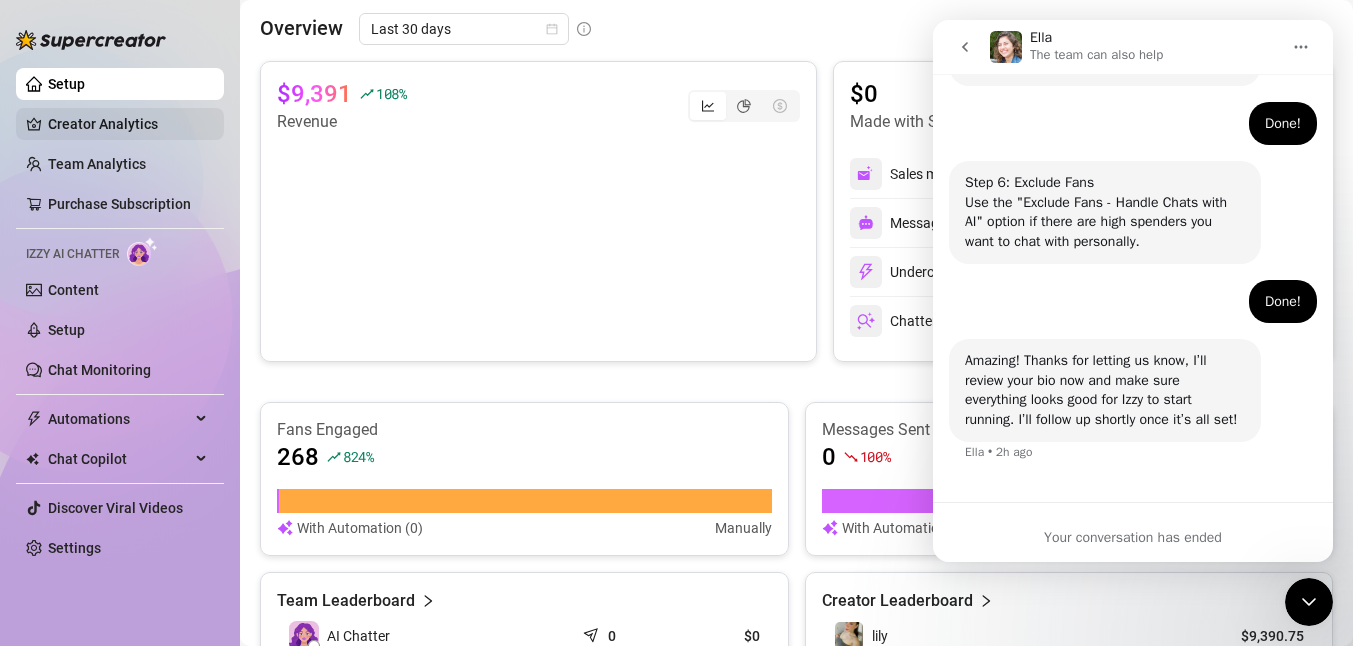 click on "Creator Analytics" at bounding box center [128, 124] 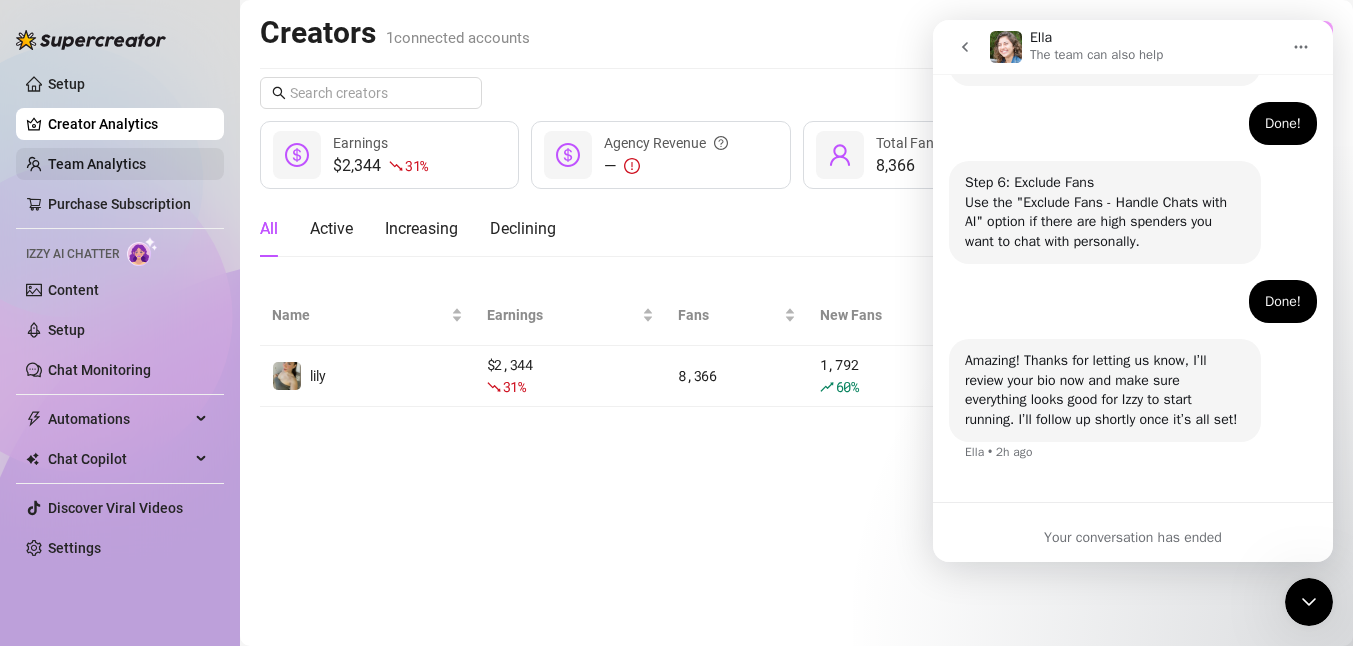 scroll, scrollTop: 0, scrollLeft: 0, axis: both 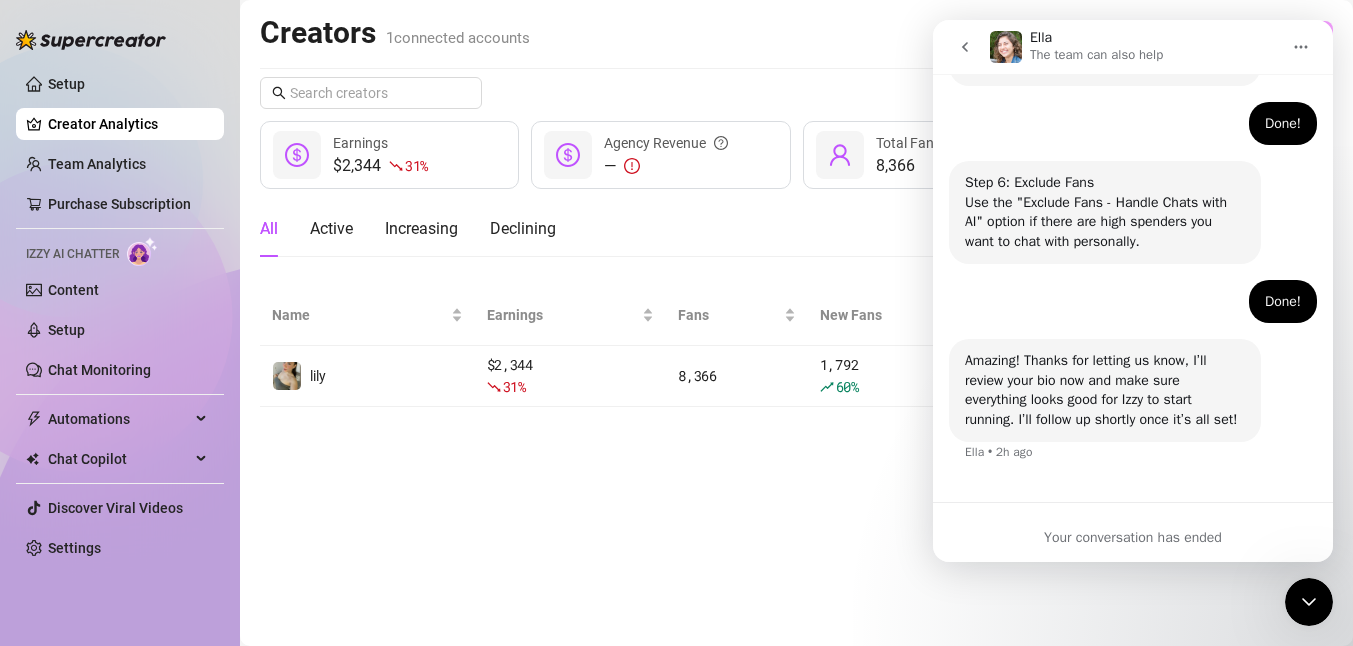 click 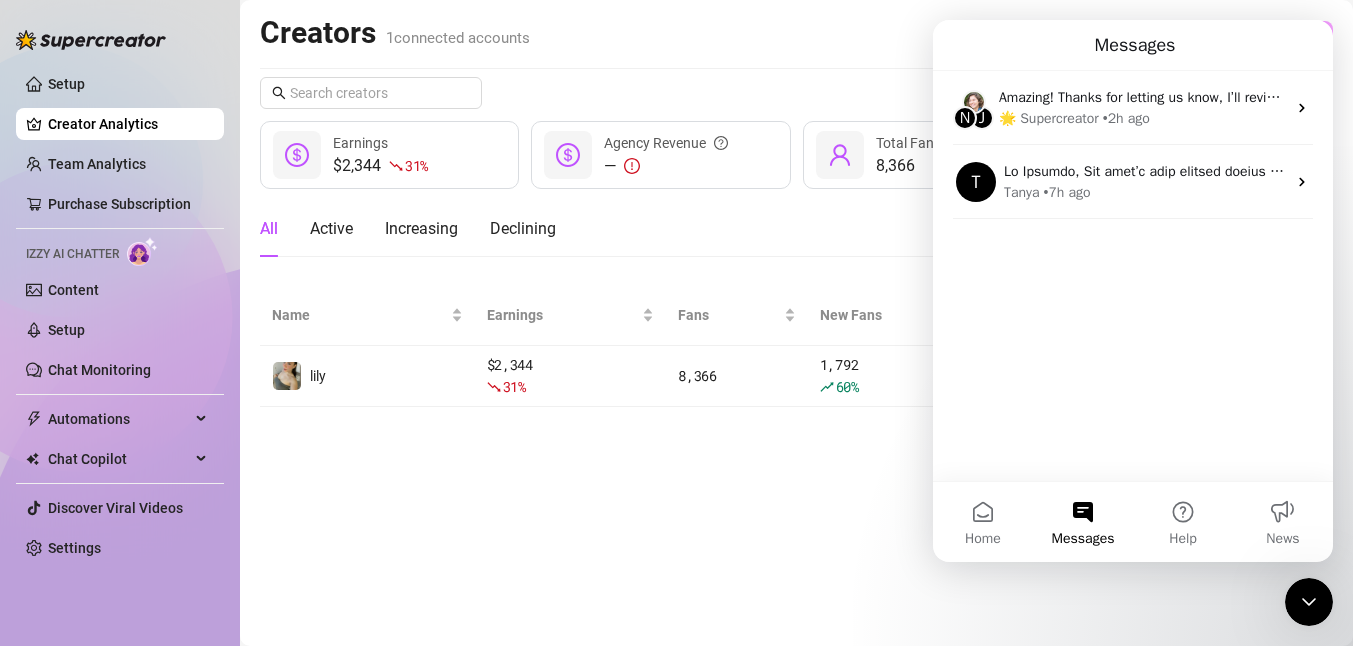 scroll, scrollTop: 0, scrollLeft: 0, axis: both 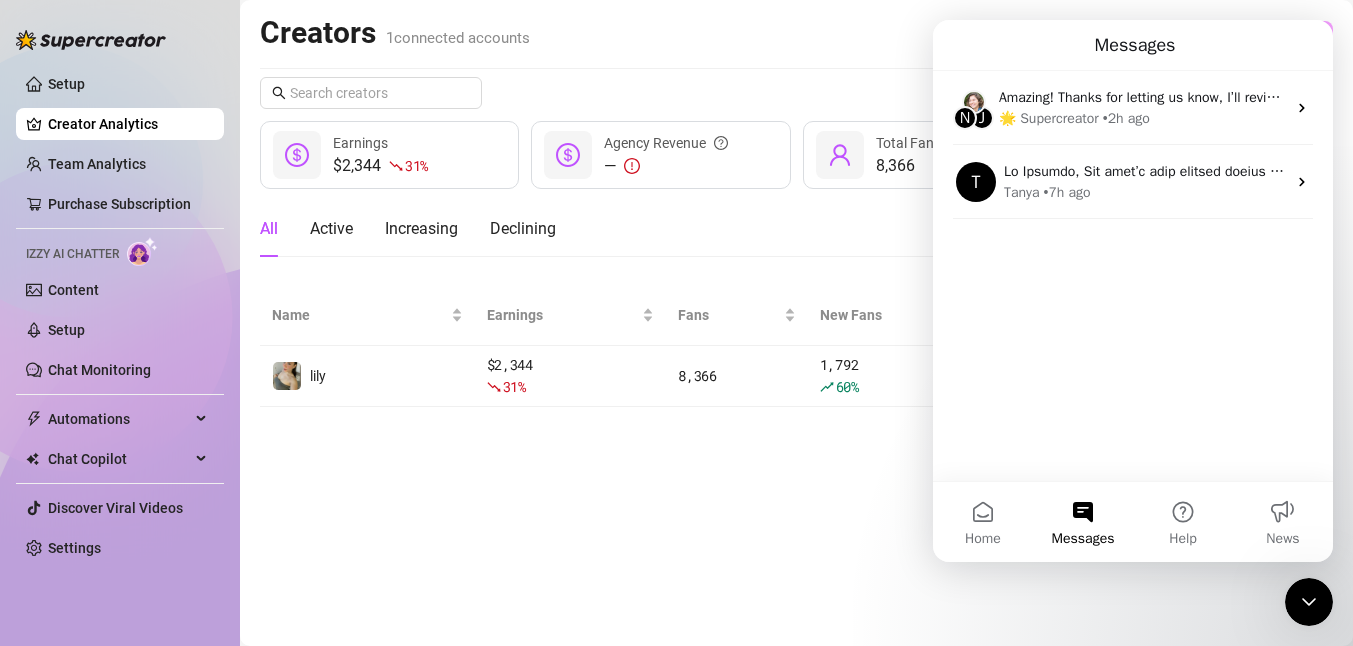 click 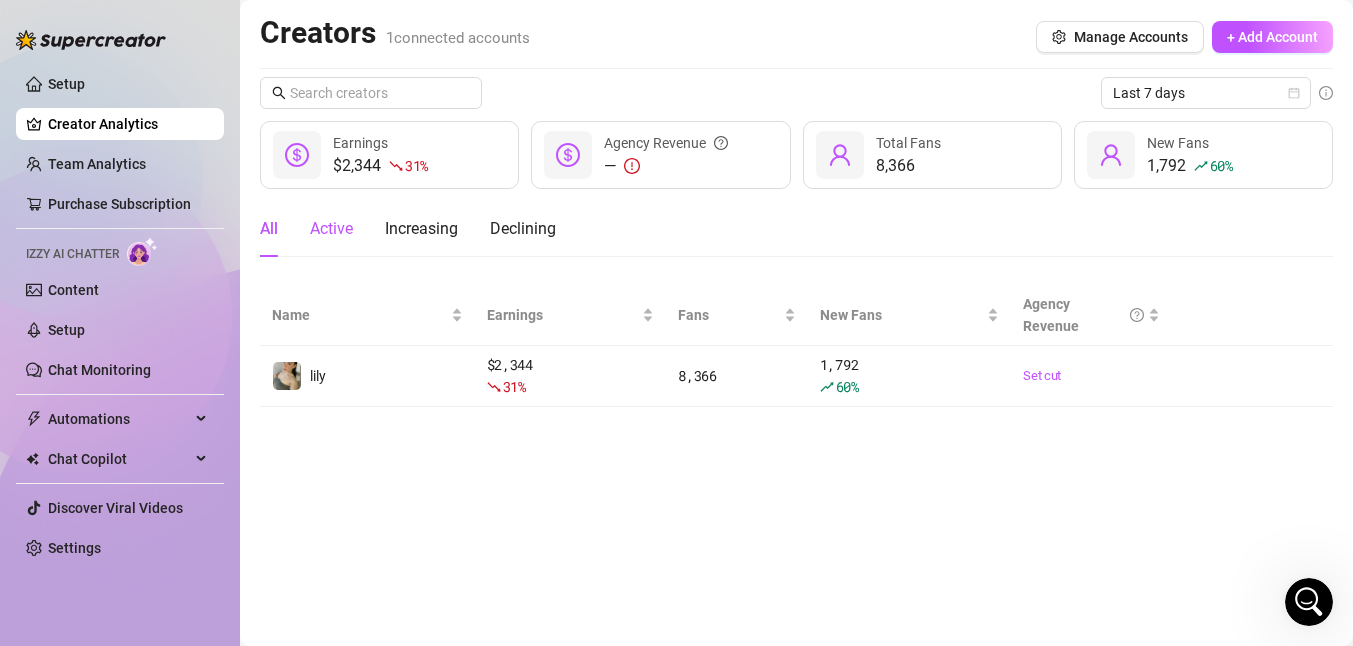 click on "Active" at bounding box center [331, 229] 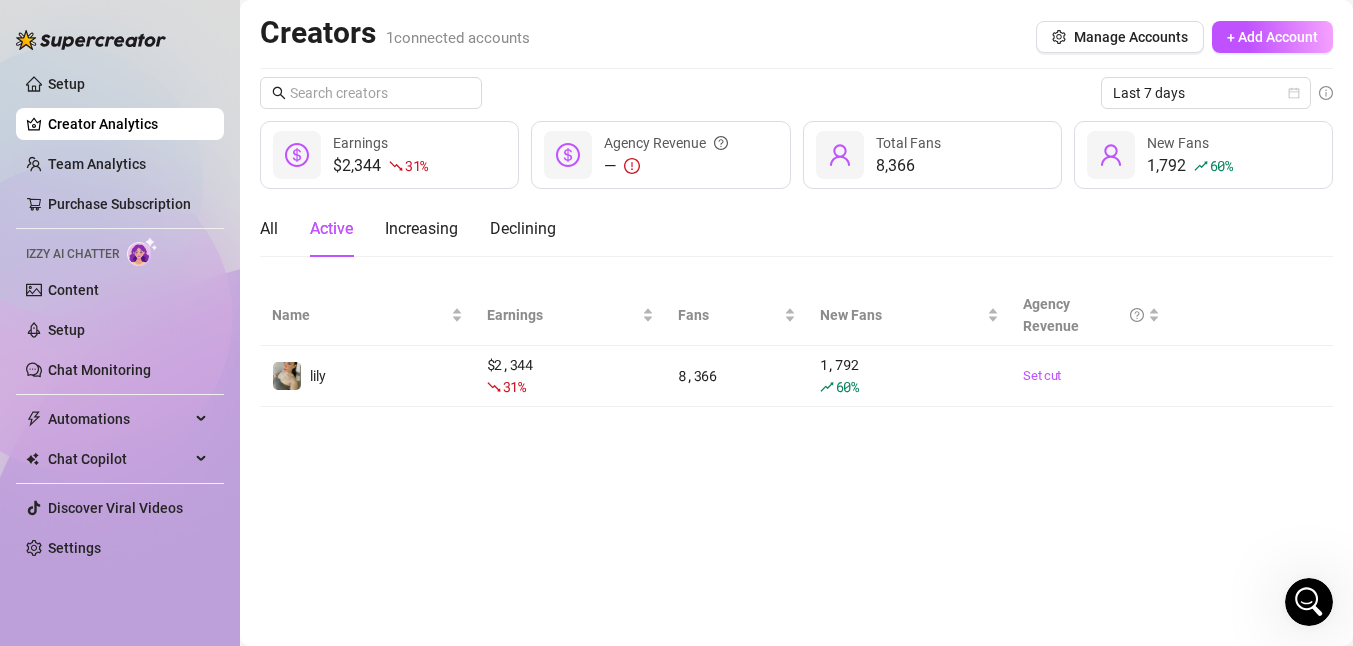 click on "Active" at bounding box center (331, 229) 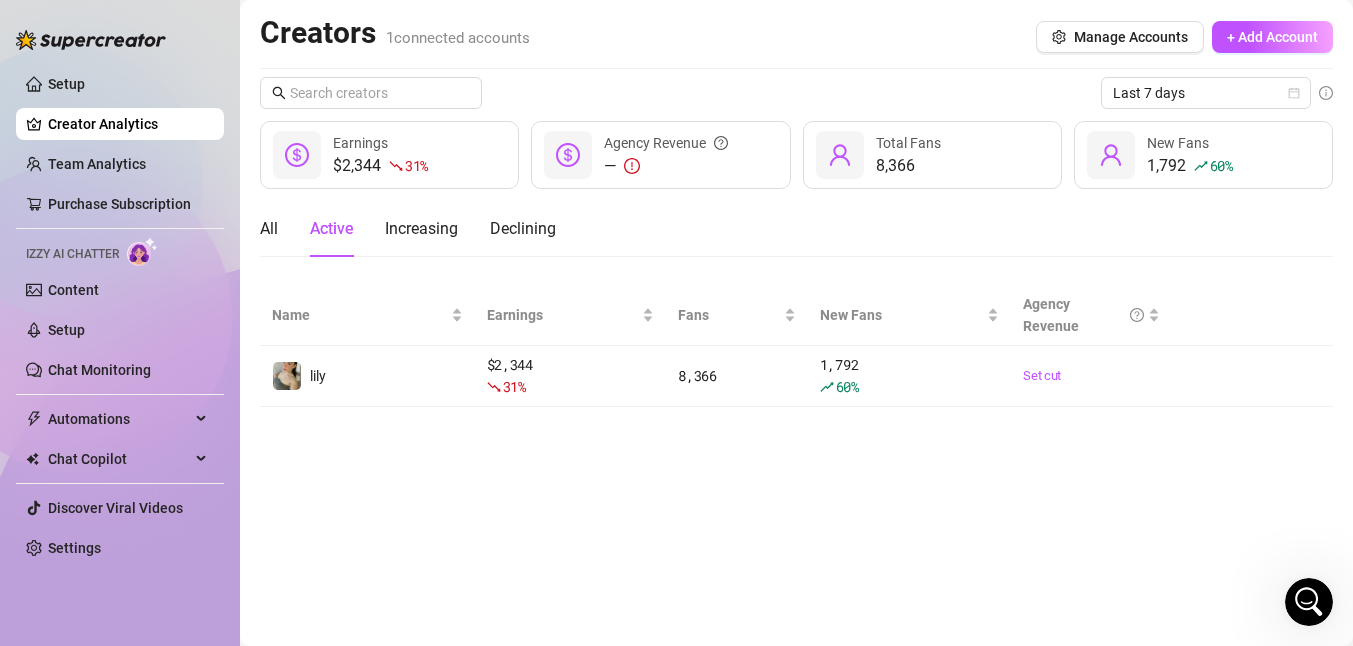 click on "All Active Increasing Declining" at bounding box center (408, 229) 